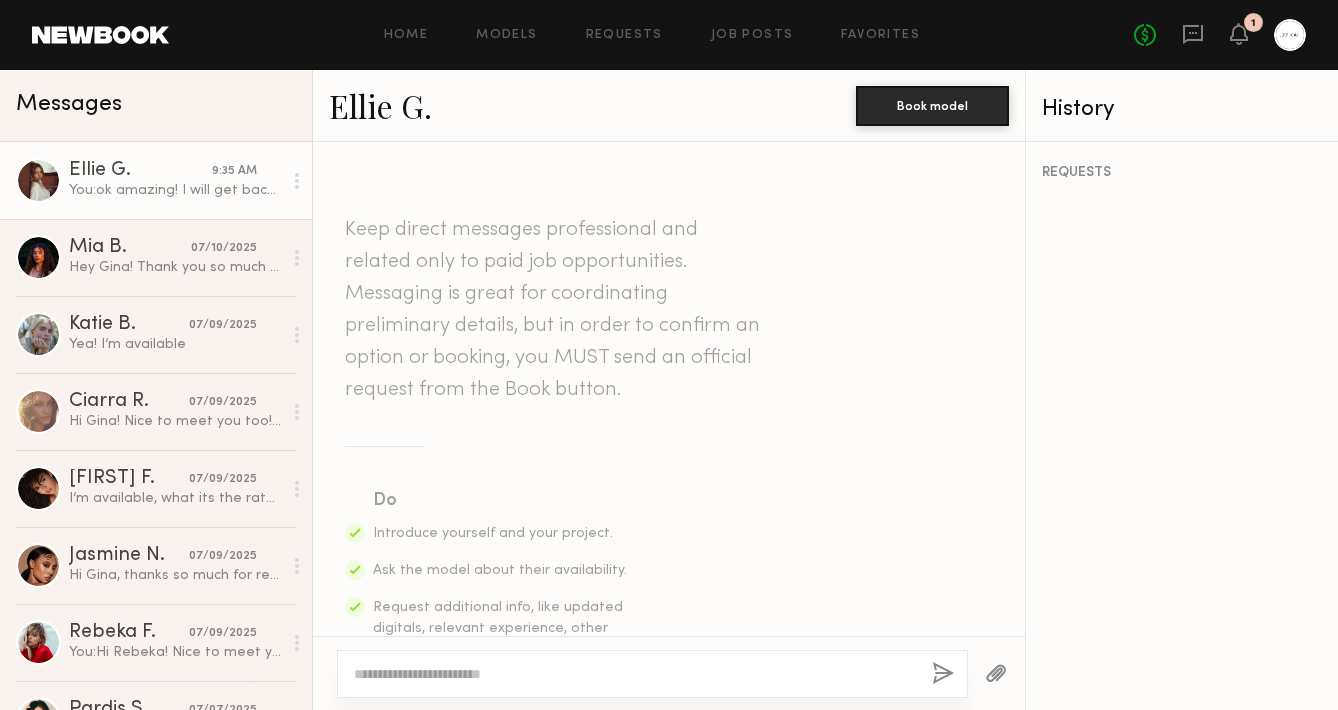 scroll, scrollTop: 0, scrollLeft: 0, axis: both 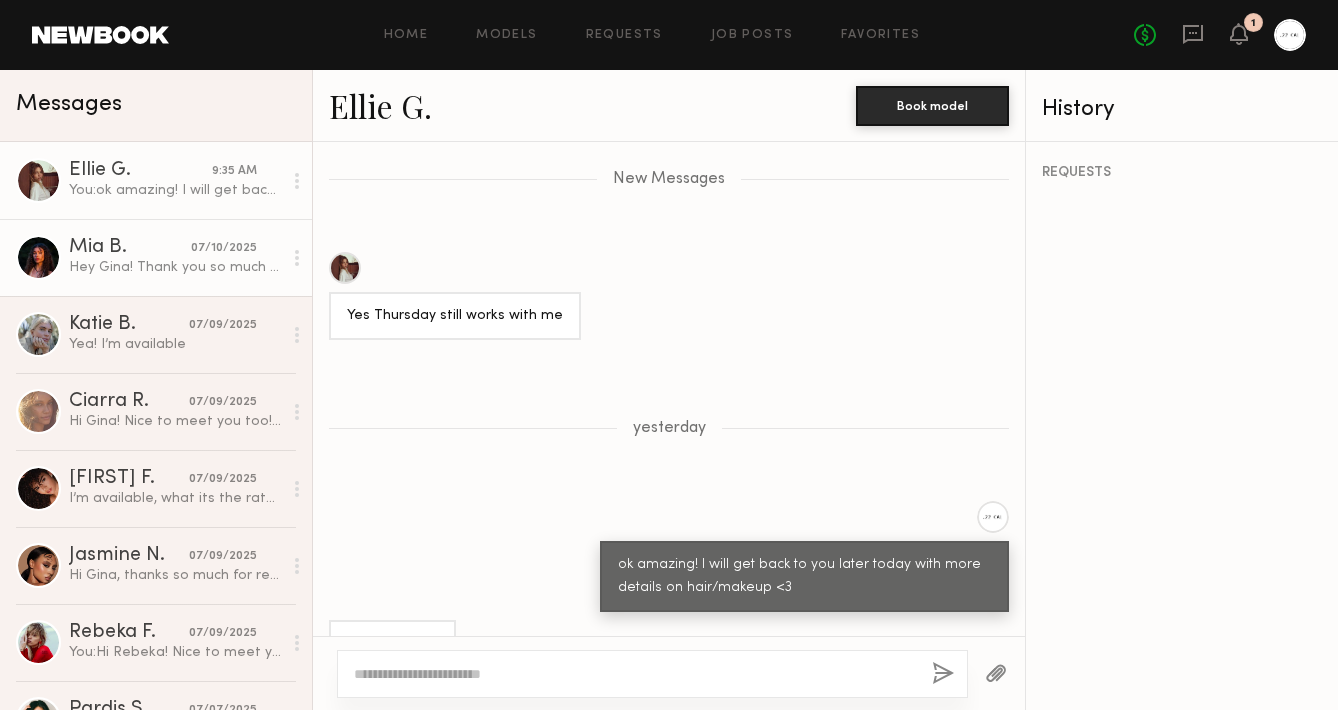click on "Hey Gina! Thank you so much for reaching out! I will be modeling in Vegas on the 15th but would absolutely love to shoot another time if you have any other opportunities!" 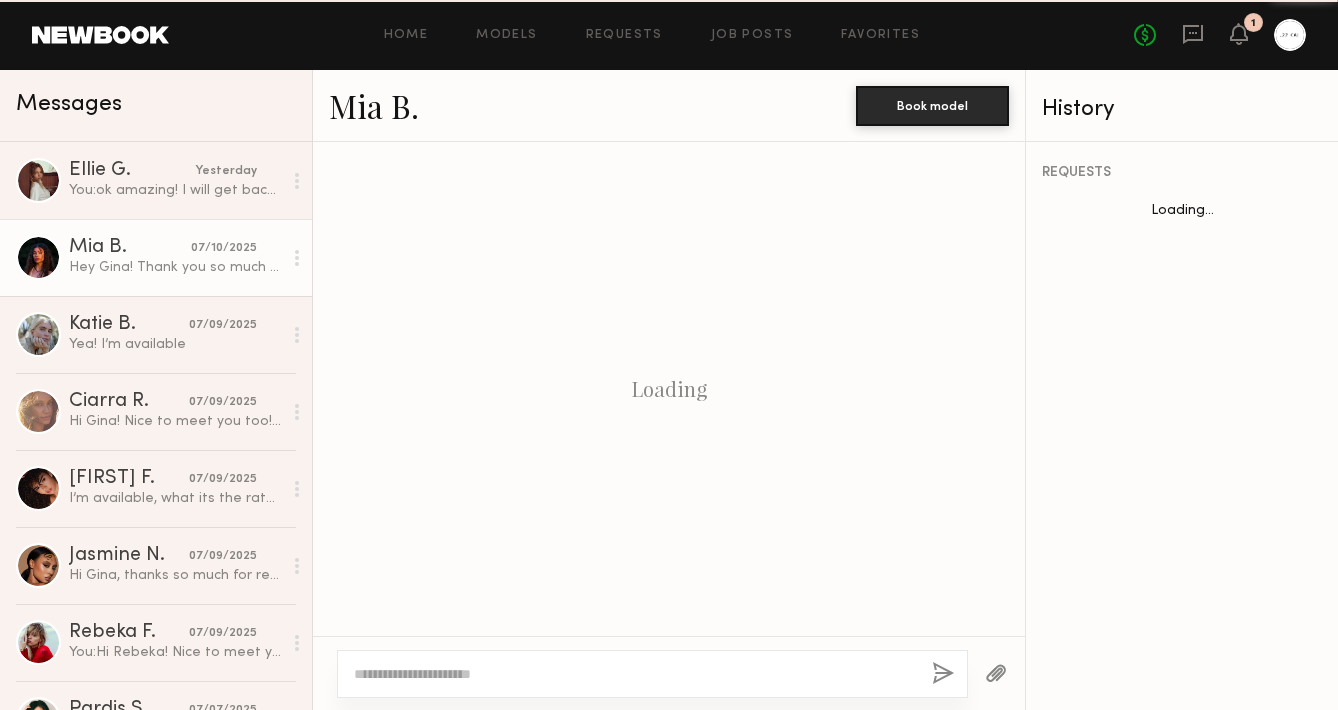 scroll, scrollTop: 1126, scrollLeft: 0, axis: vertical 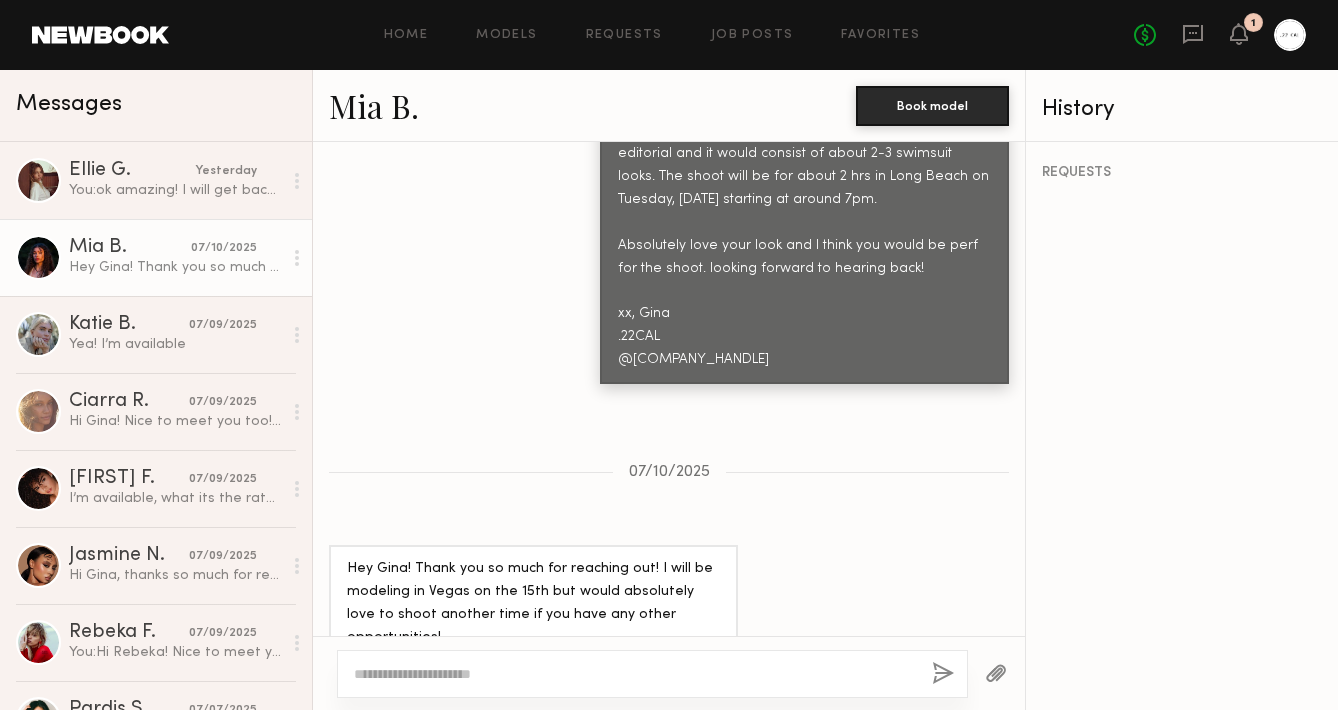 click on "[FIRST] [LAST]." 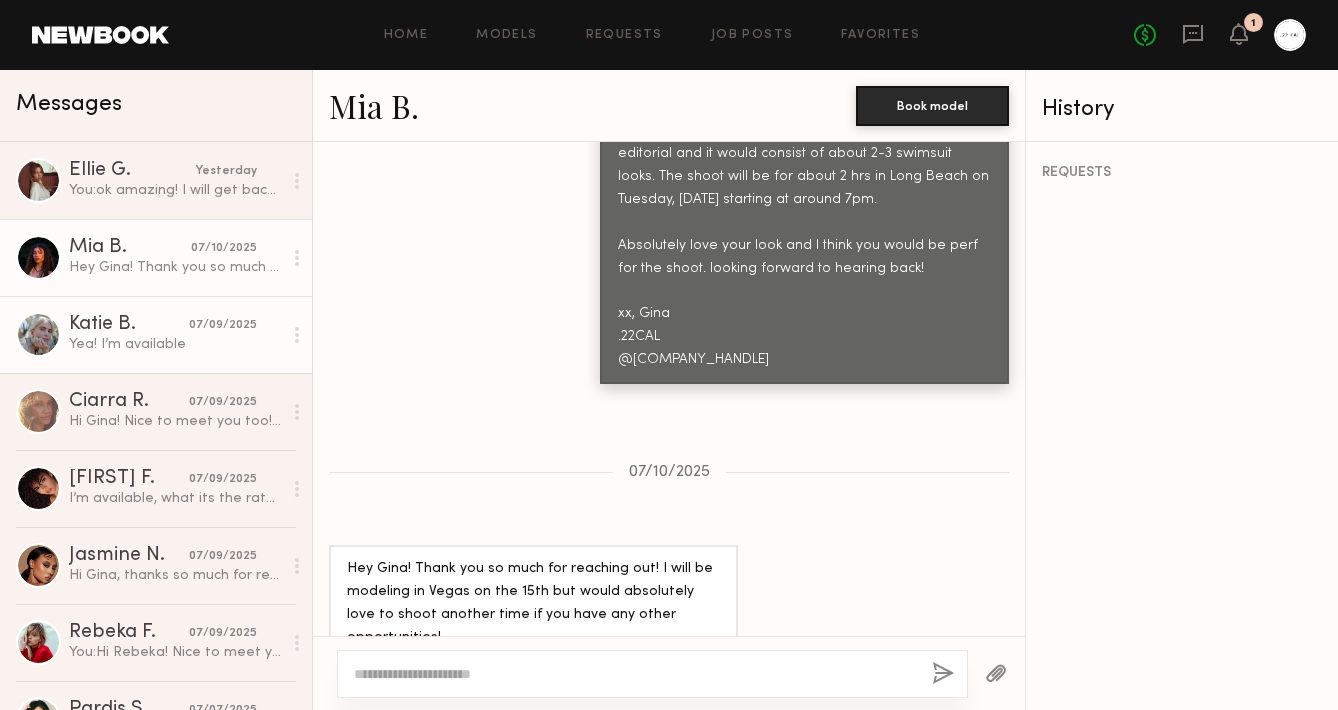 click on "Yea! I’m available" 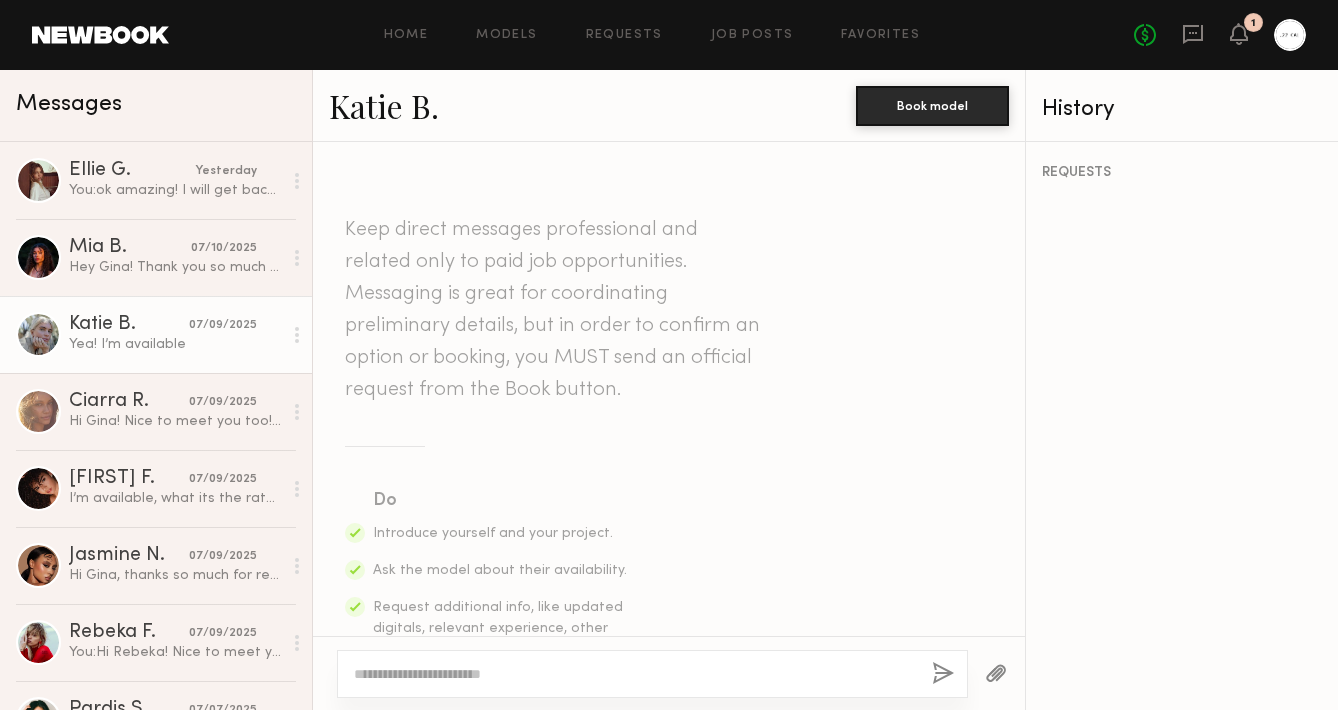 scroll, scrollTop: 860, scrollLeft: 0, axis: vertical 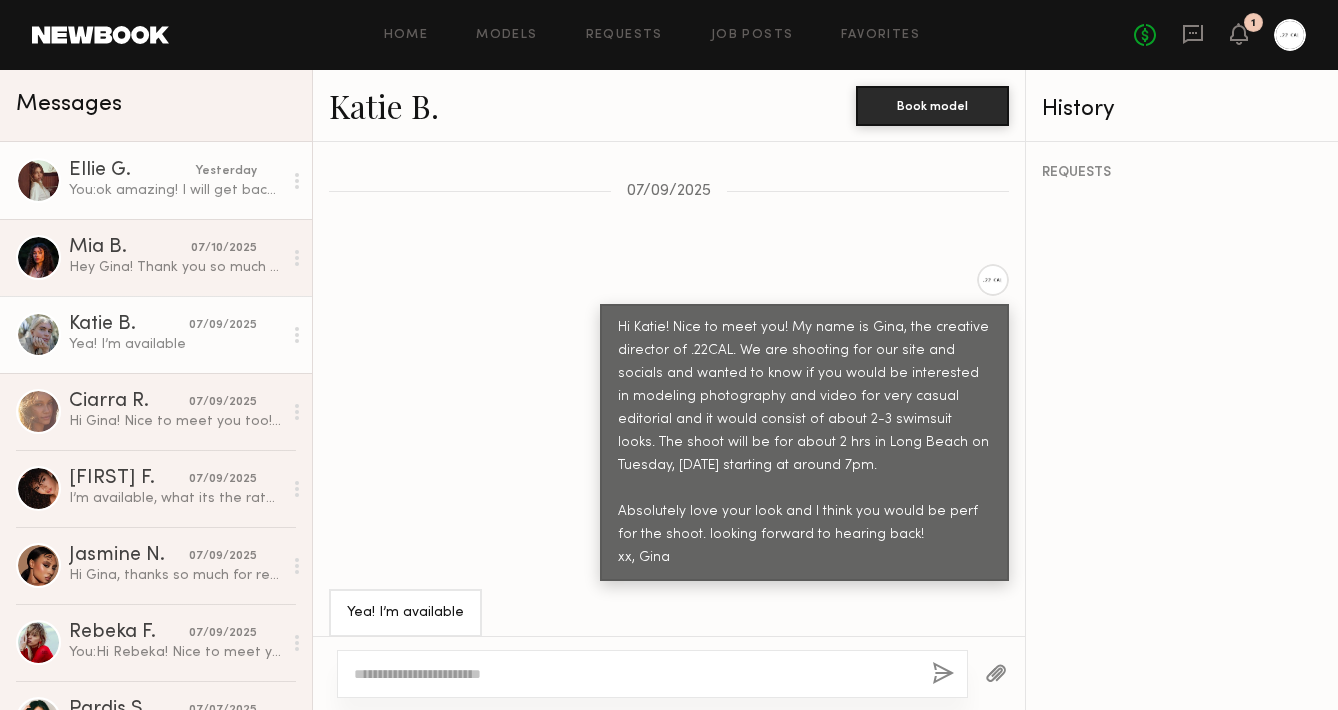 click on "You:  ok amazing! I will get back to you later today with more details on hair/makeup <3" 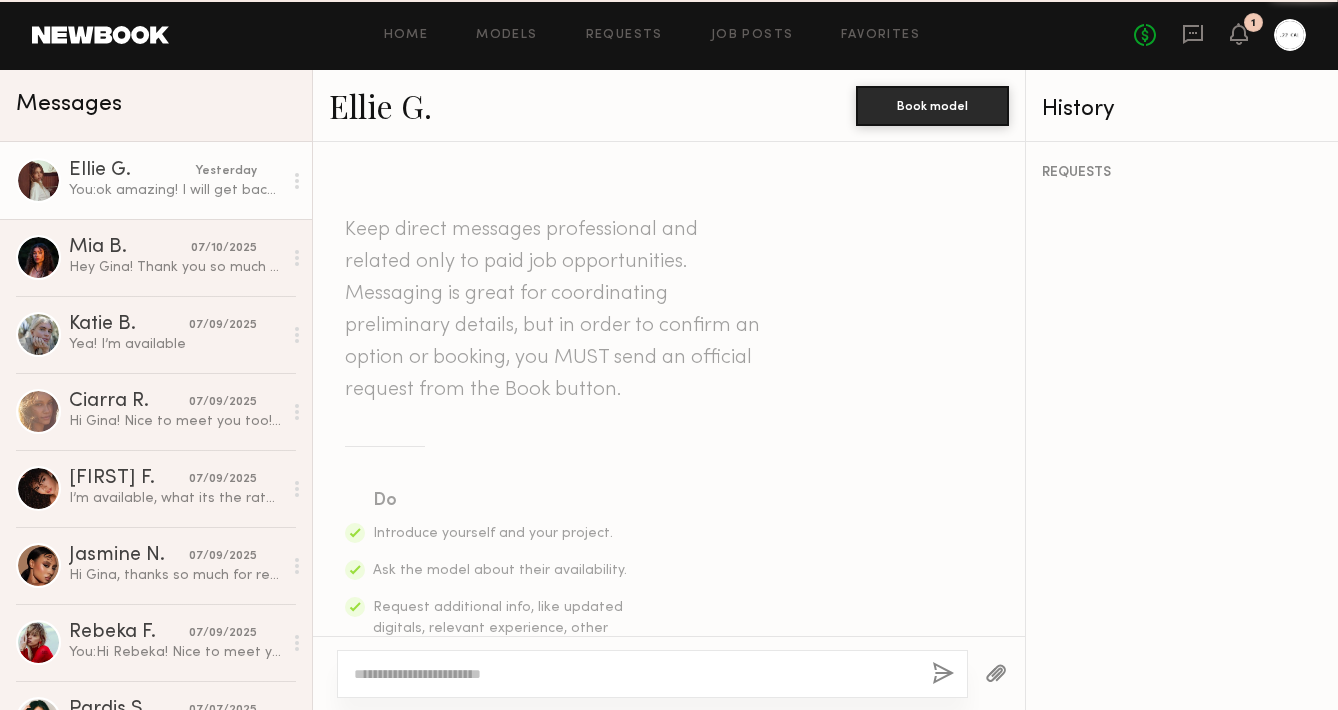 scroll, scrollTop: 2164, scrollLeft: 0, axis: vertical 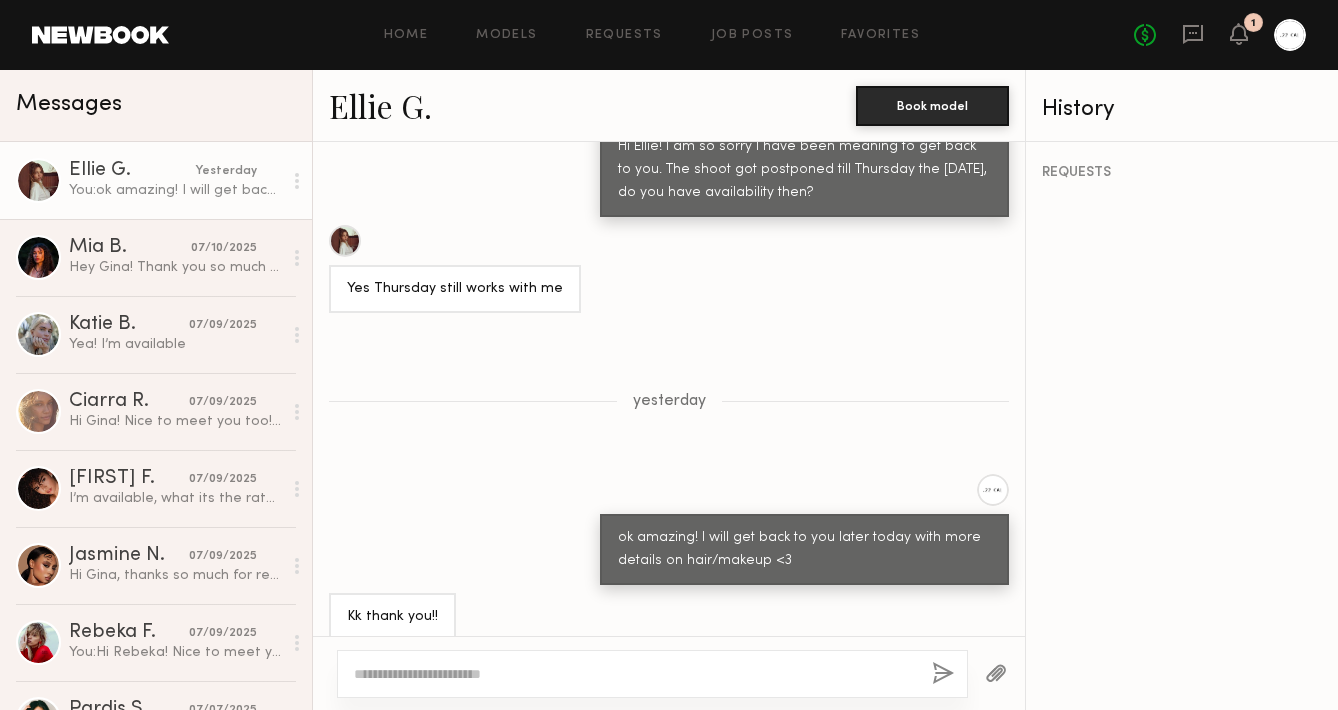 click on "Ellie G." 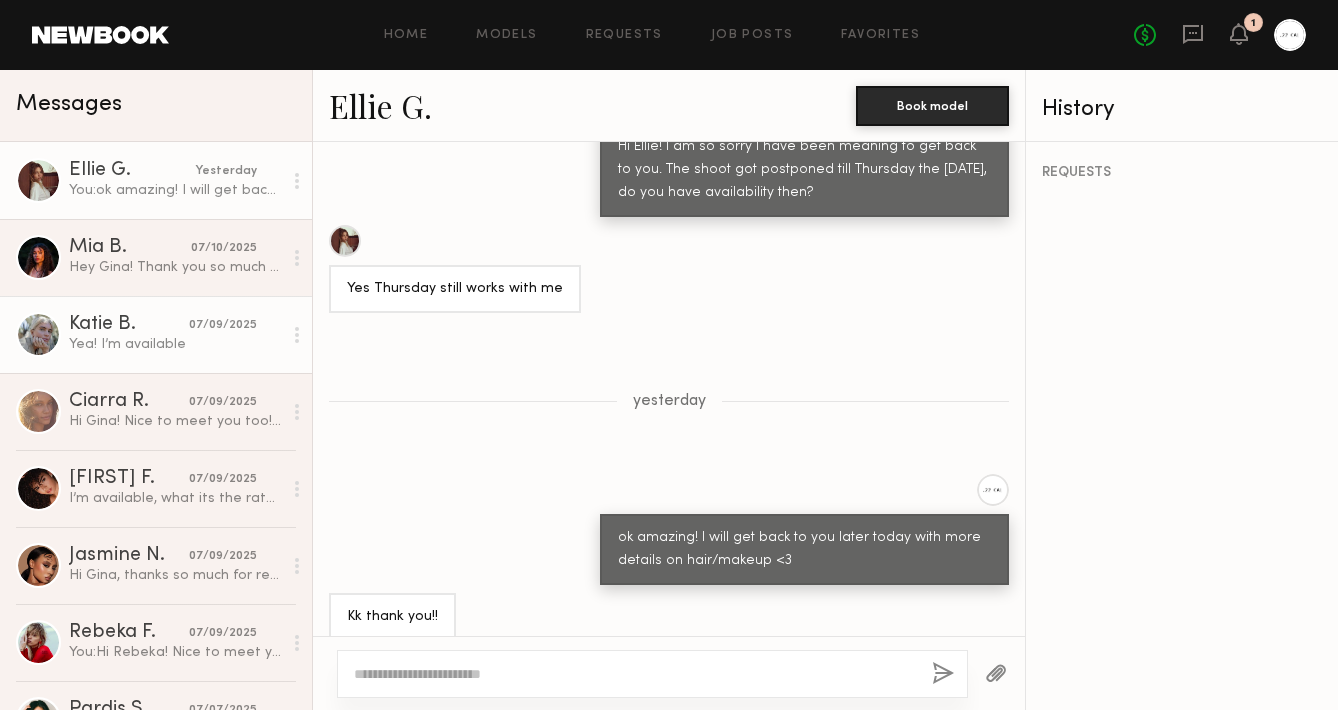 click on "Katie B." 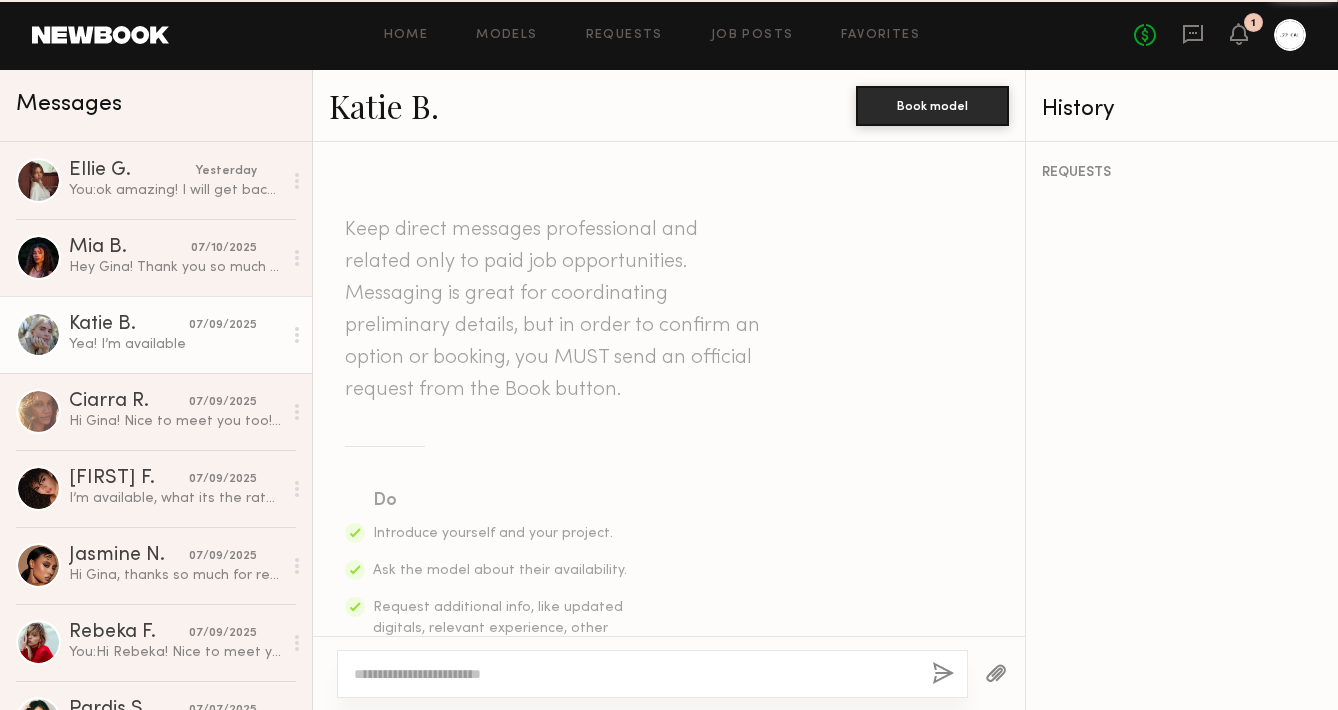 scroll, scrollTop: 860, scrollLeft: 0, axis: vertical 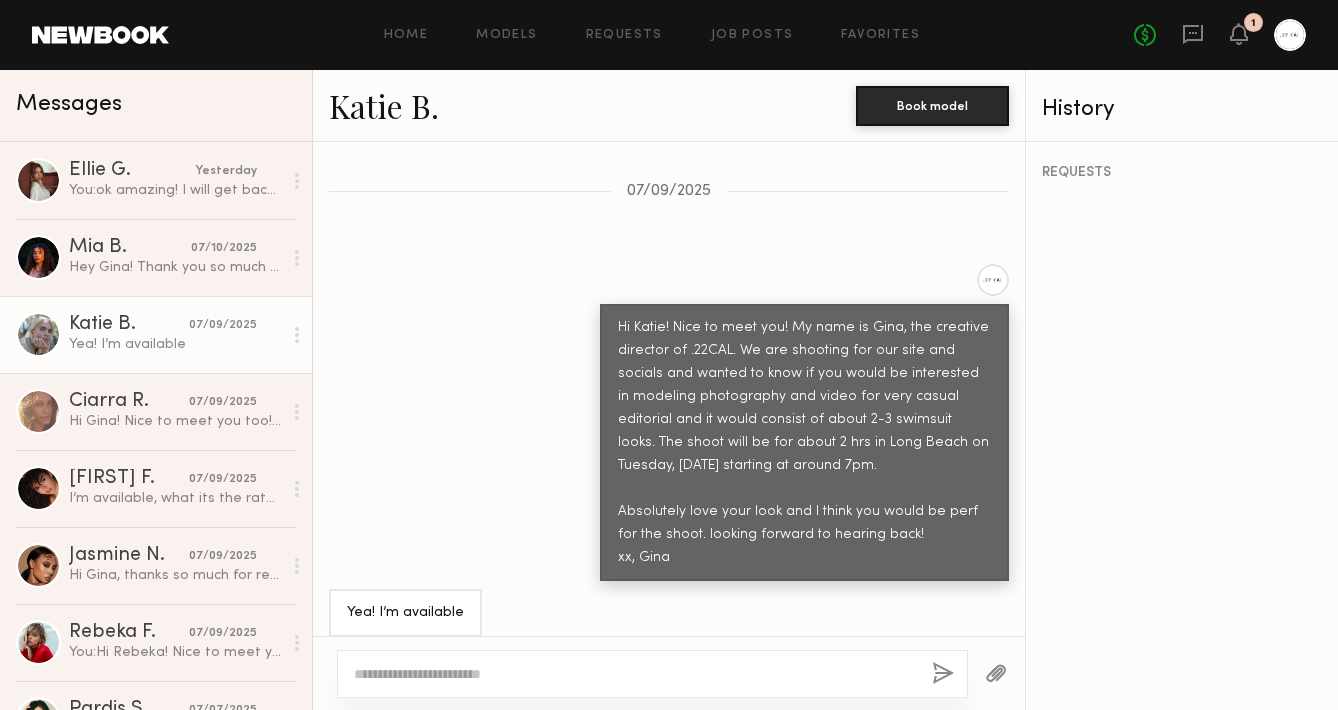 click on "Katie B." 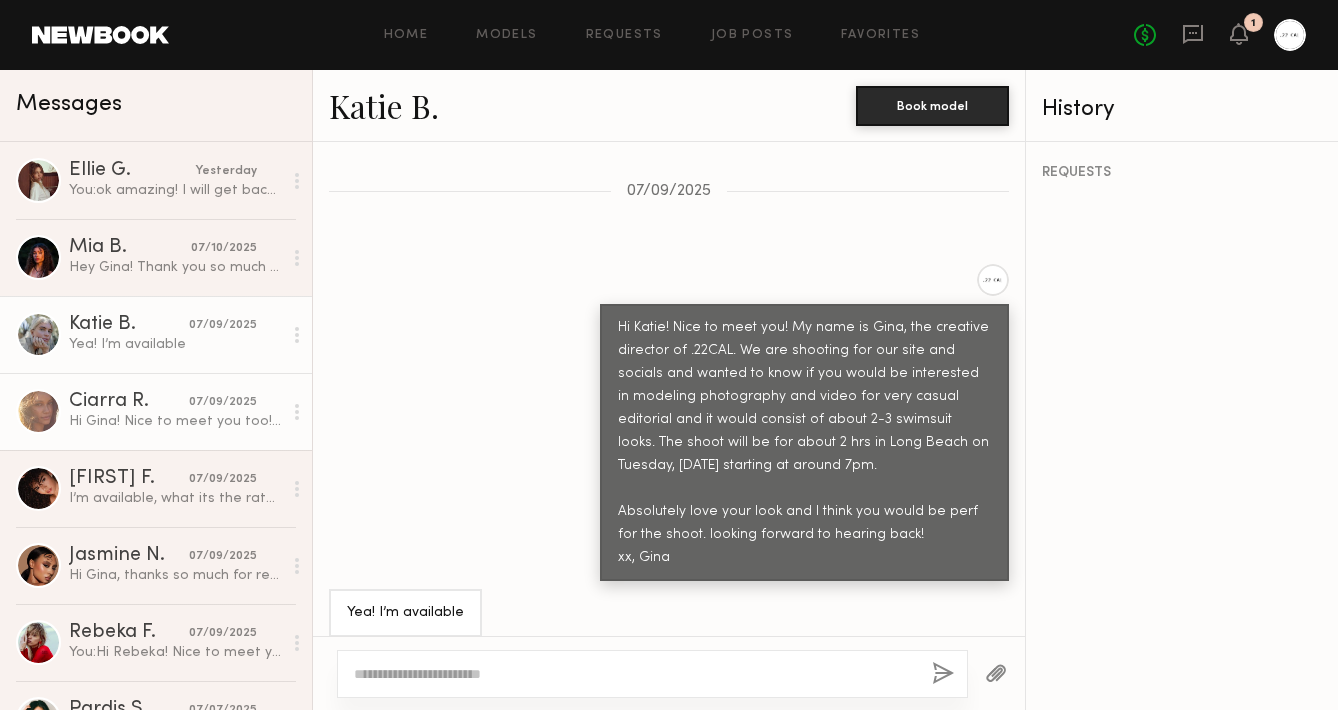 click on "Ciarra R." 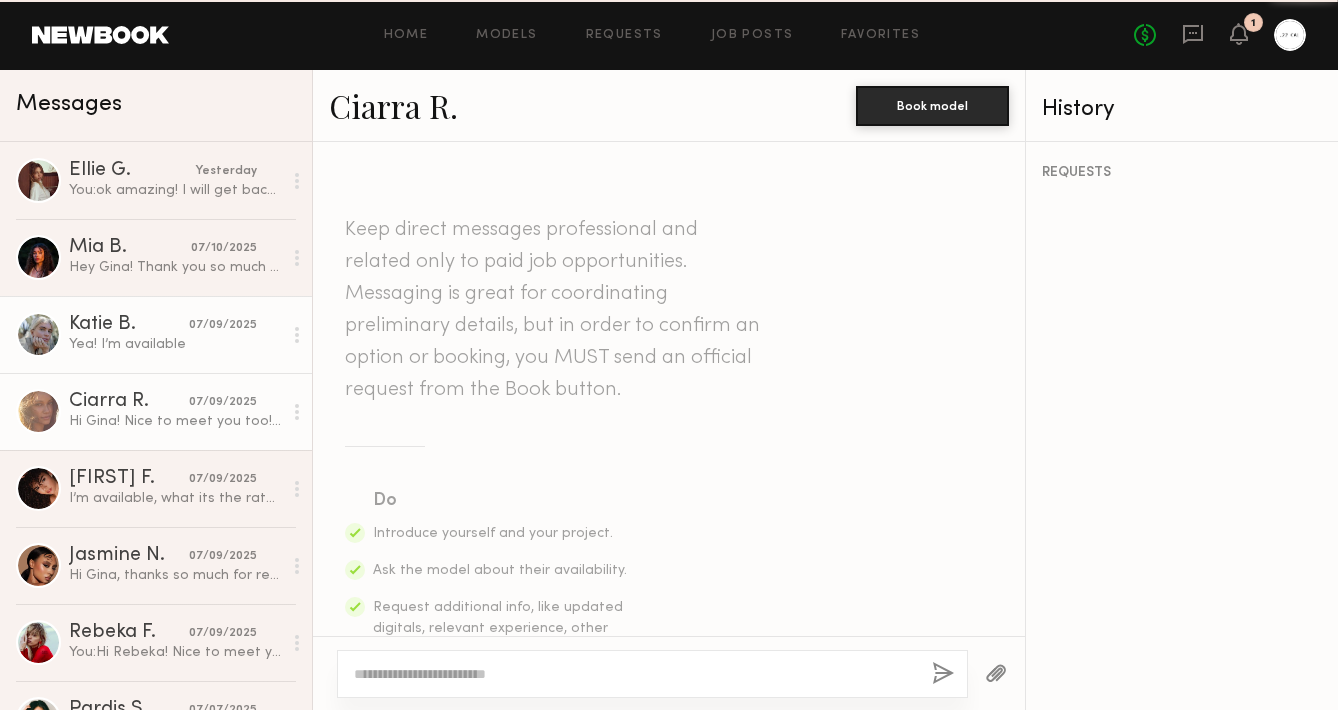 scroll, scrollTop: 952, scrollLeft: 0, axis: vertical 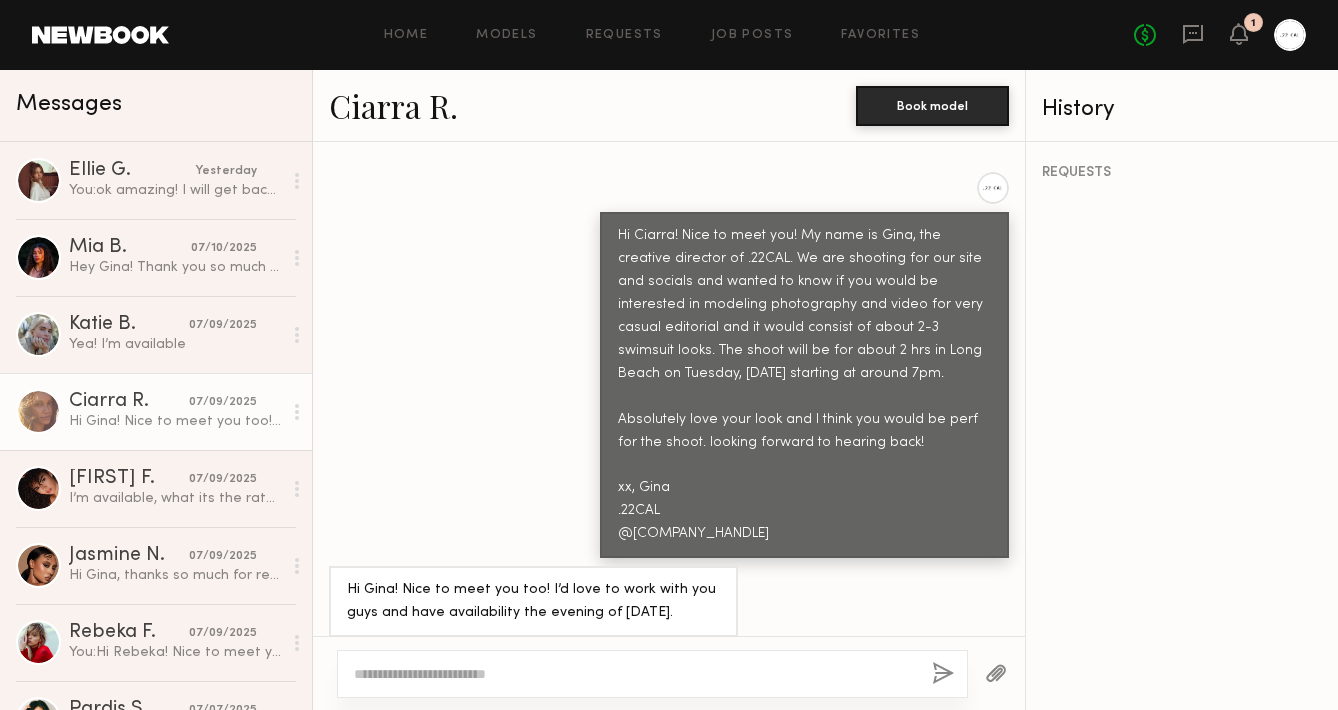 click on "Ciarra R." 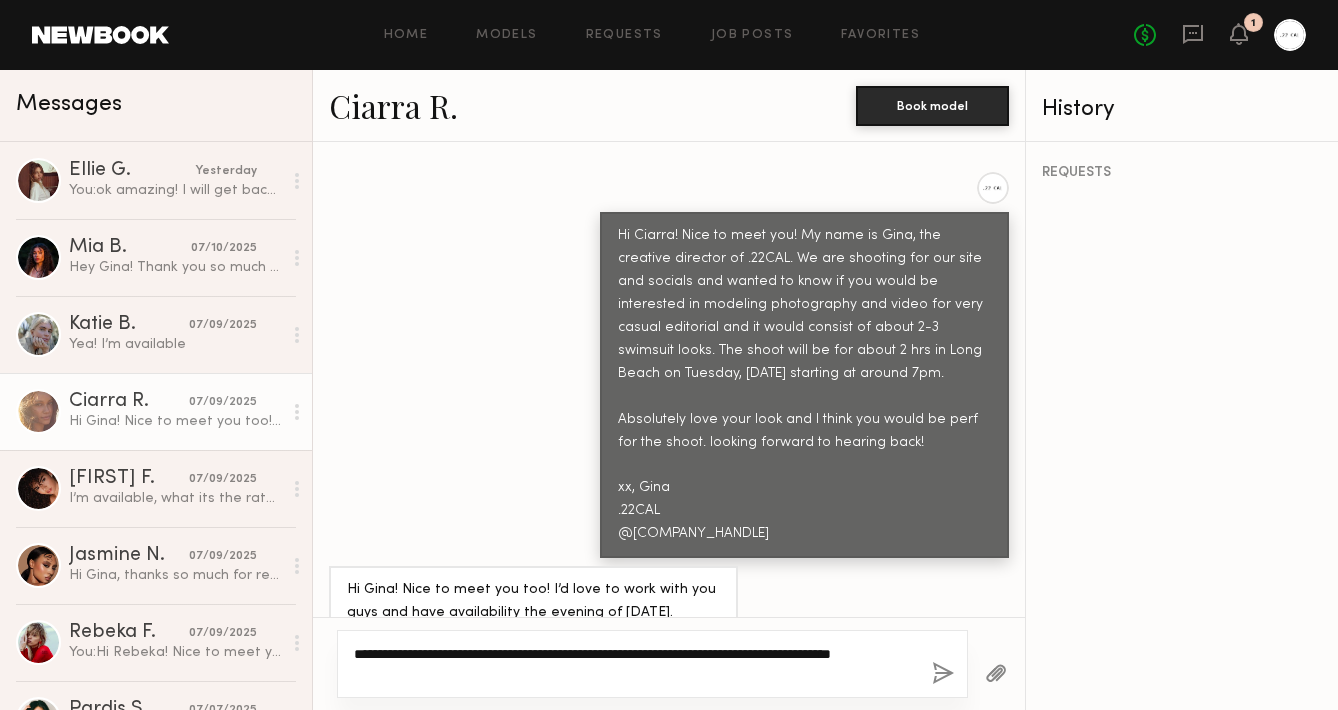 click on "**********" 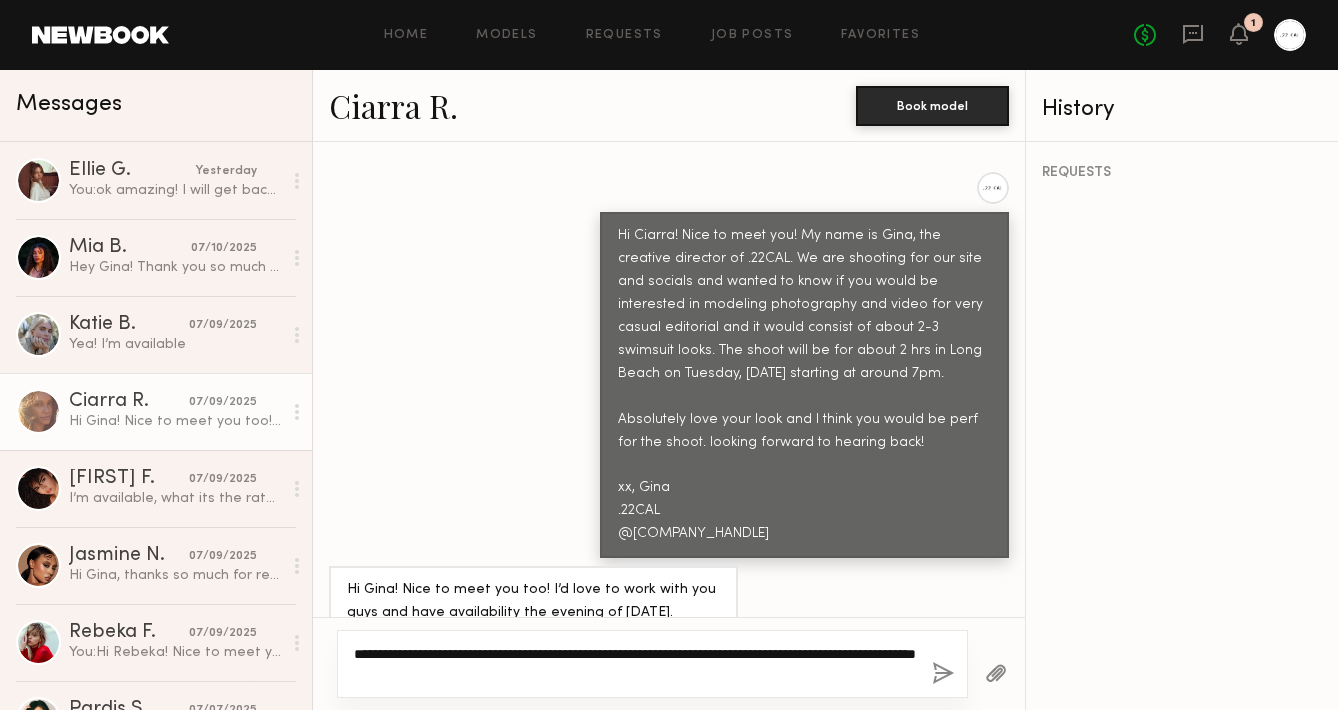 drag, startPoint x: 406, startPoint y: 678, endPoint x: 514, endPoint y: 674, distance: 108.07405 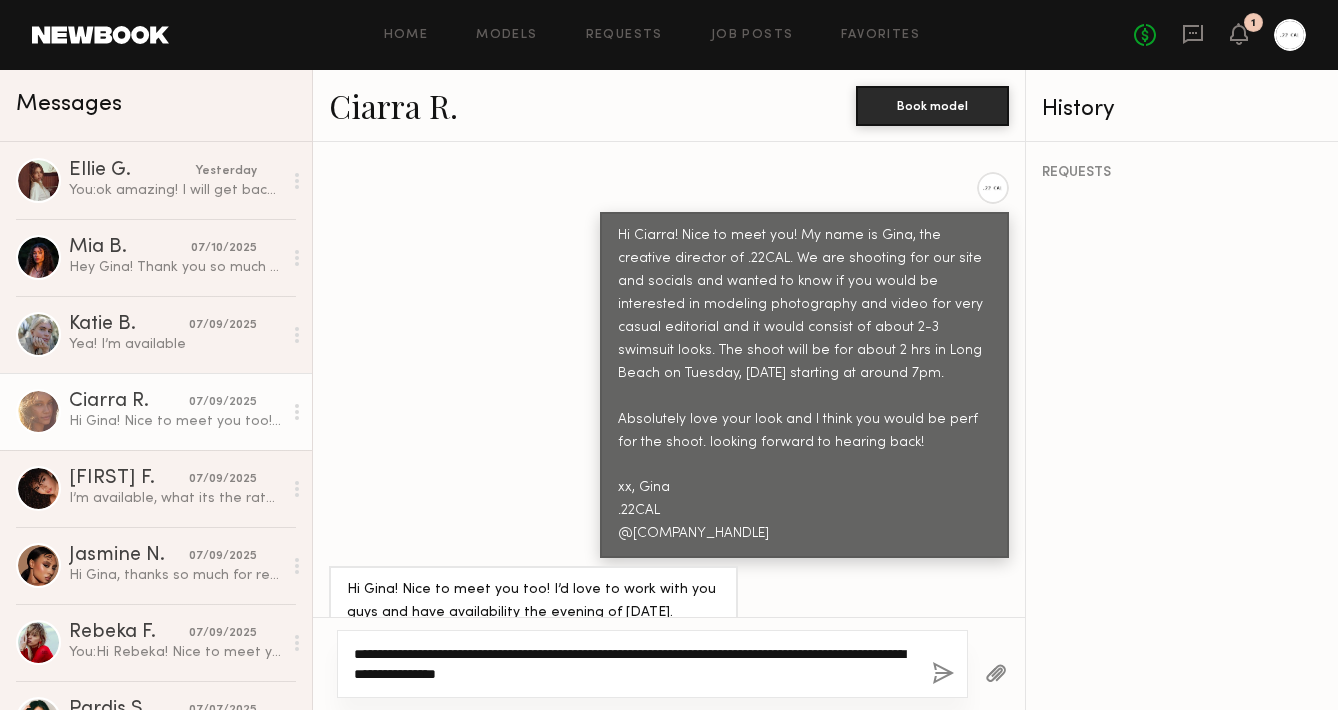 click on "**********" 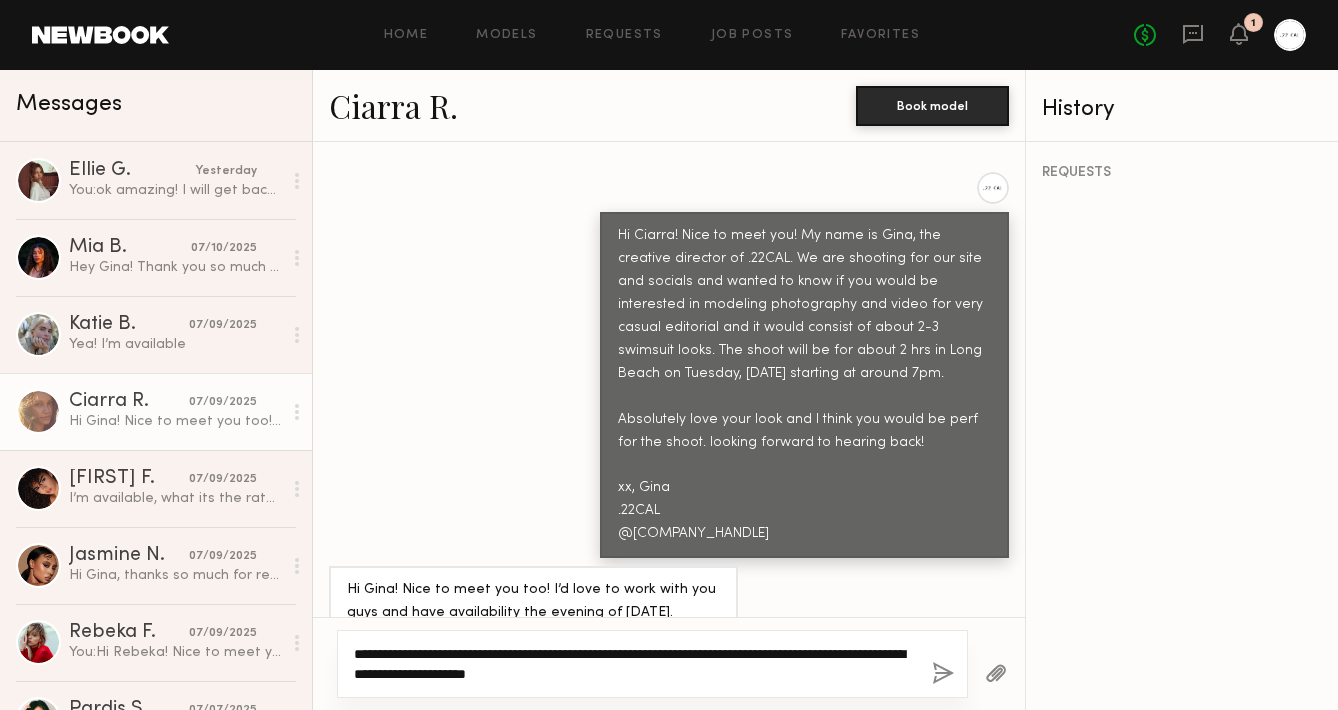 click on "**********" 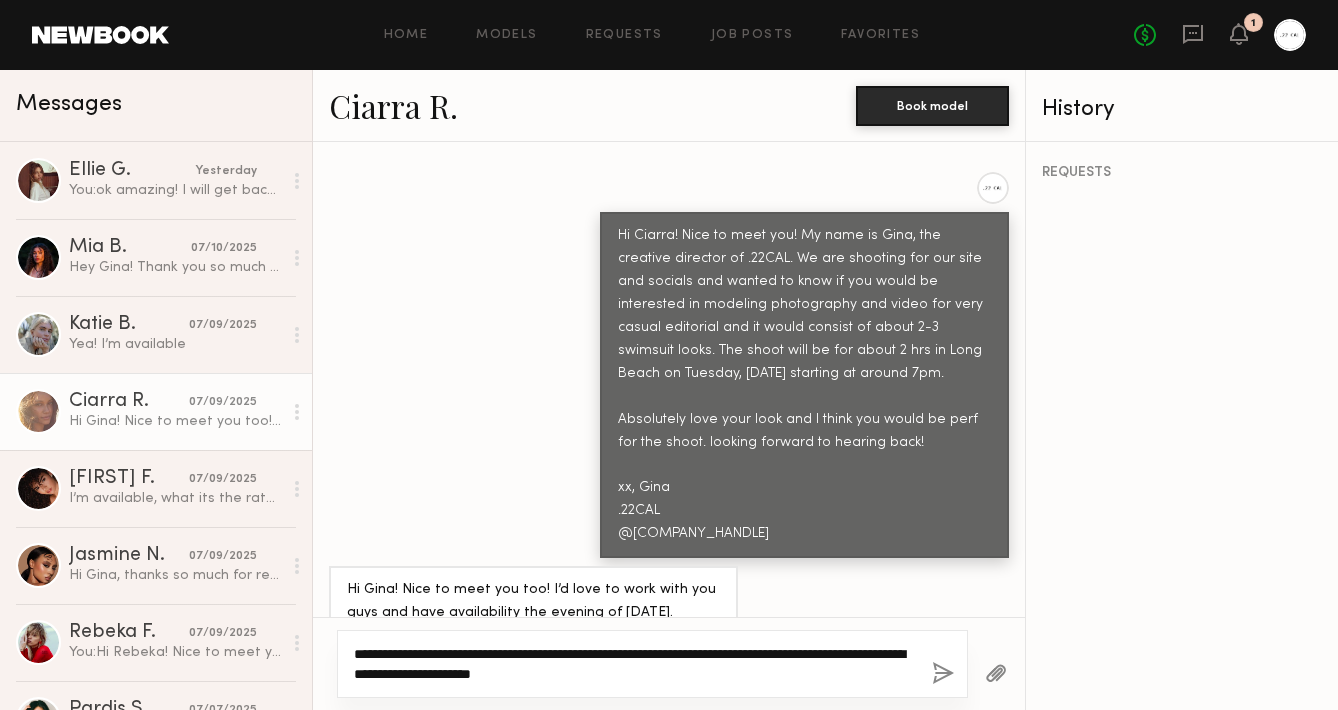 click on "**********" 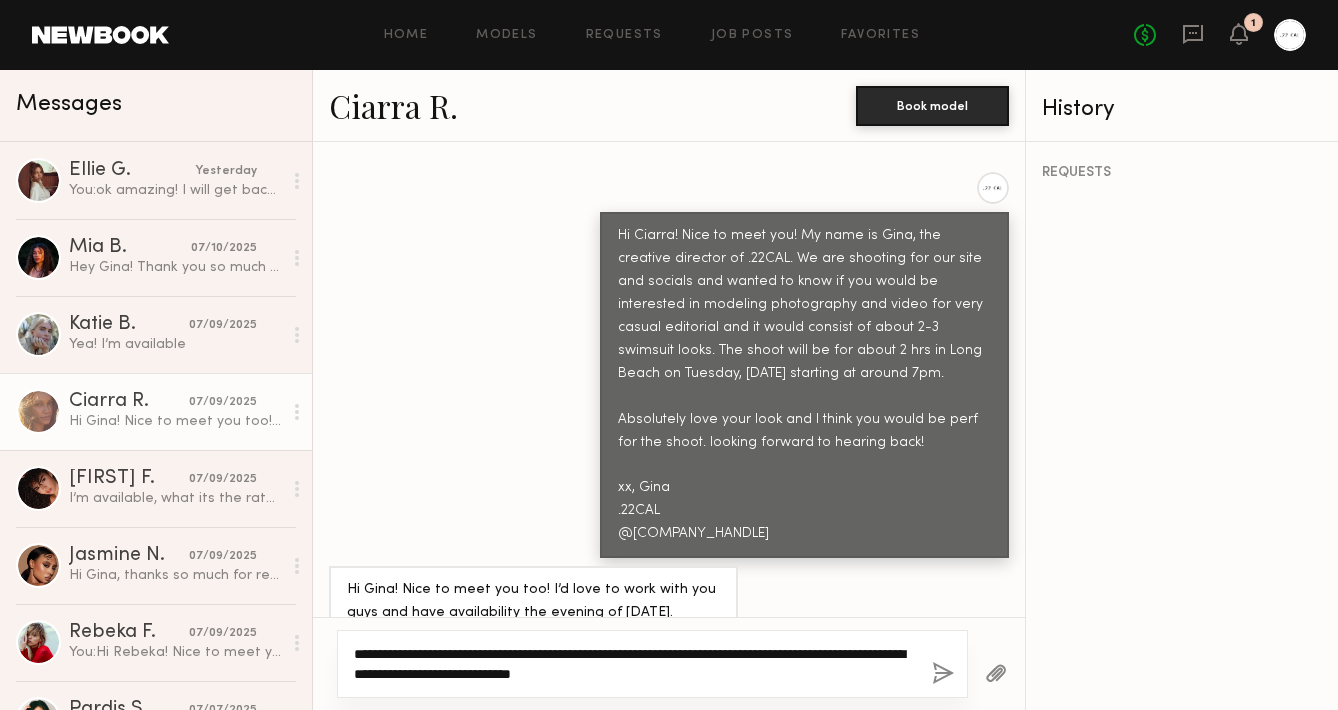 click on "**********" 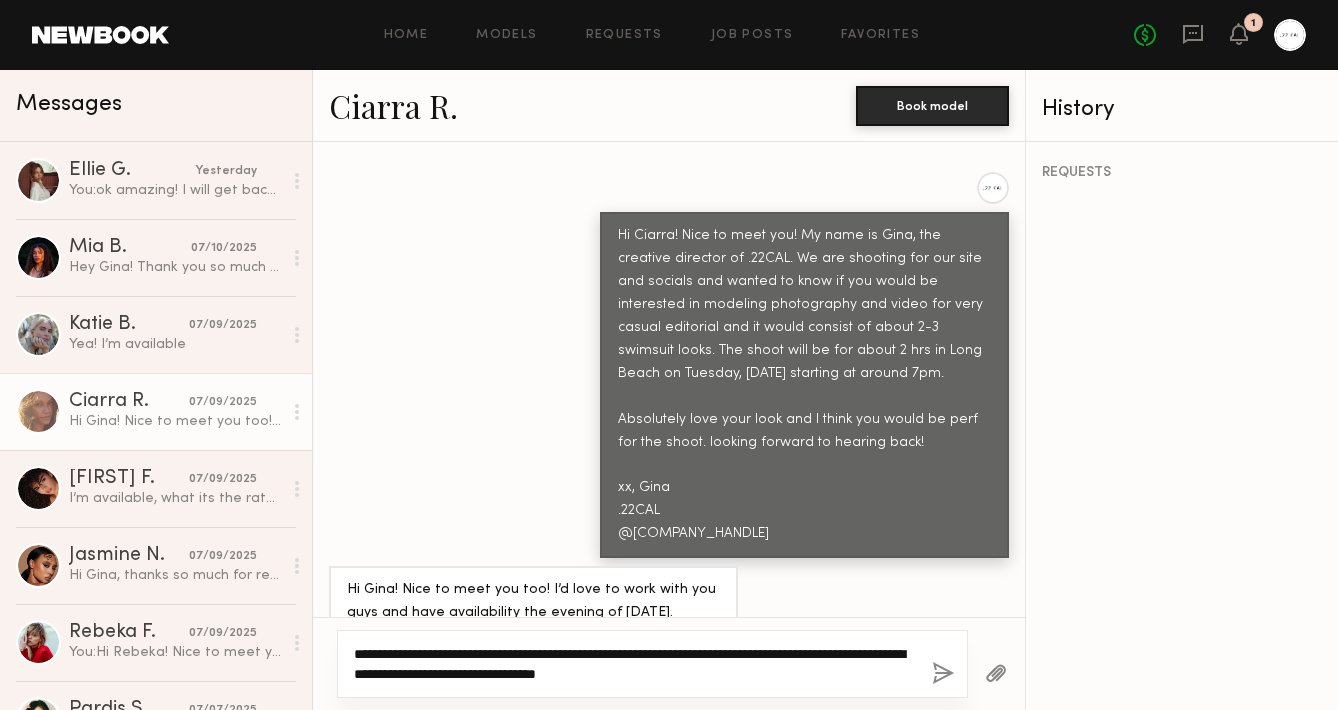 drag, startPoint x: 759, startPoint y: 674, endPoint x: 342, endPoint y: 627, distance: 419.64032 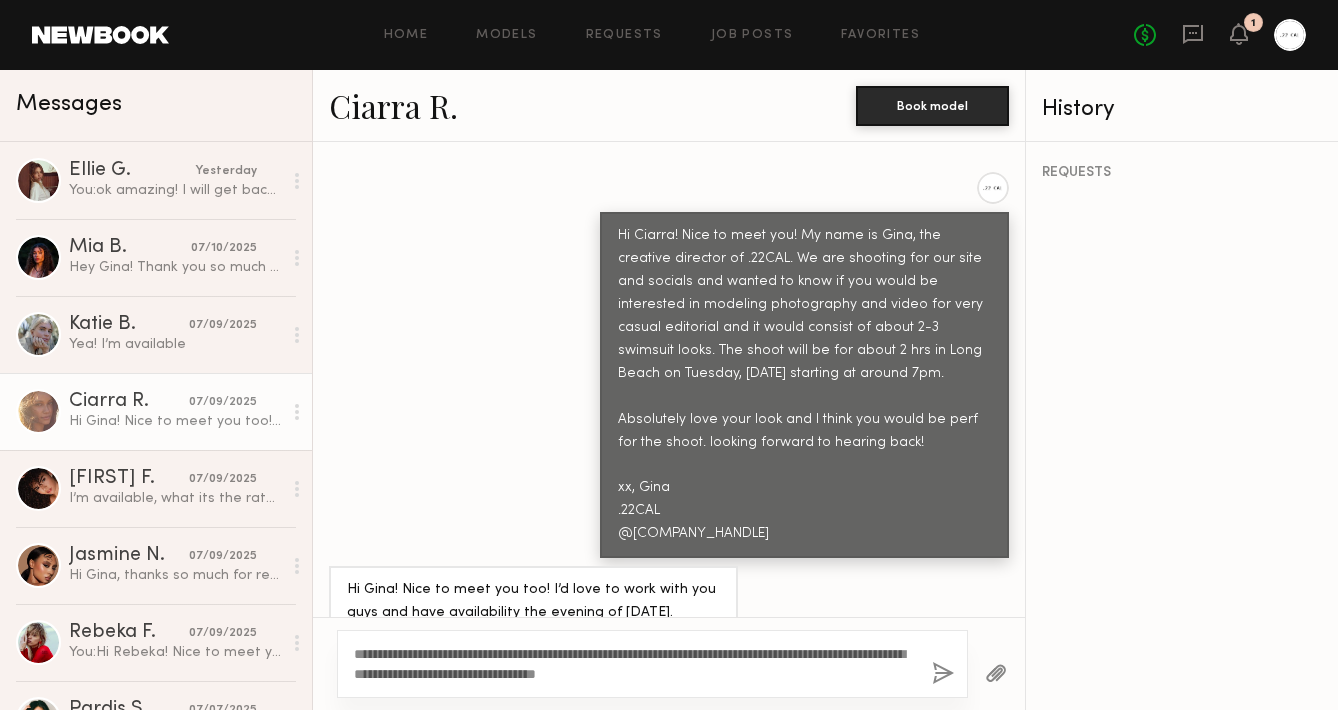 click 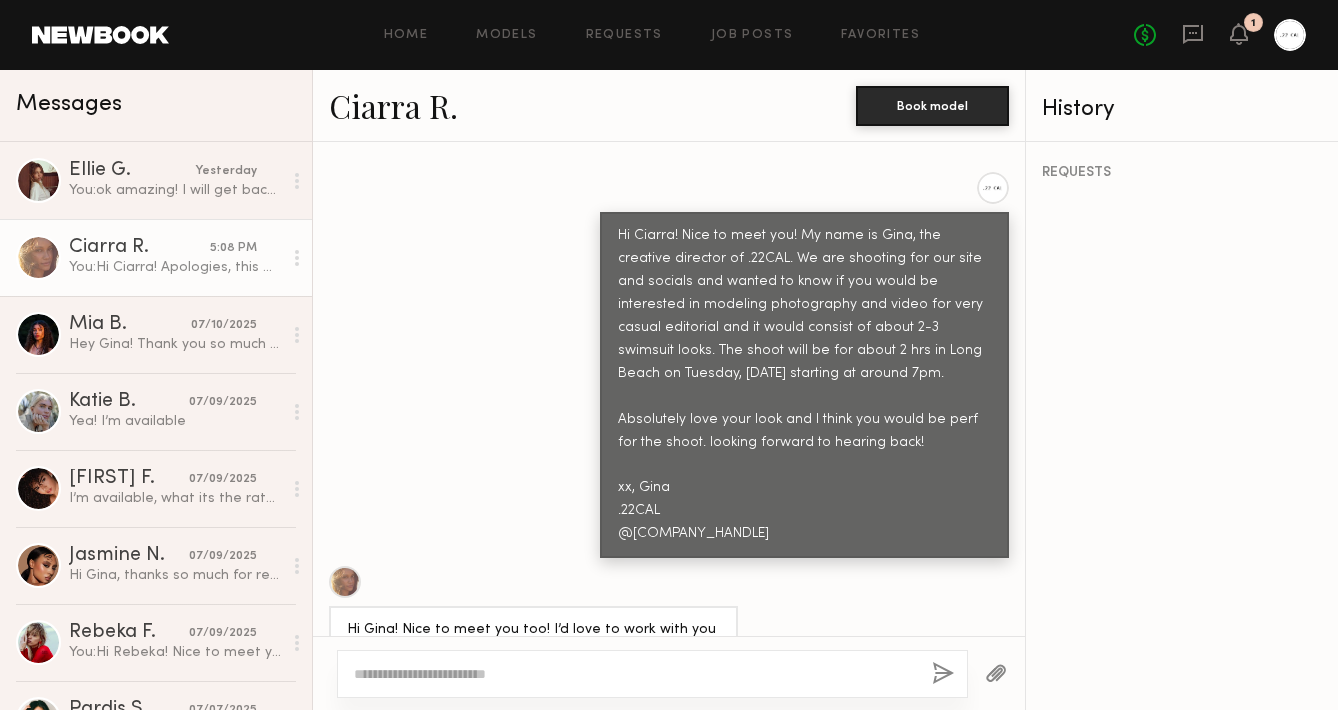 scroll, scrollTop: 1397, scrollLeft: 0, axis: vertical 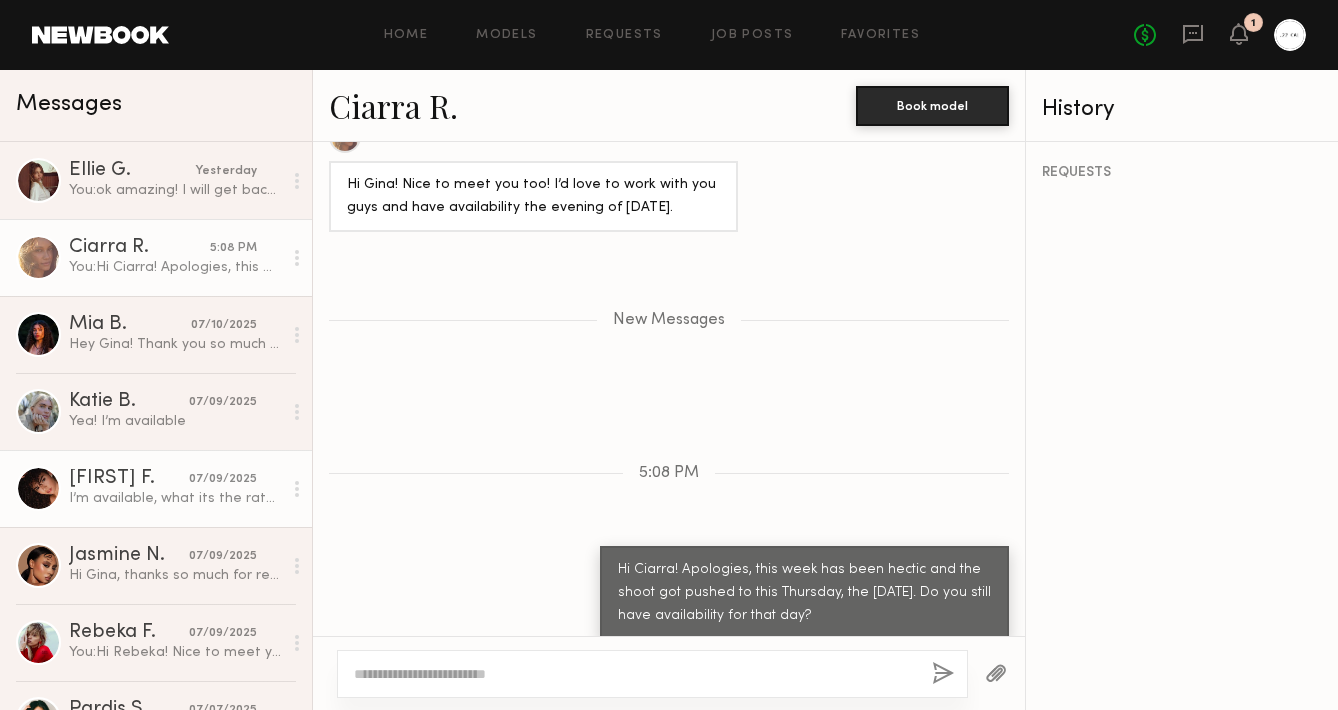 click on "Ágatha F." 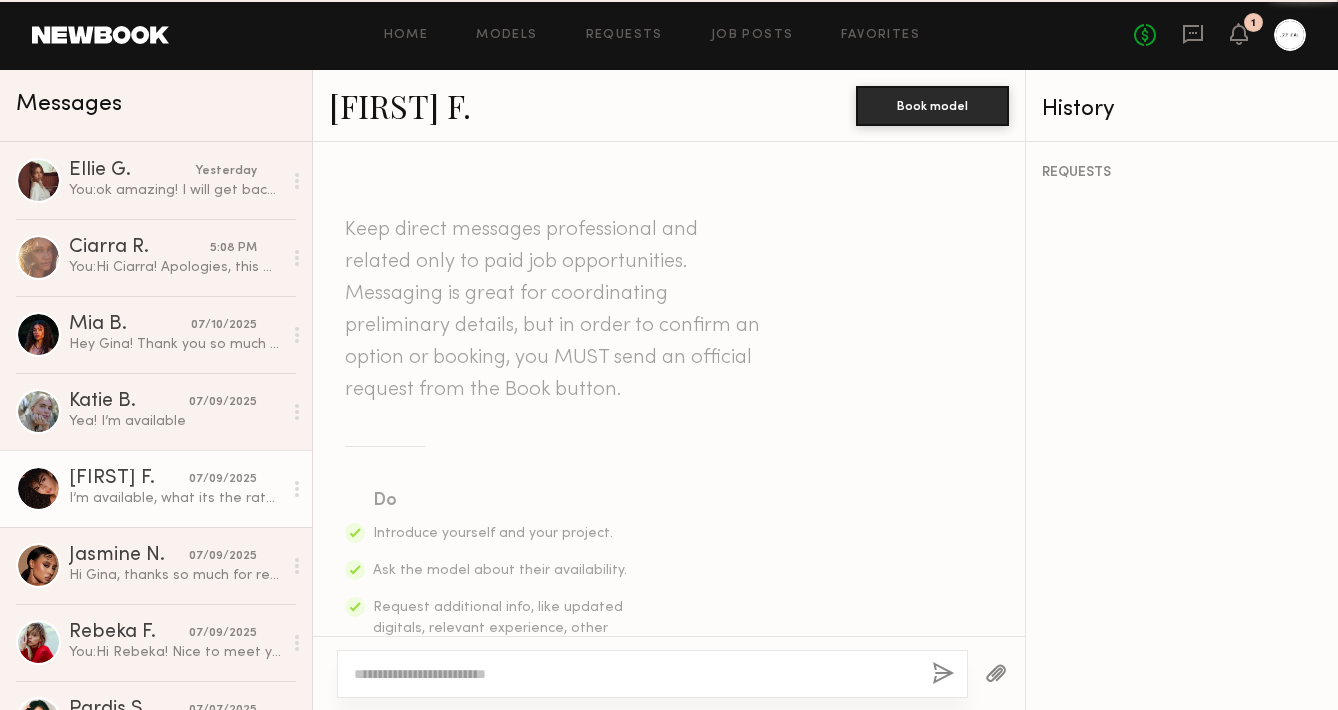 scroll, scrollTop: 1002, scrollLeft: 0, axis: vertical 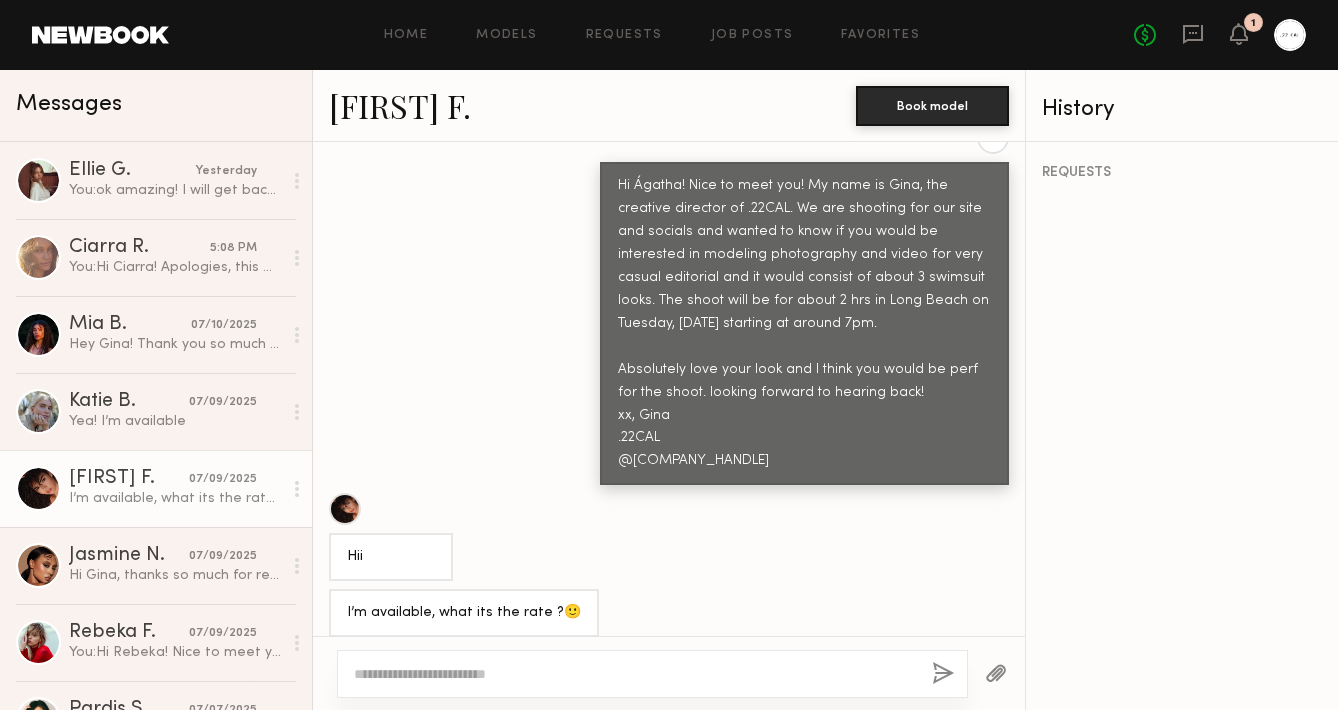 click on "Ágatha F." 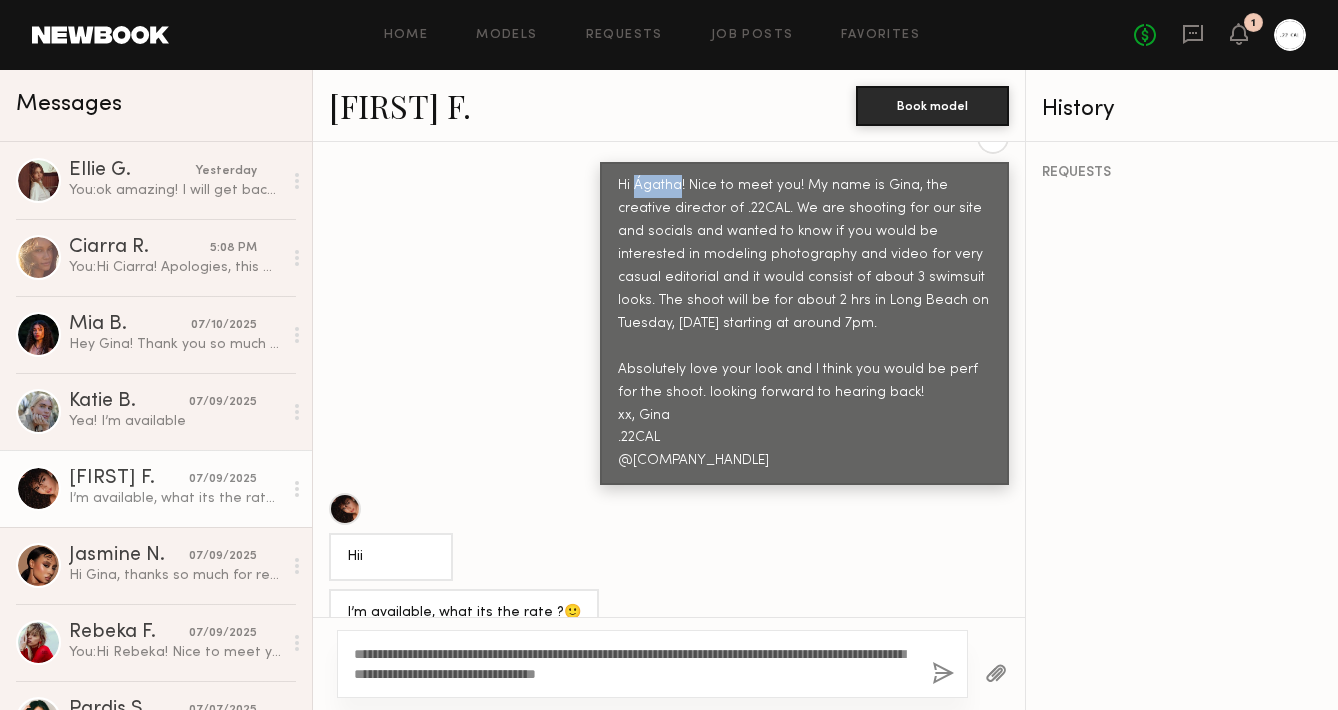 drag, startPoint x: 634, startPoint y: 165, endPoint x: 682, endPoint y: 165, distance: 48 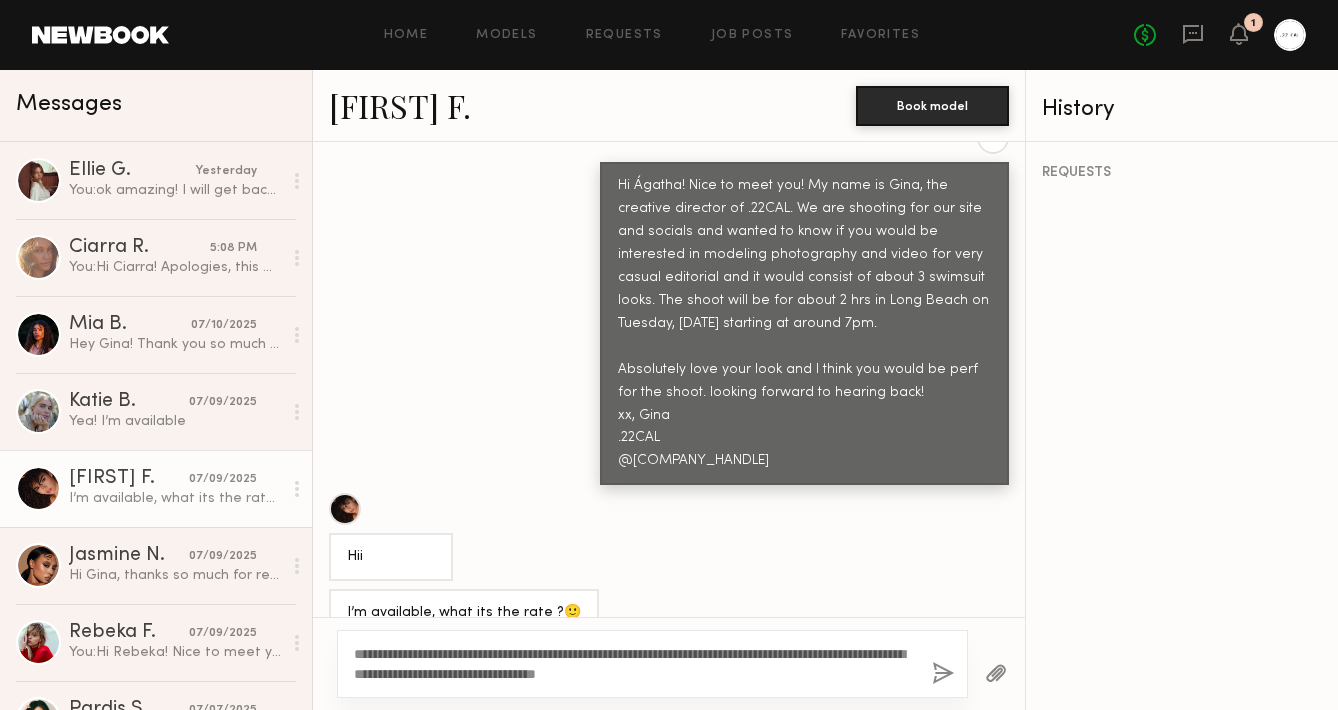 click on "**********" 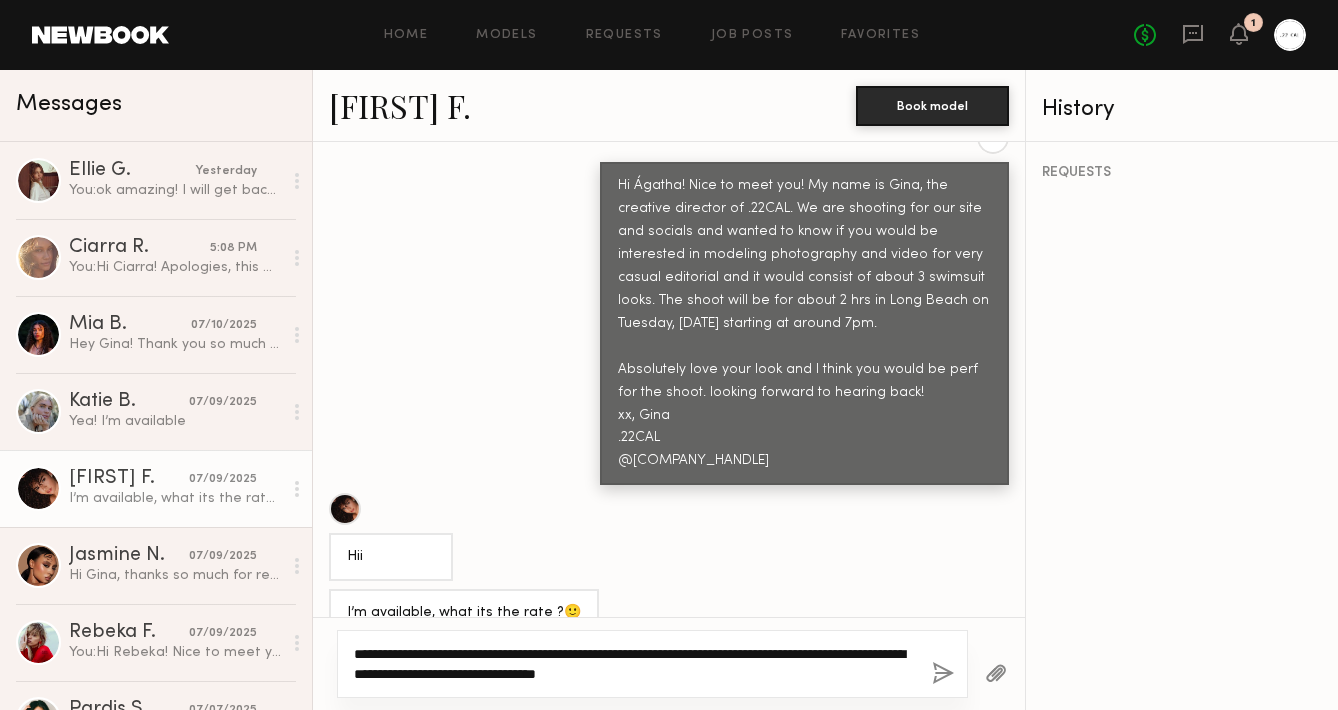 click on "**********" 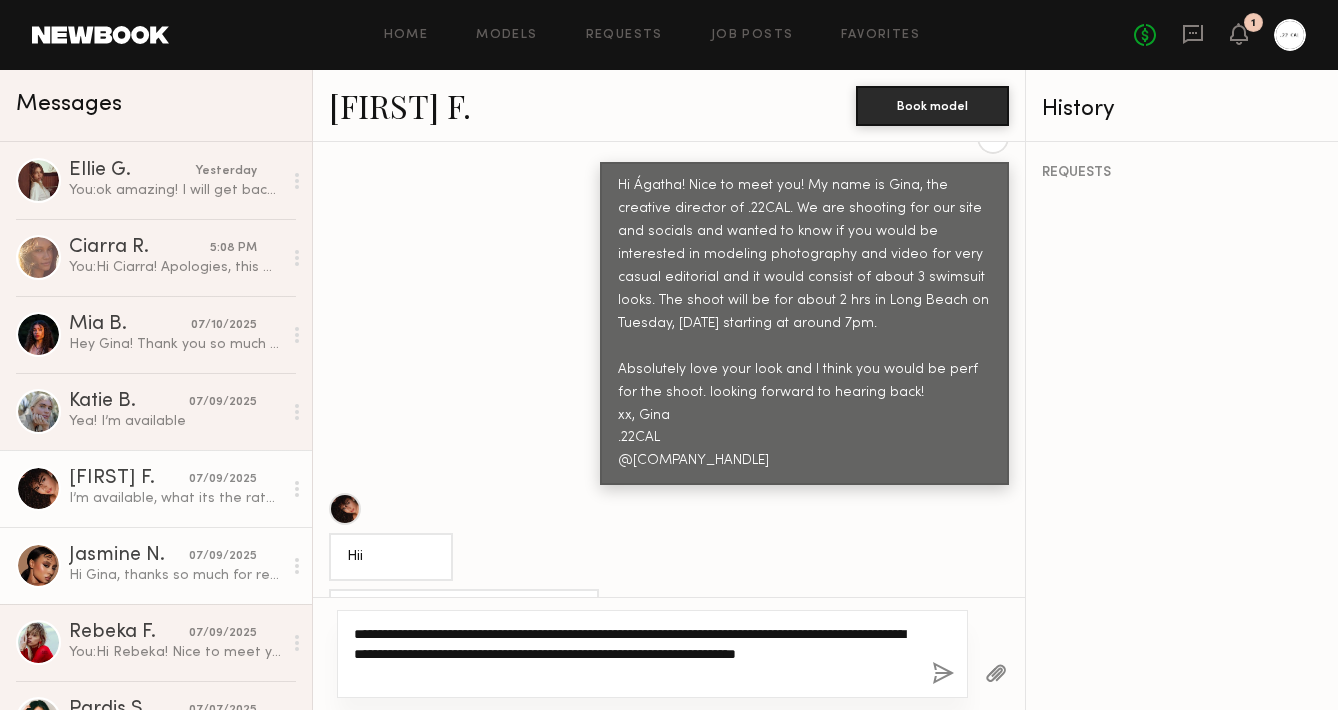type on "**********" 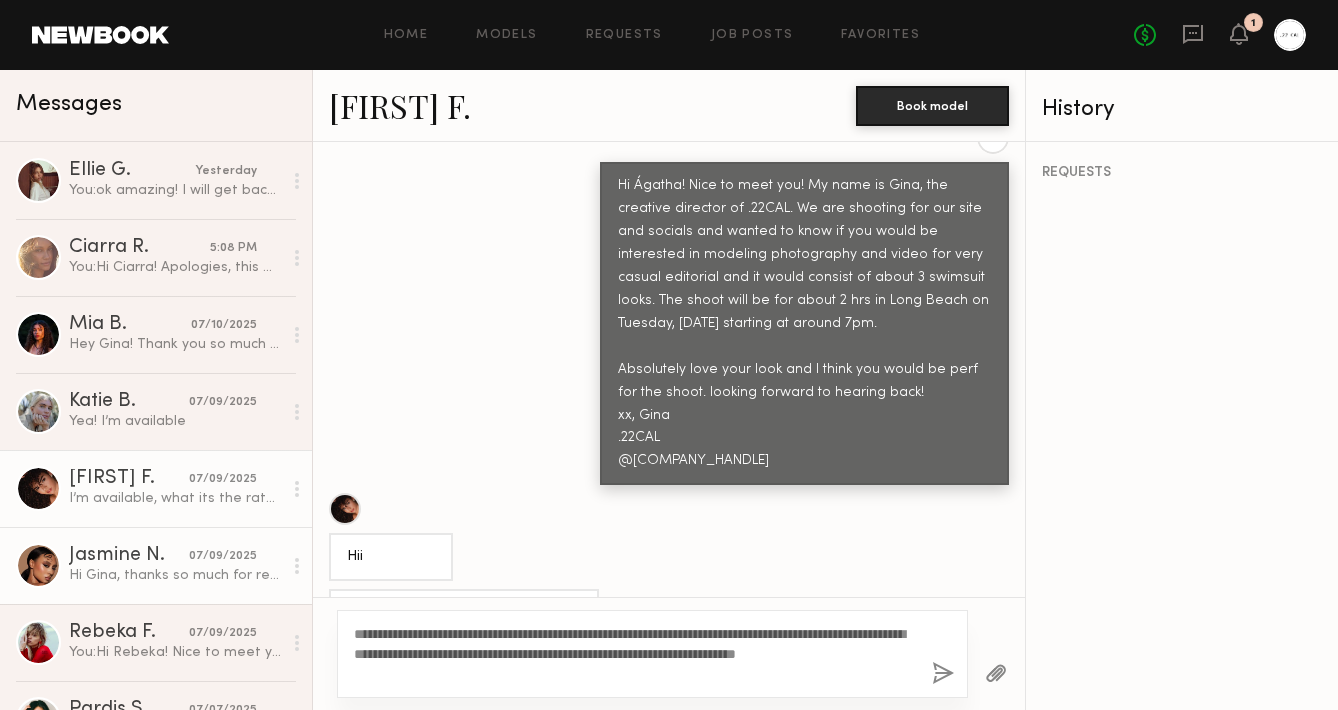 click on "Hi Gina, thanks so much for reaching out! I am available on that date 😊✨" 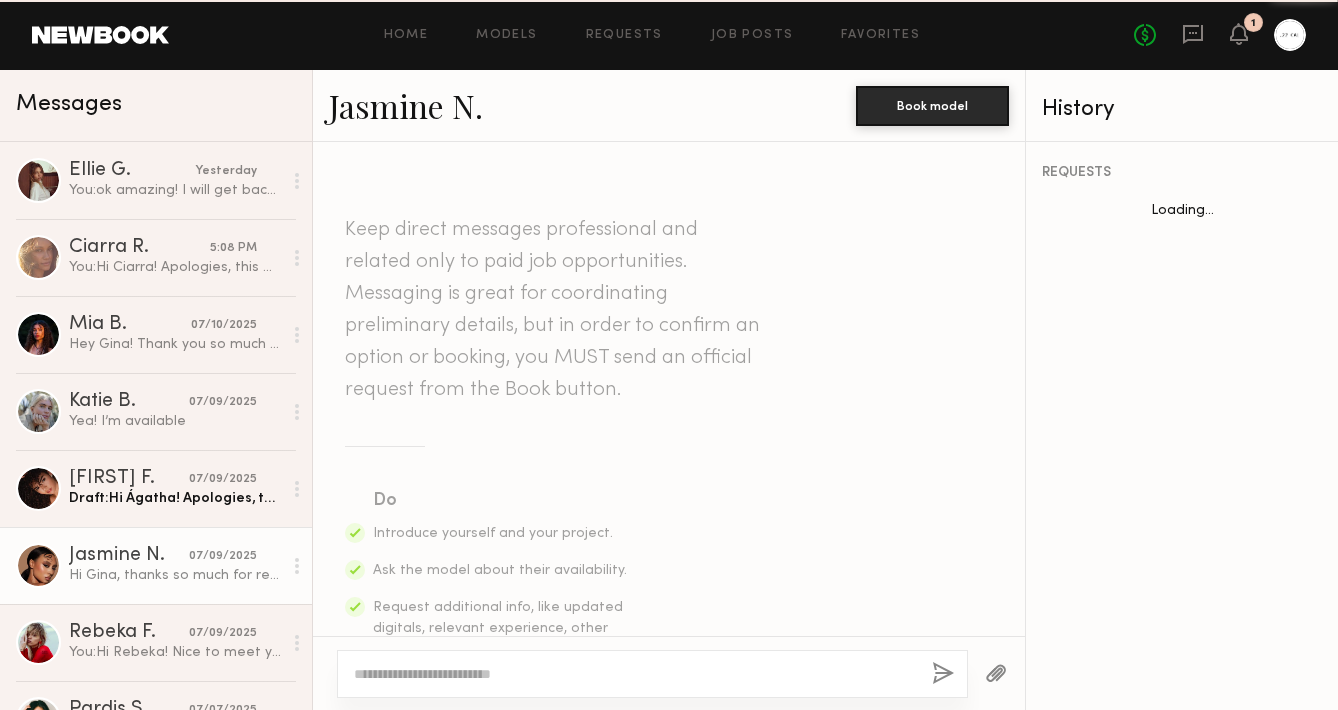 scroll, scrollTop: 929, scrollLeft: 0, axis: vertical 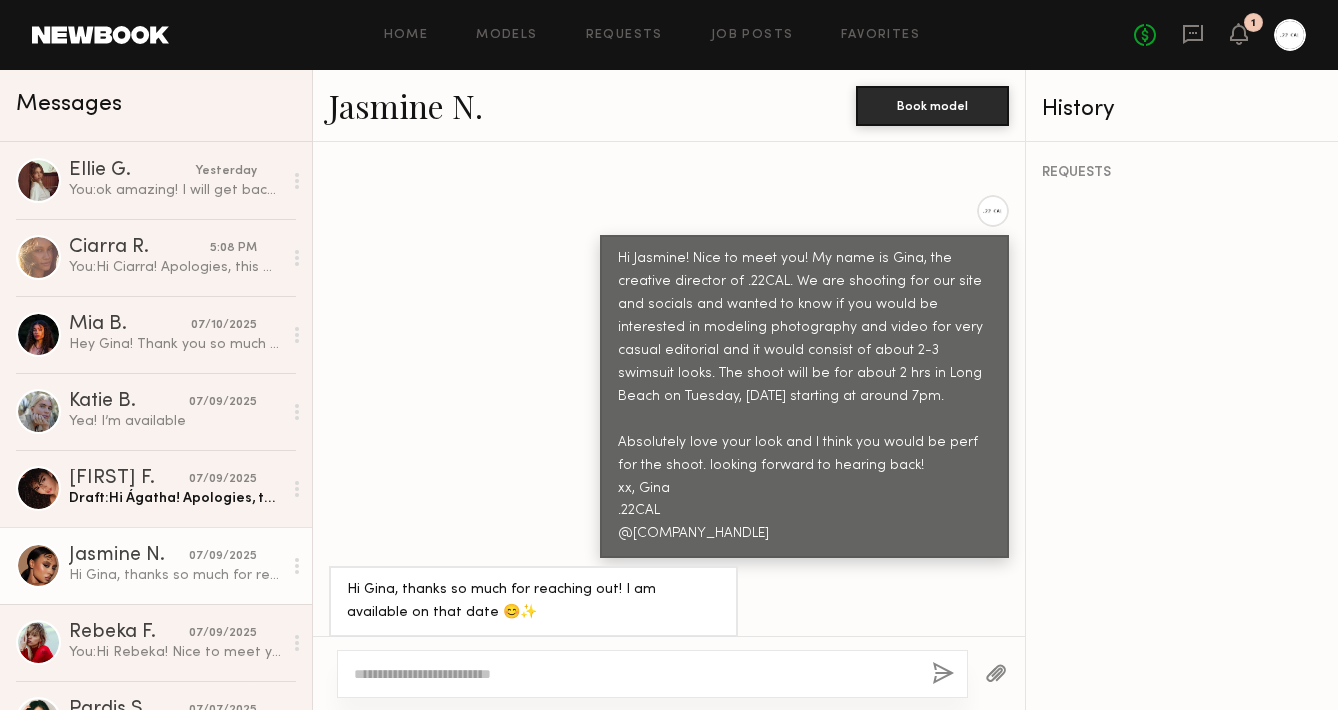 click on "Jasmine N." 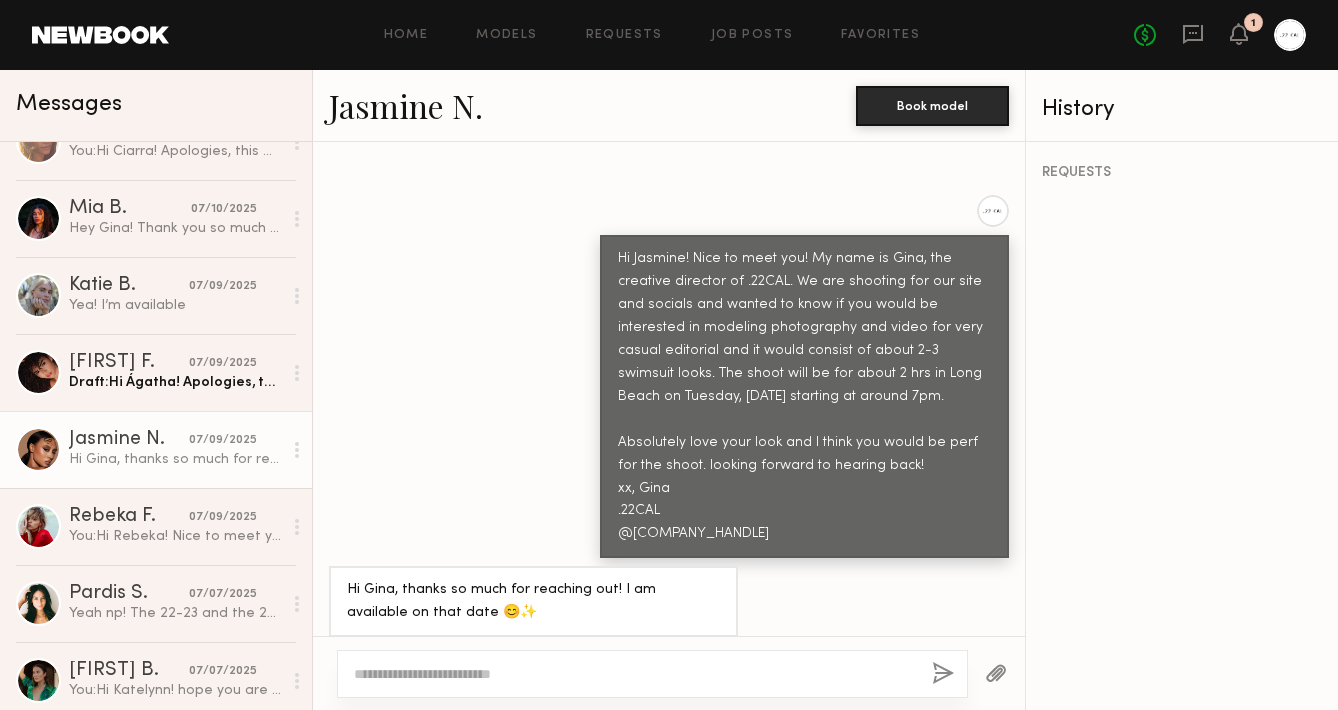 scroll, scrollTop: 115, scrollLeft: 0, axis: vertical 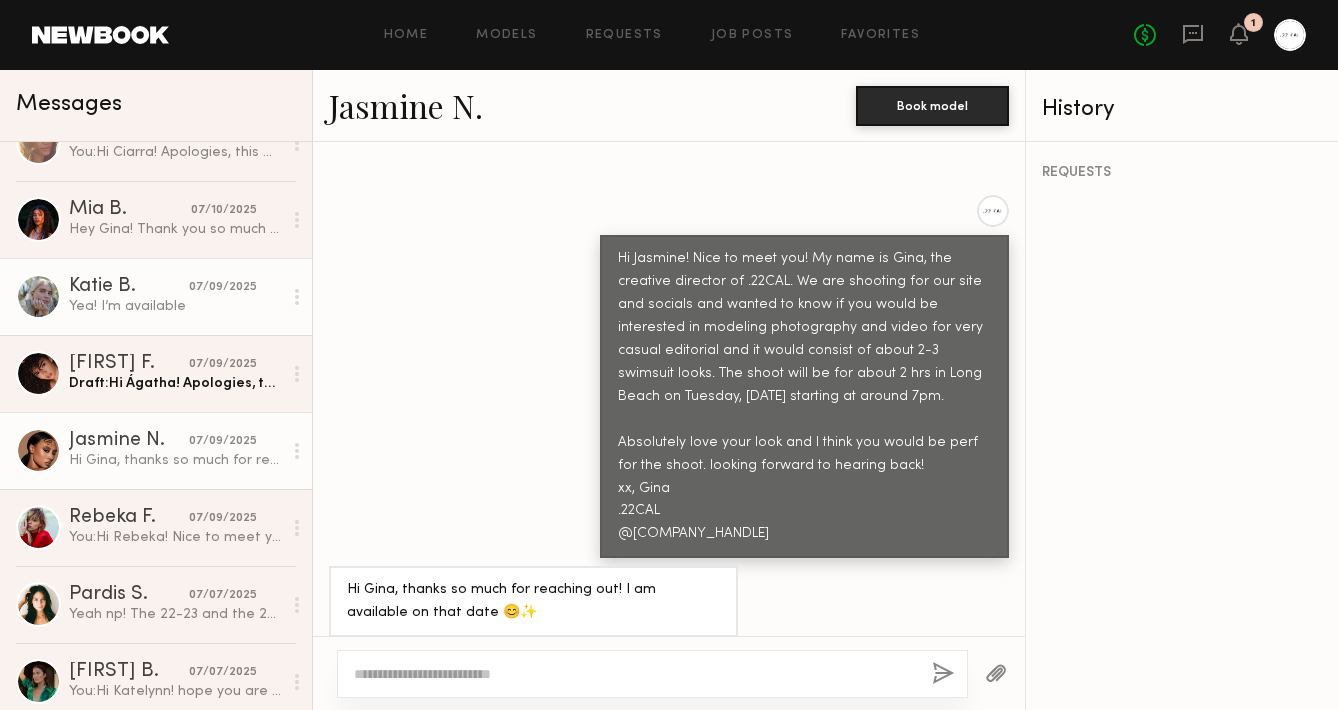 click on "Yea! I’m available" 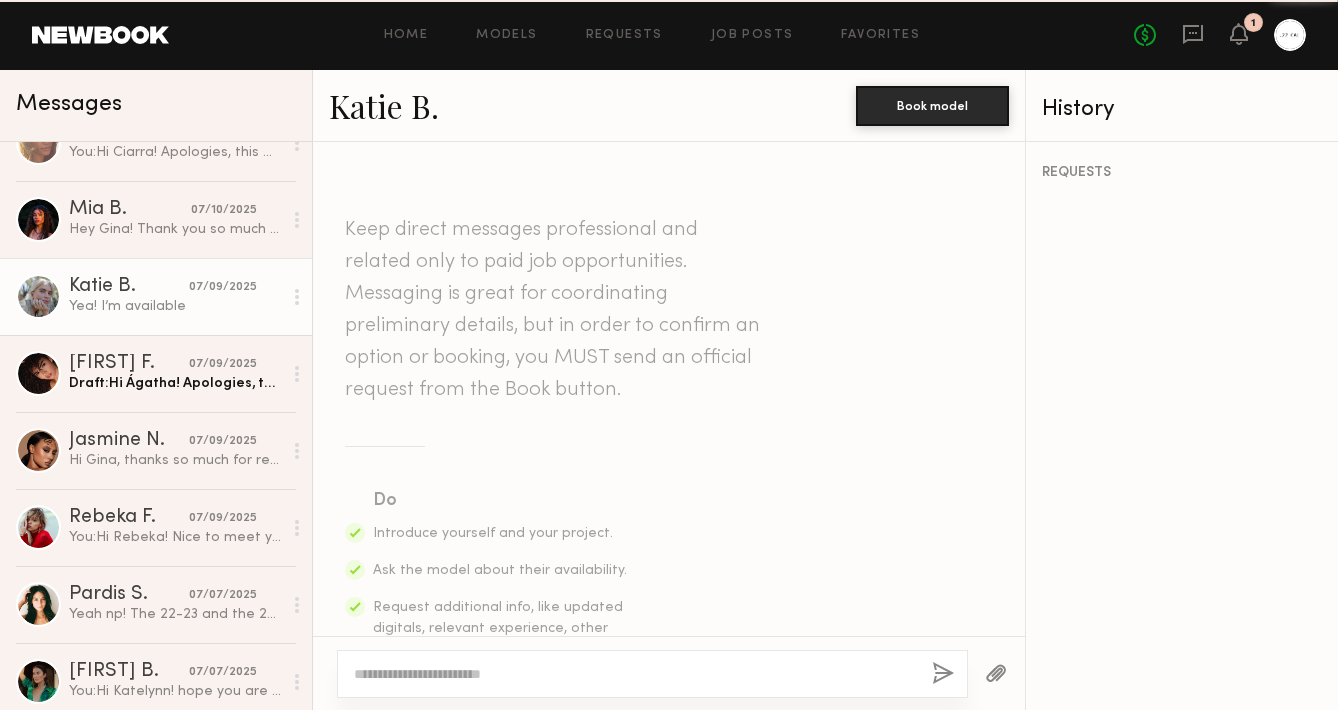 scroll, scrollTop: 860, scrollLeft: 0, axis: vertical 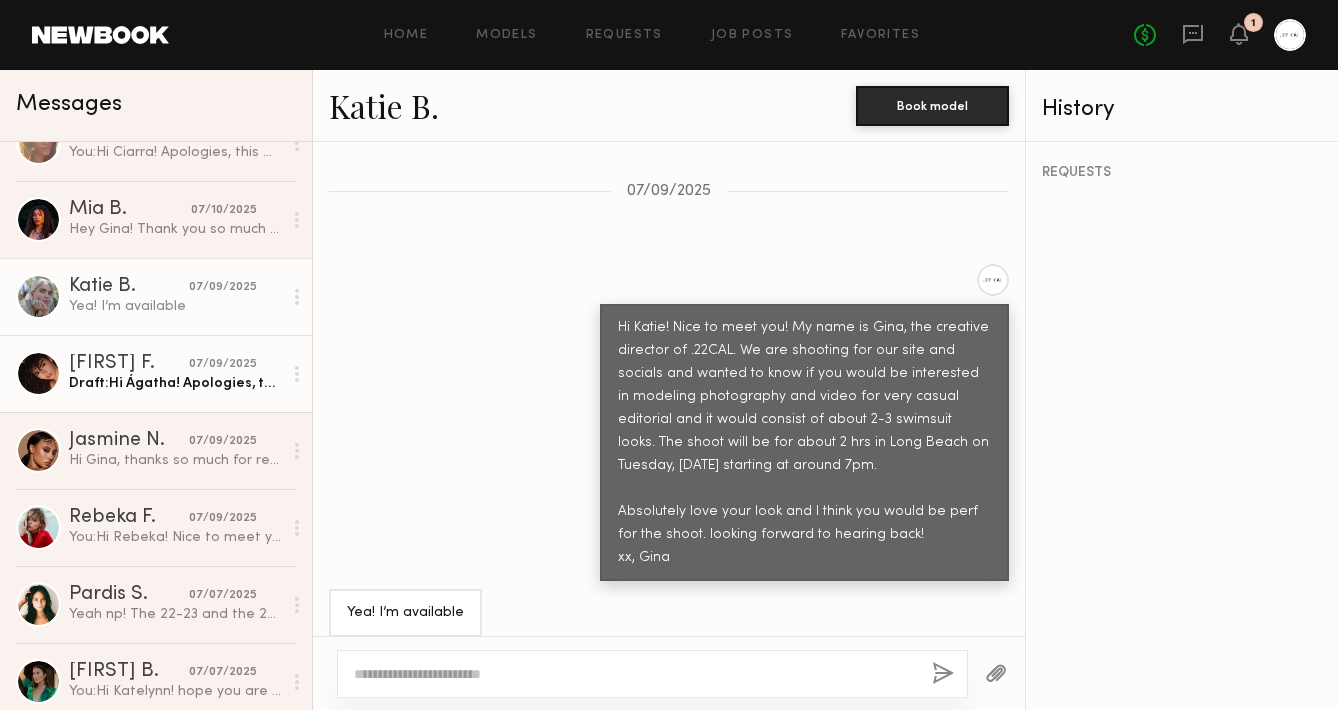 click on "Ágatha F." 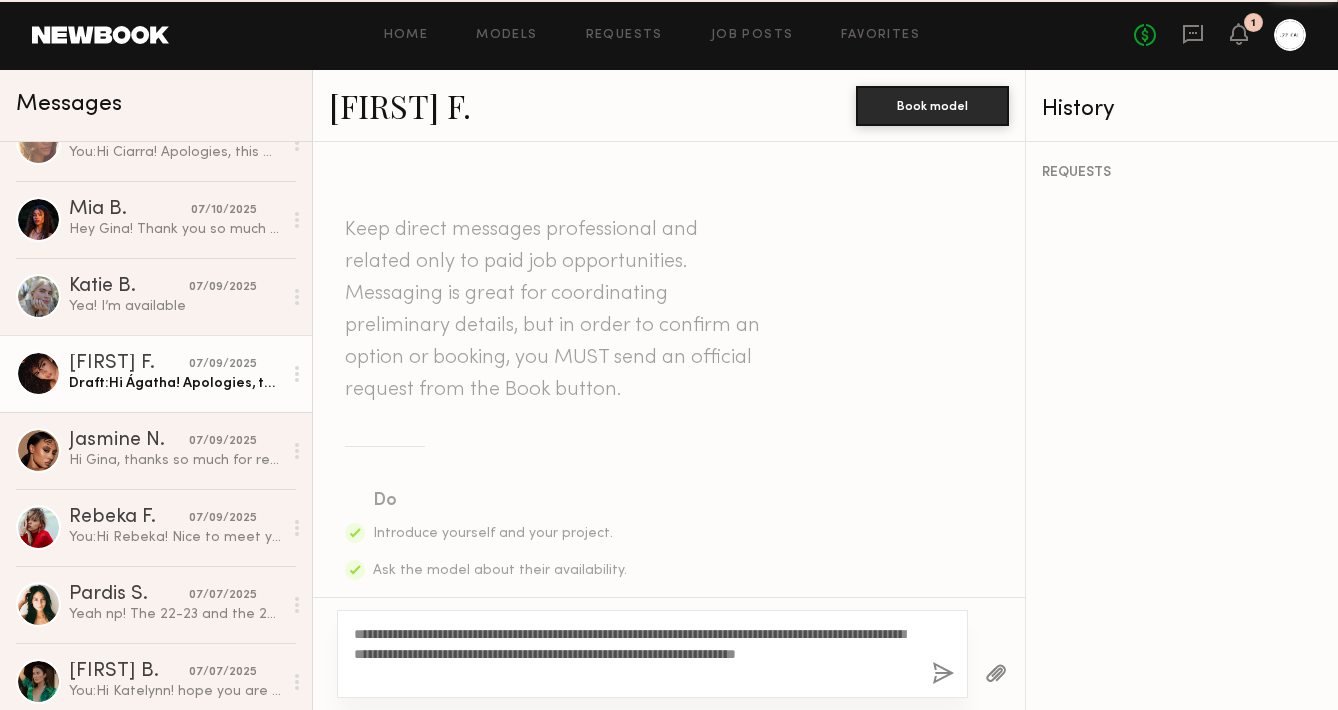 scroll, scrollTop: 1002, scrollLeft: 0, axis: vertical 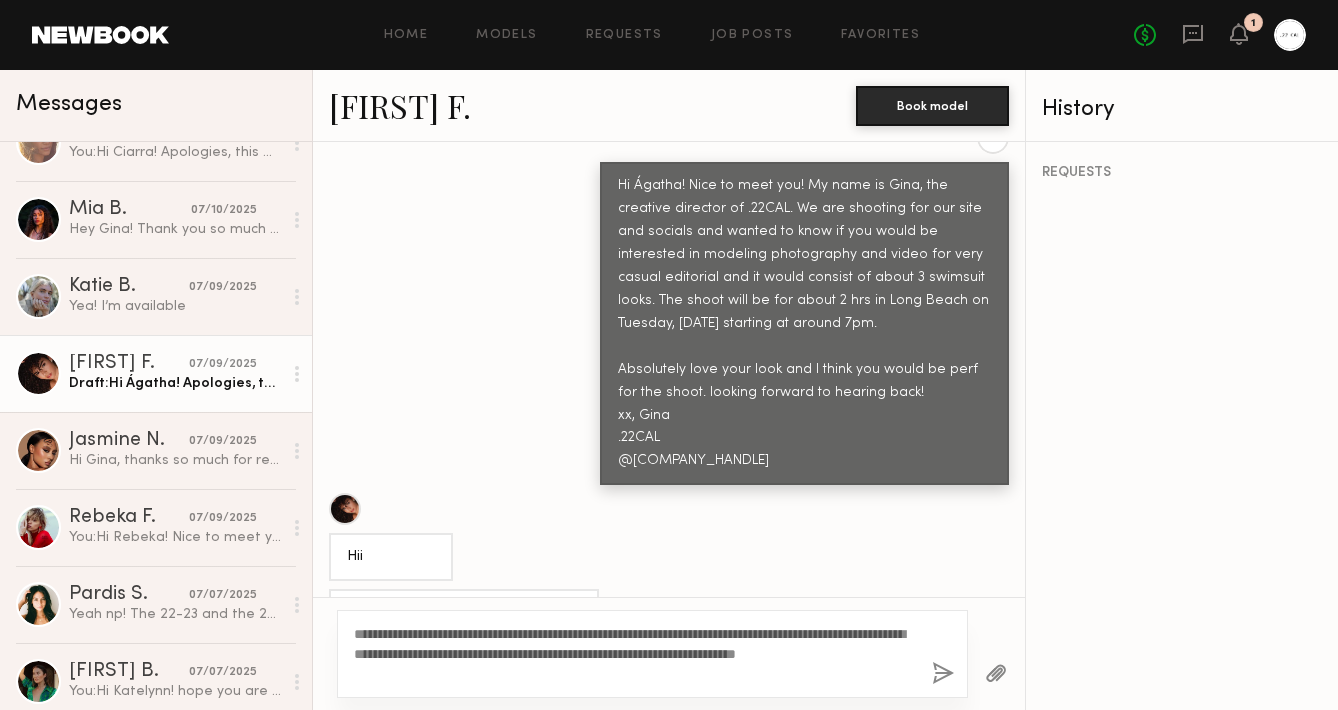 click on "**********" 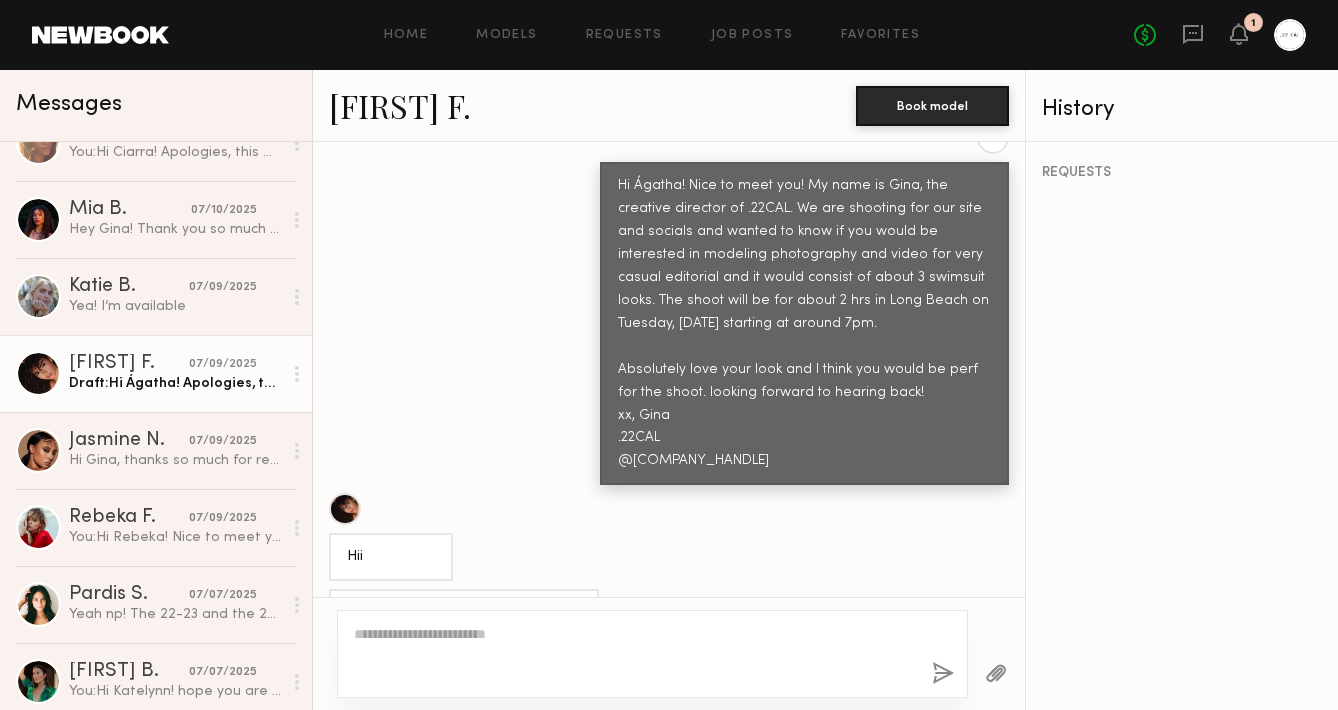 scroll, scrollTop: 1430, scrollLeft: 0, axis: vertical 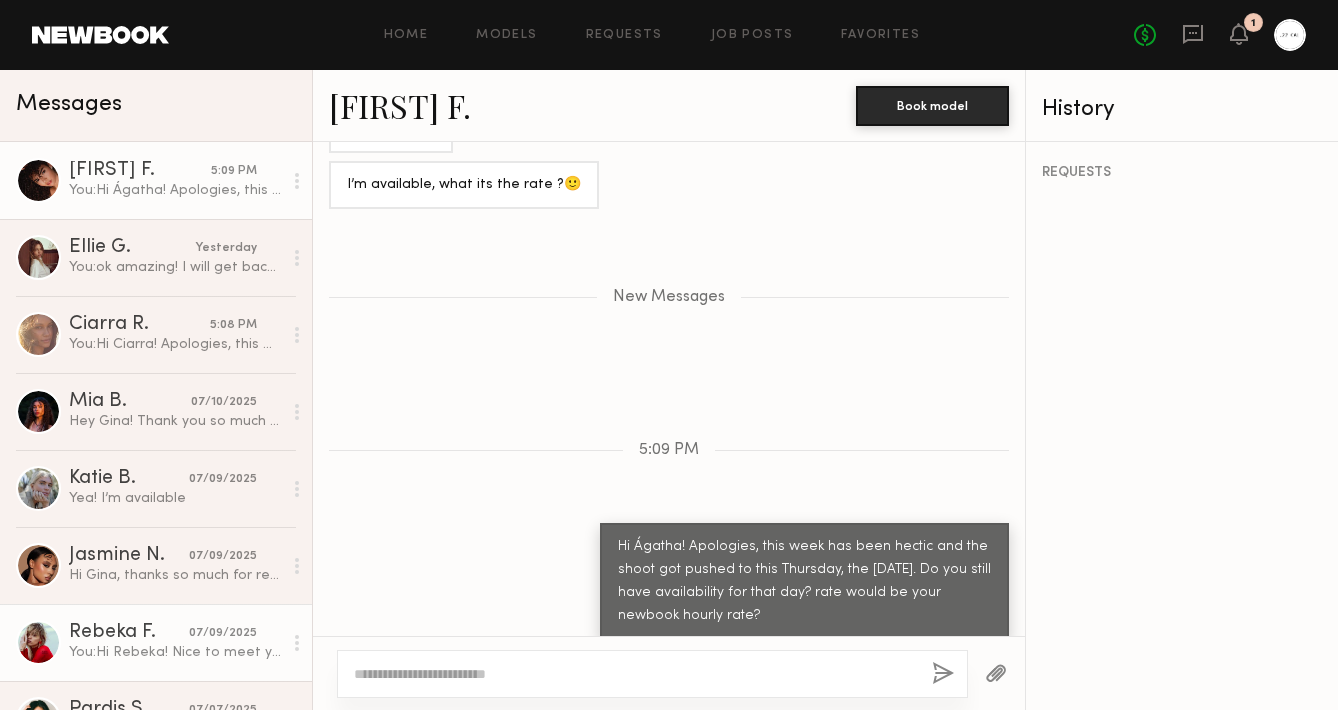 click on "Rebeka F." 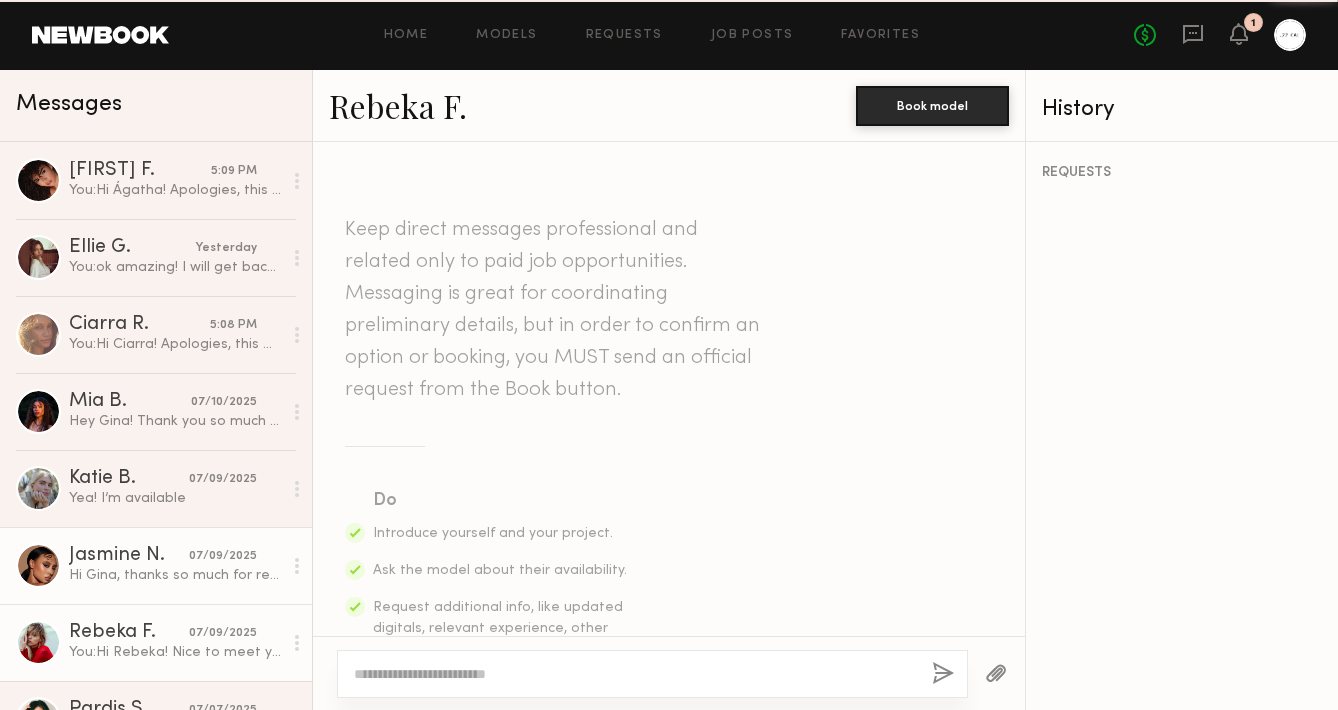 scroll, scrollTop: 781, scrollLeft: 0, axis: vertical 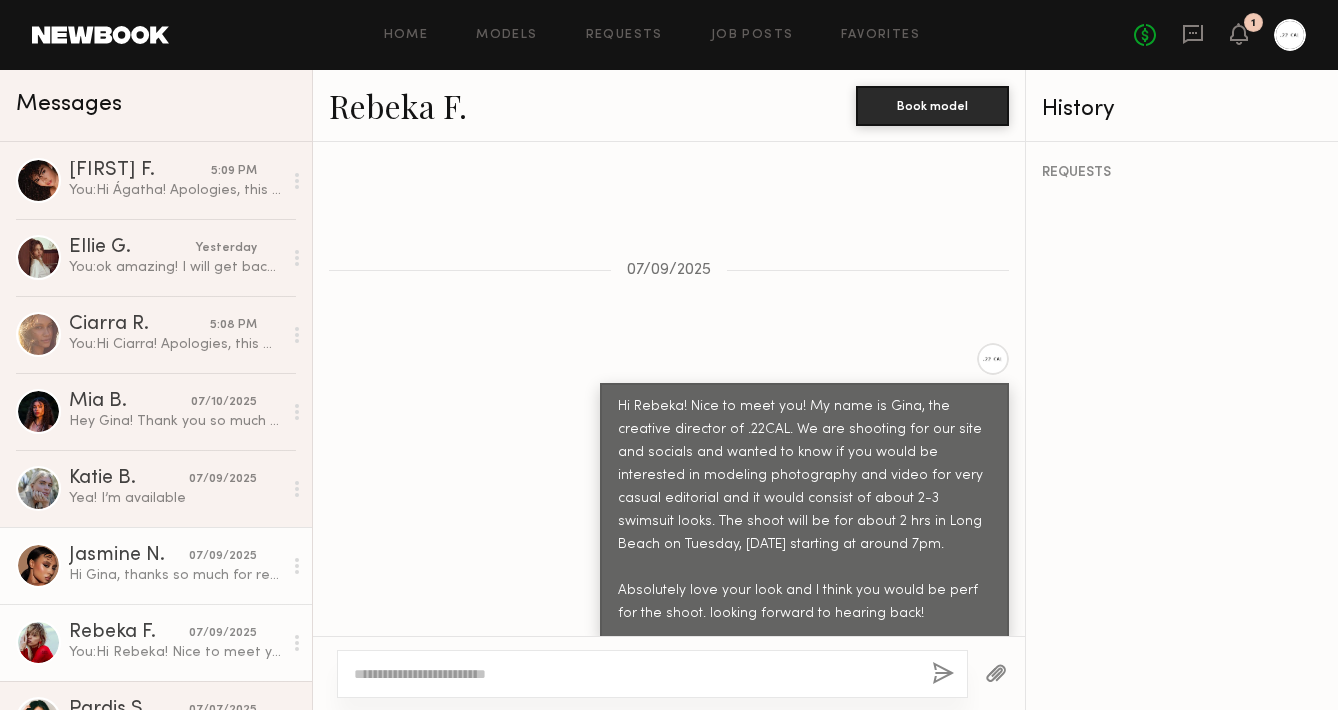 click on "Hi Gina, thanks so much for reaching out! I am available on that date 😊✨" 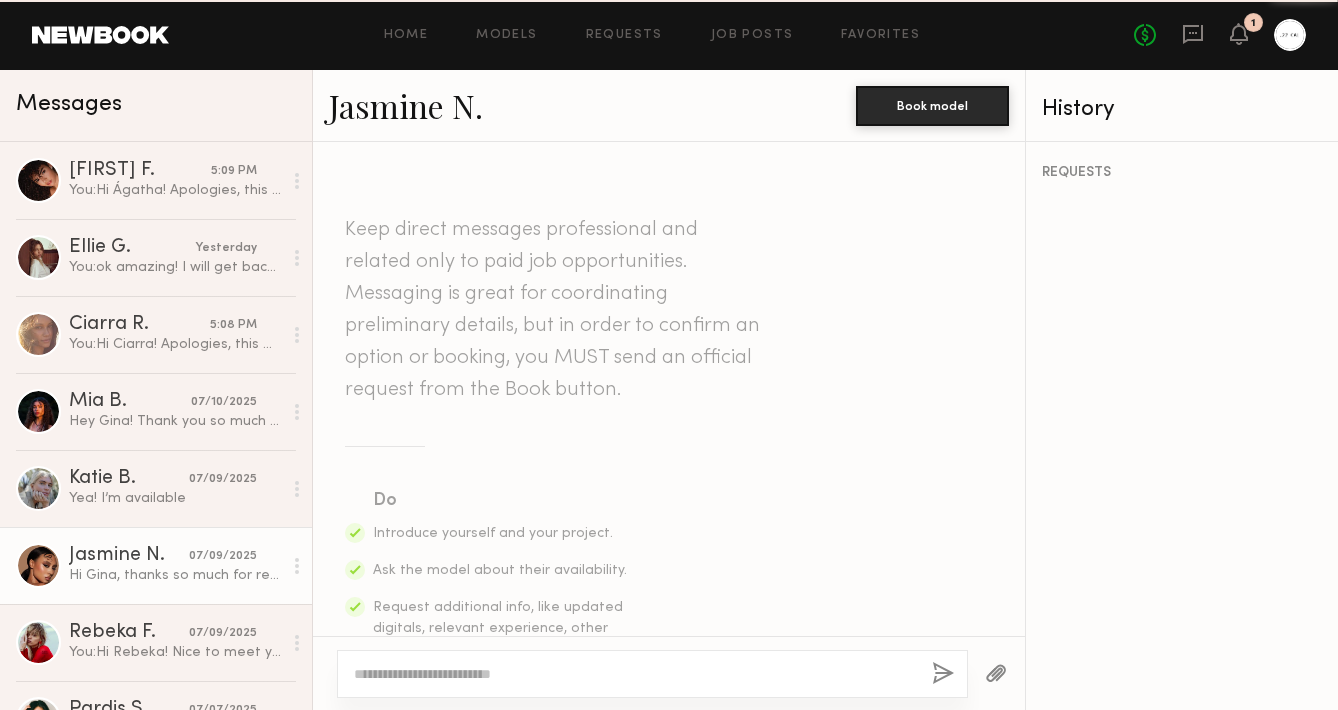 scroll, scrollTop: 929, scrollLeft: 0, axis: vertical 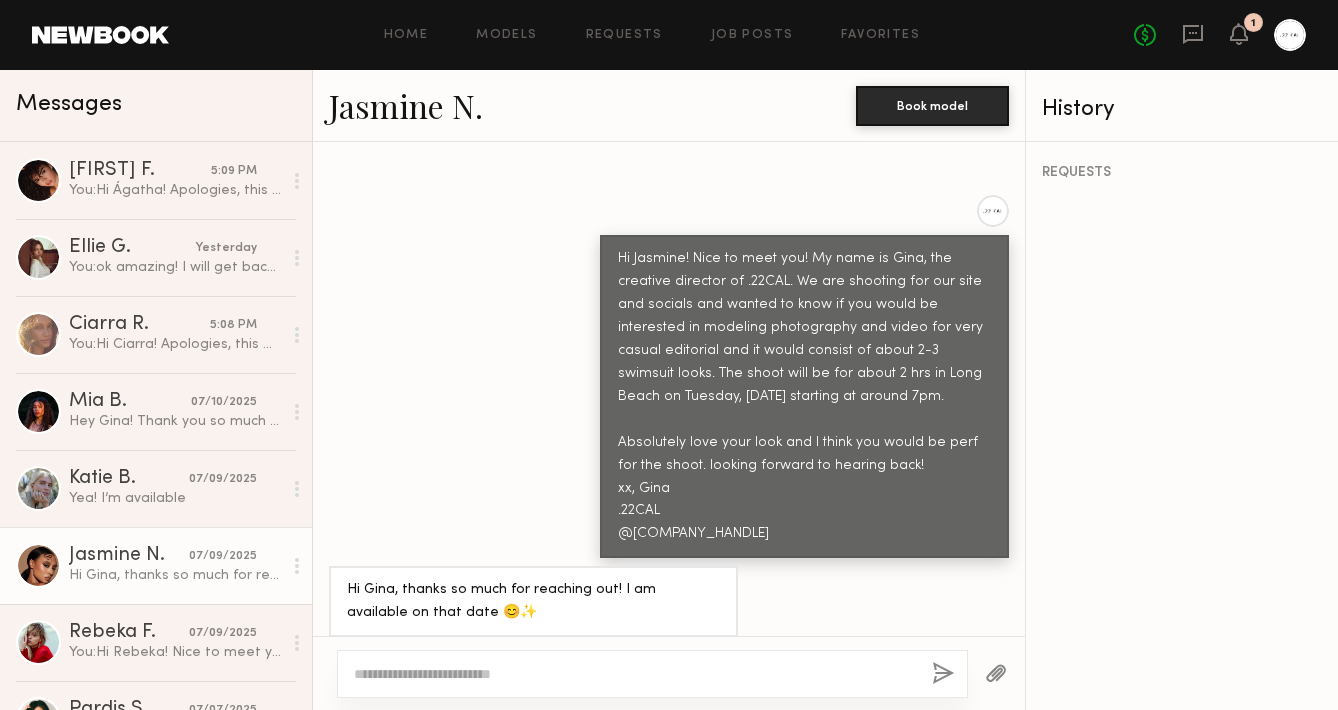 click on "Jasmine N." 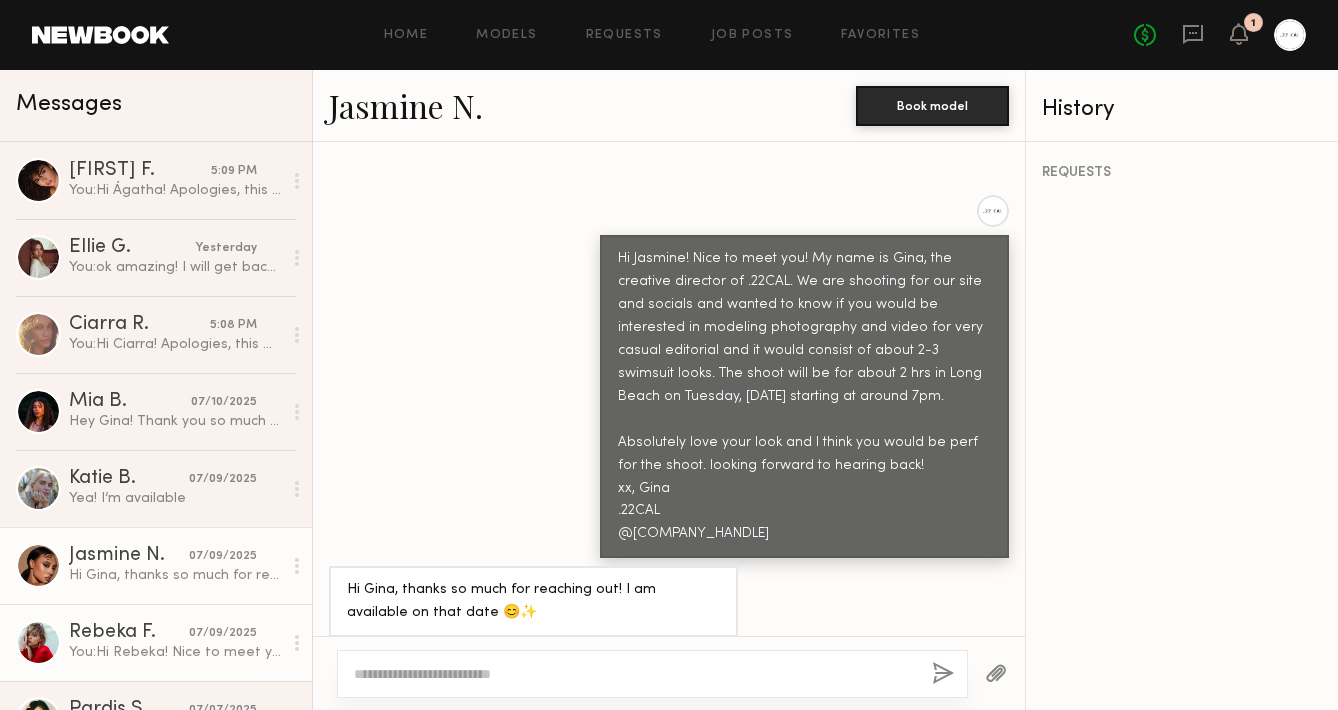 click on "You:  Hi Rebeka! Nice to meet you! My name is Gina, the creative director of .22CAL. We are shooting for our site and socials and wanted to know if you would be interested in modeling photography and video for very casual editorial and it would consist of about 2-3 swimsuit looks. The shoot will be for about 2 hrs in Long Beach on Tuesday, July 15th starting at around 7pm.
Absolutely love your look and I think you would be perf for the shoot. looking forward to hearing back!" 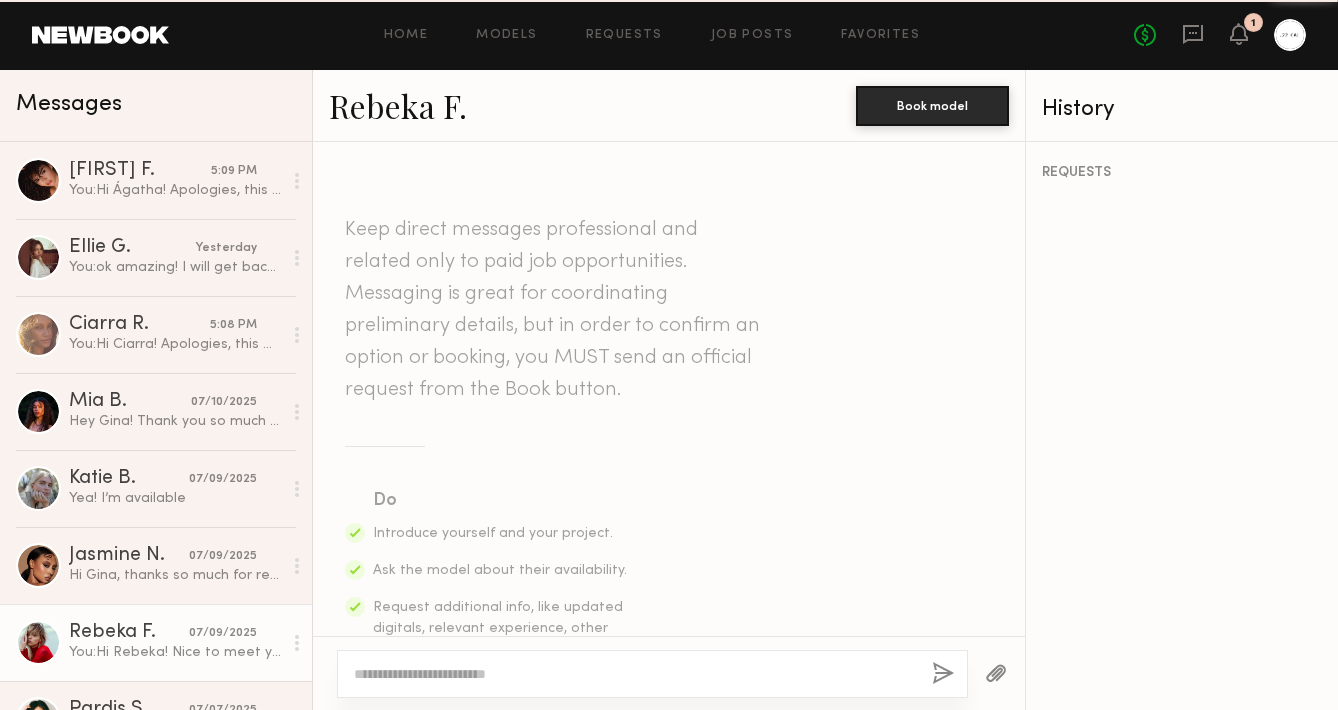 scroll, scrollTop: 781, scrollLeft: 0, axis: vertical 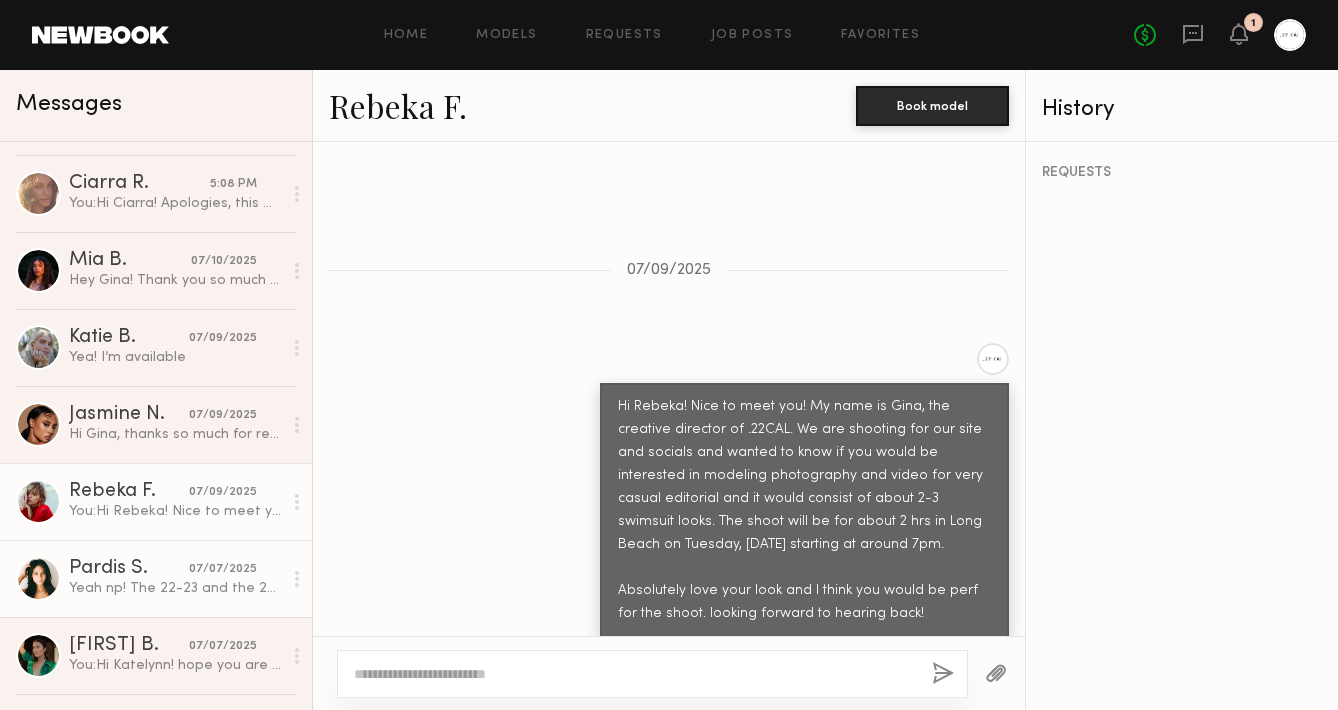 click on "Yeah np! The 22-23 and the 29-30 both work for me" 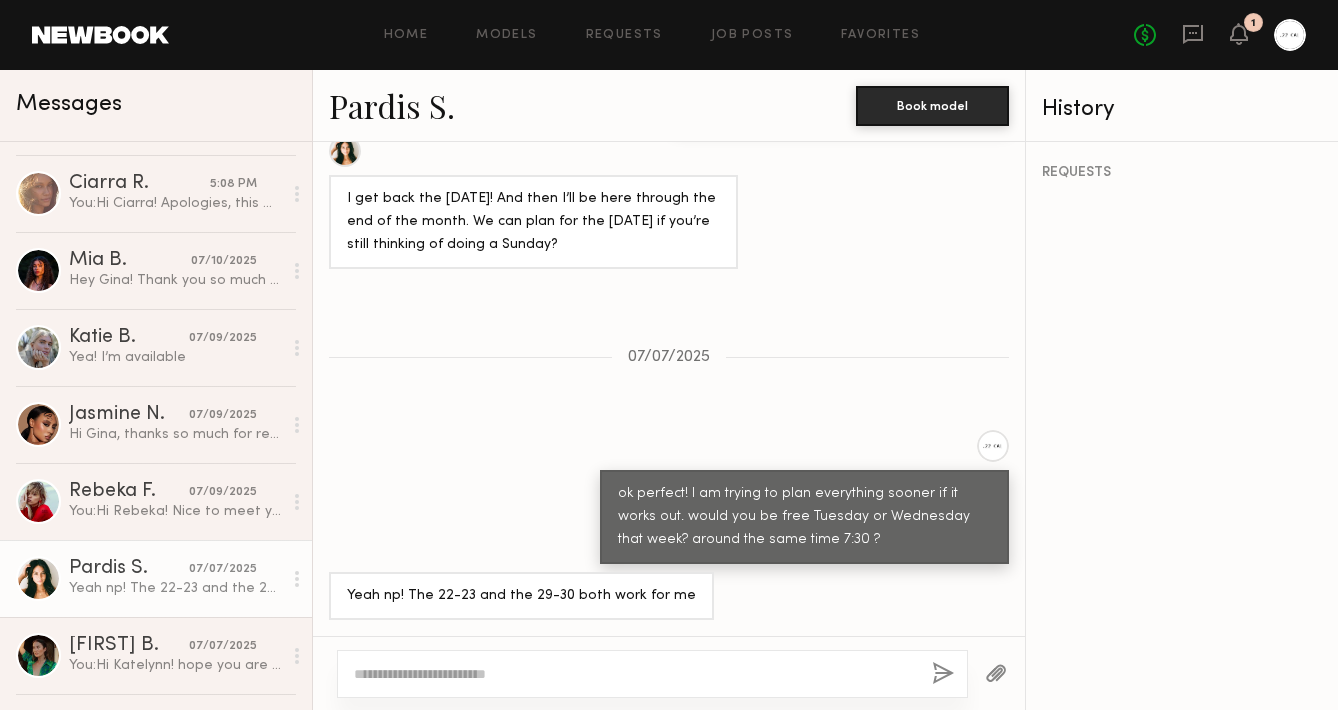 scroll, scrollTop: 1552, scrollLeft: 0, axis: vertical 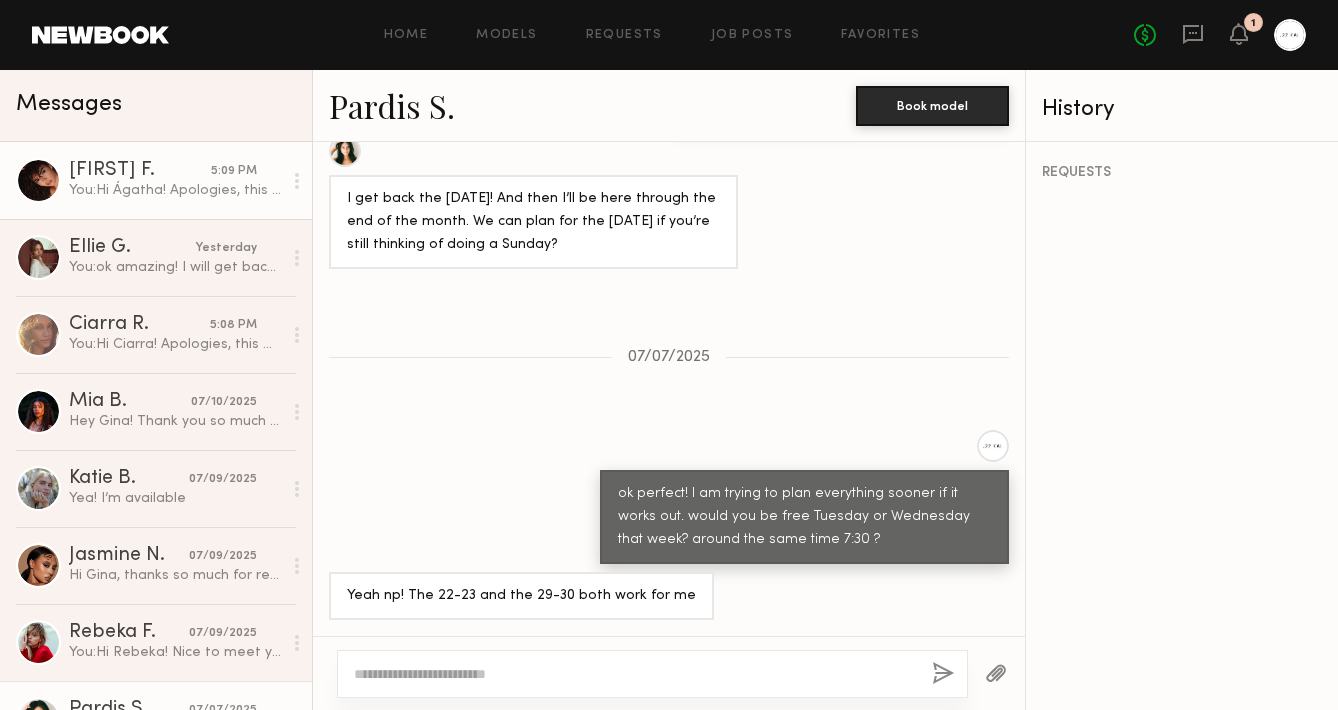 click on "You:  Hi Ágatha! Apologies, this week has been hectic and the shoot got pushed to this Thursday, the 17th. Do you still have availability for that day? rate would be your newbook hourly rate?" 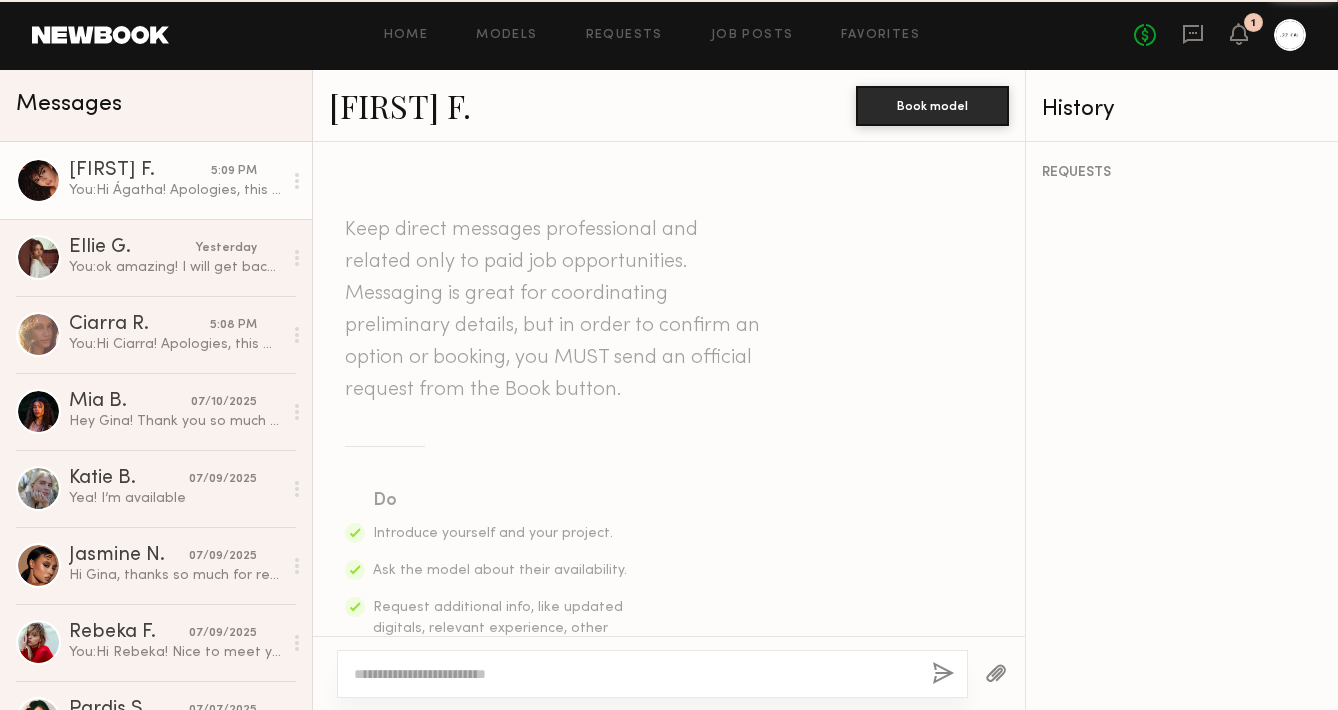 scroll, scrollTop: 1278, scrollLeft: 0, axis: vertical 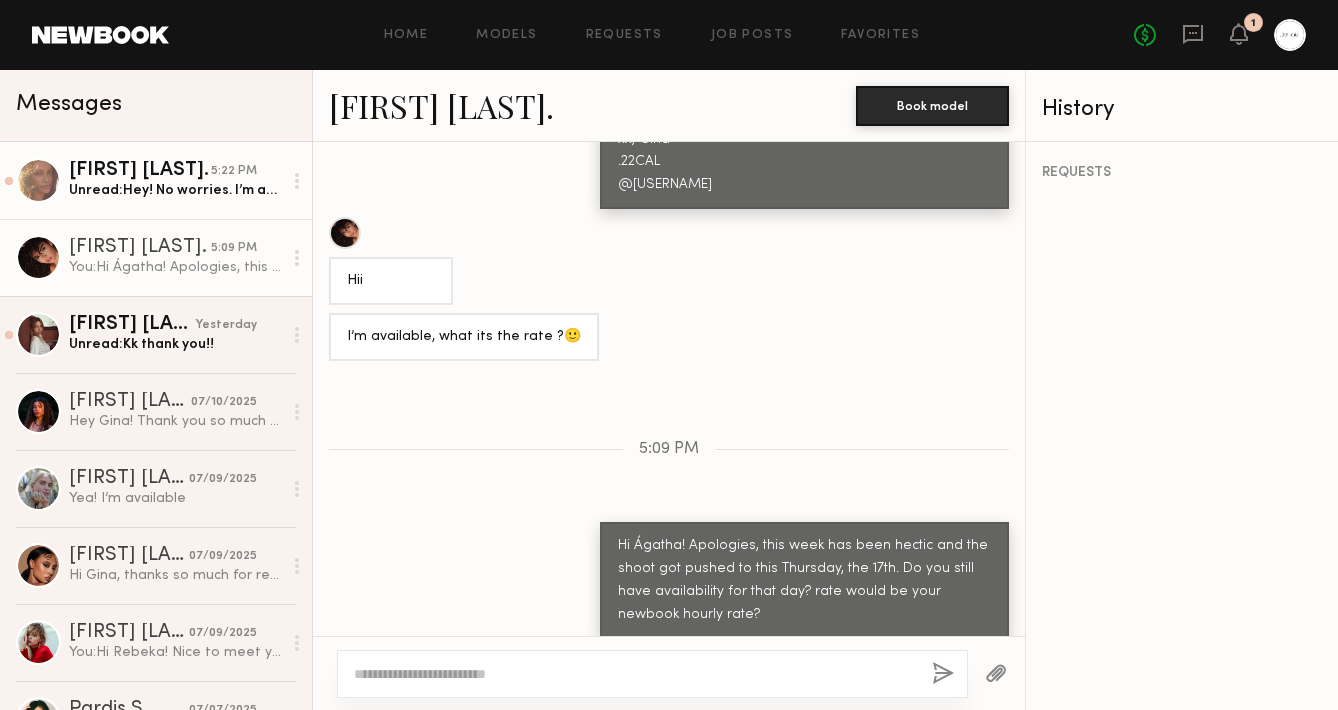 click on "Ciarra R." 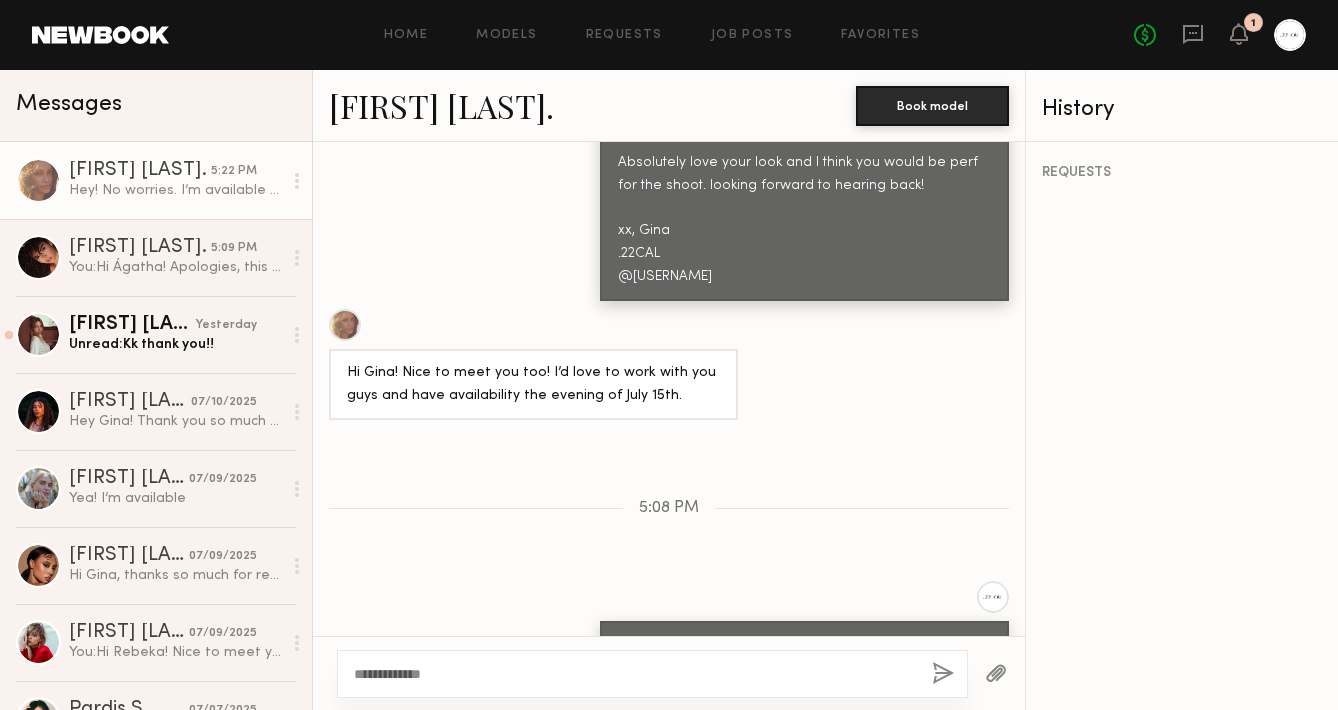 scroll, scrollTop: 1364, scrollLeft: 0, axis: vertical 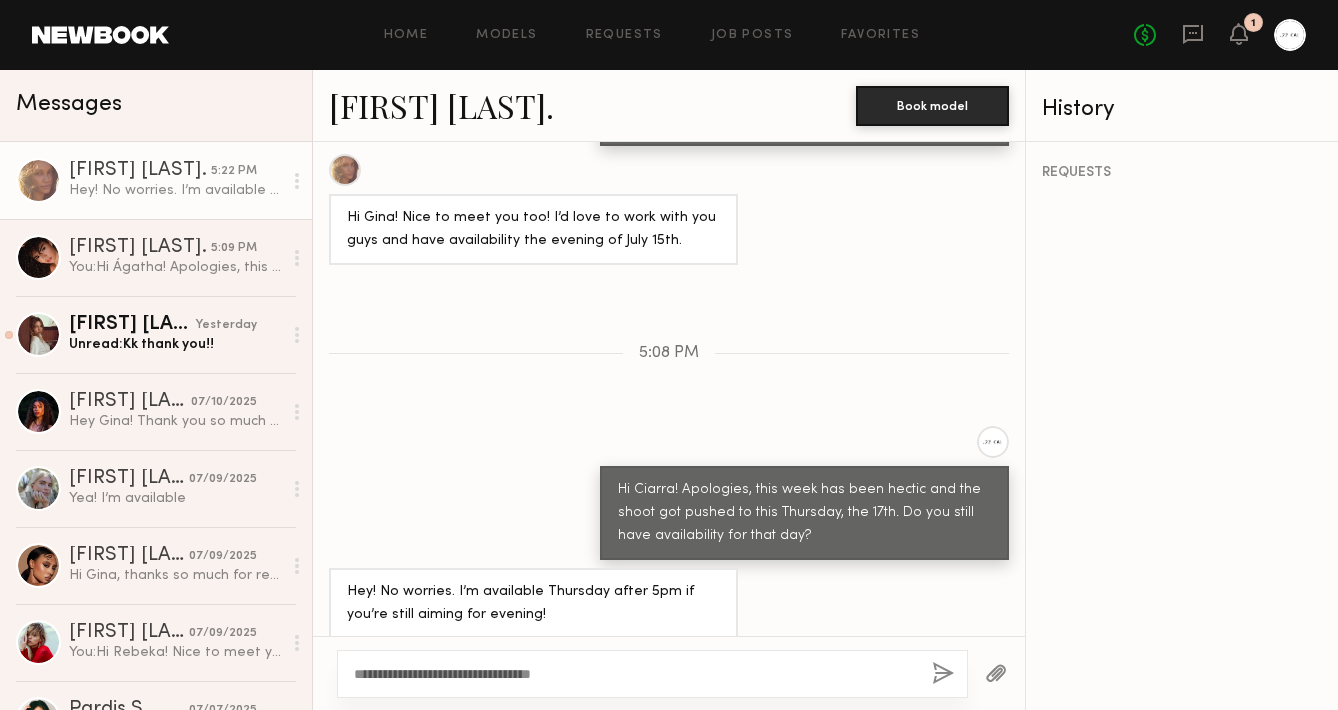 click on "**********" 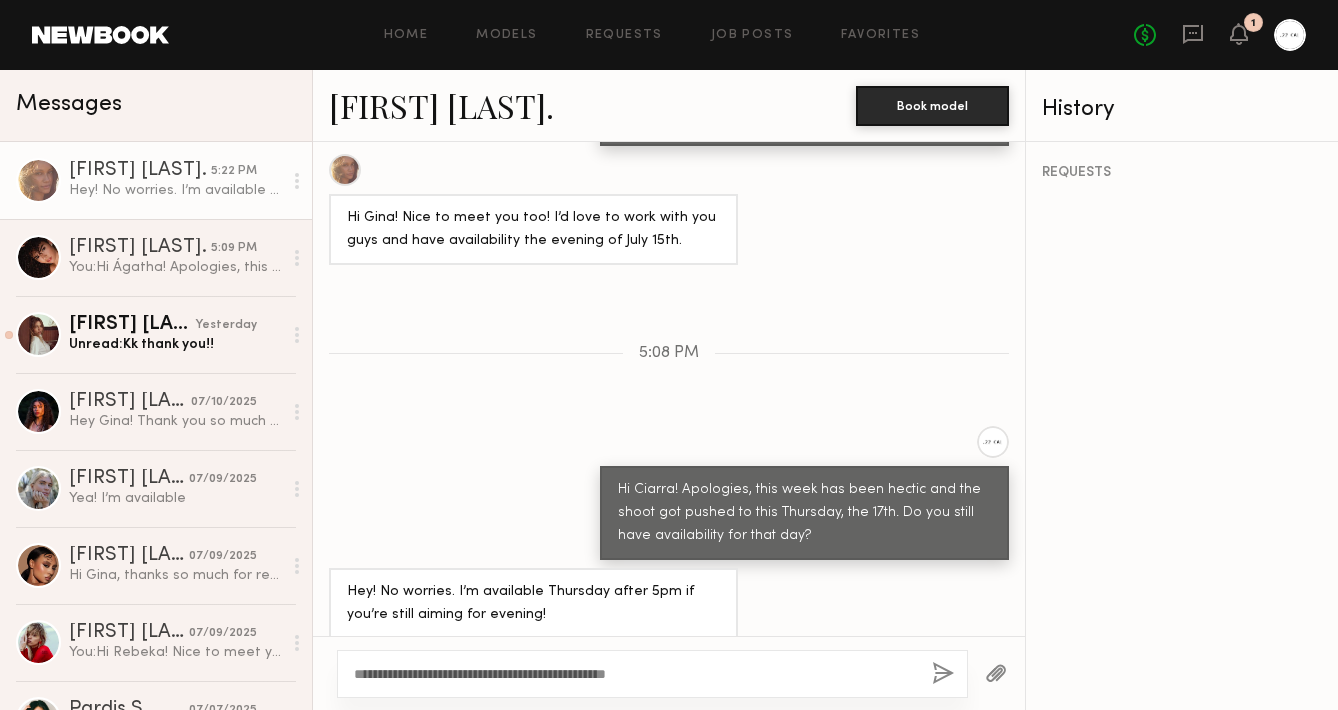 click on "**********" 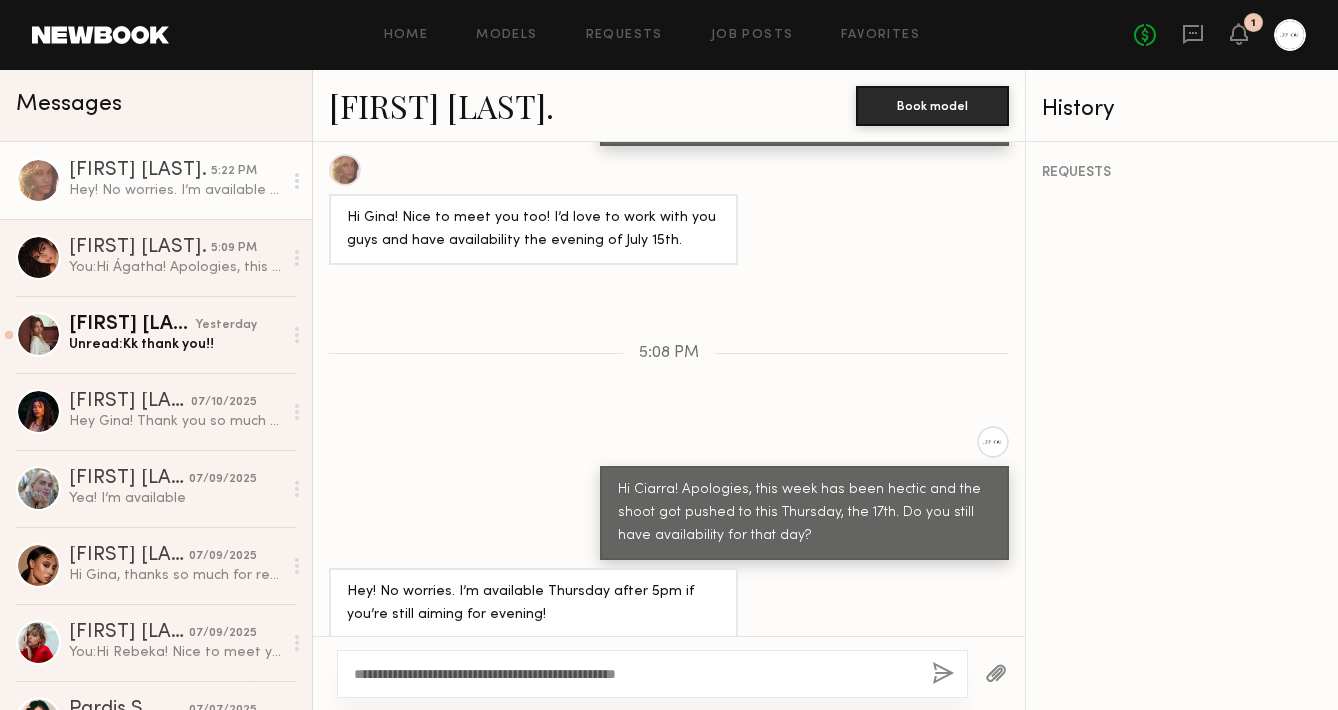 click on "**********" 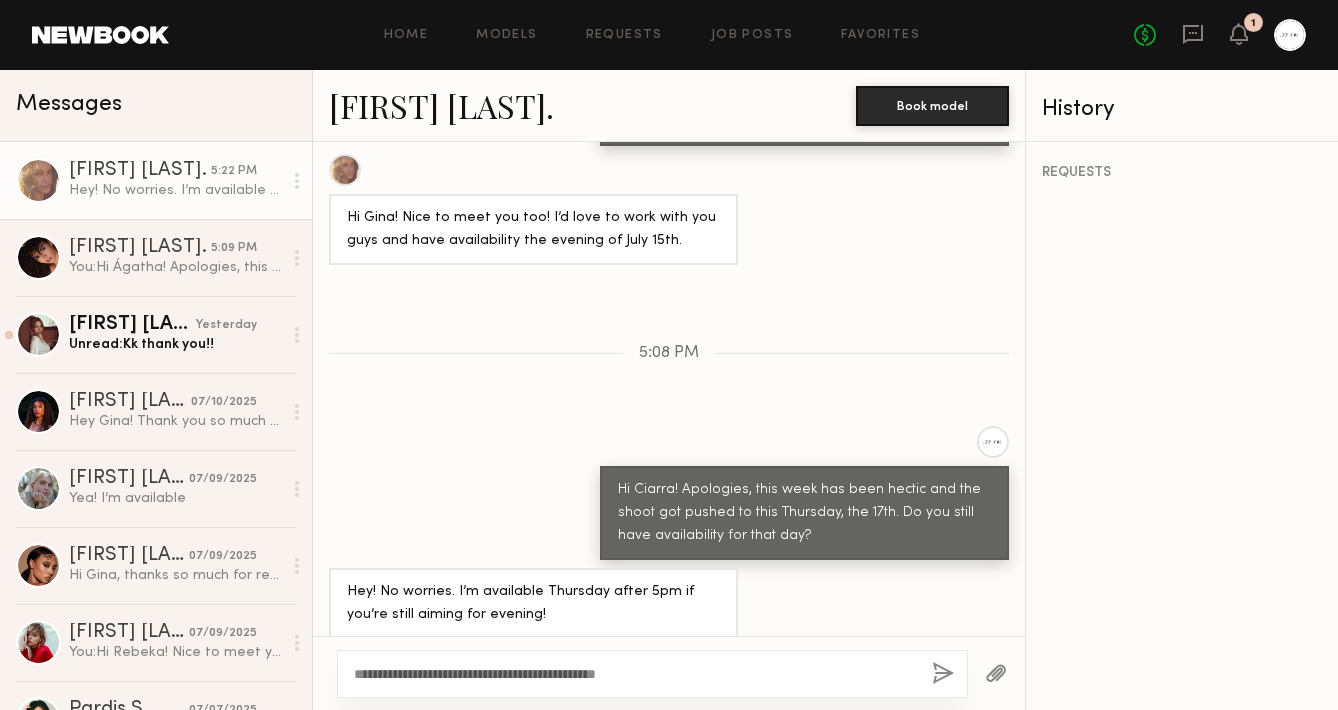 click on "**********" 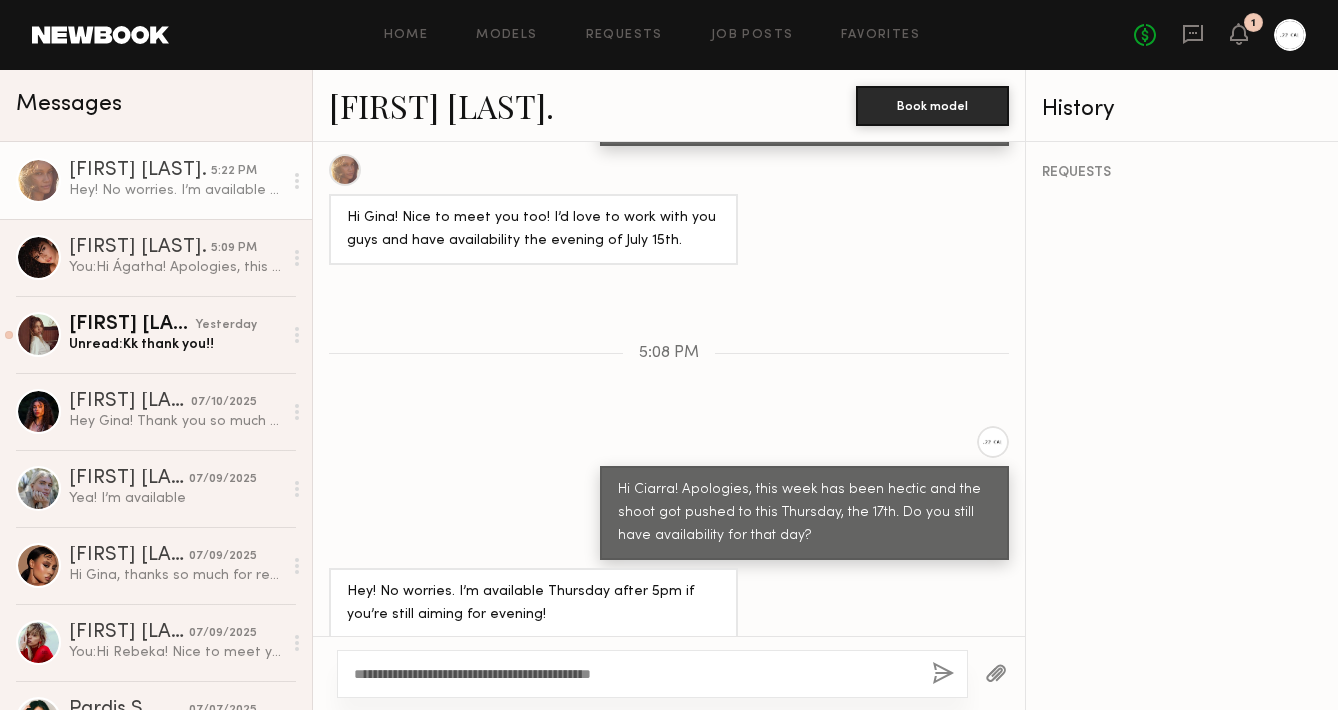 click on "**********" 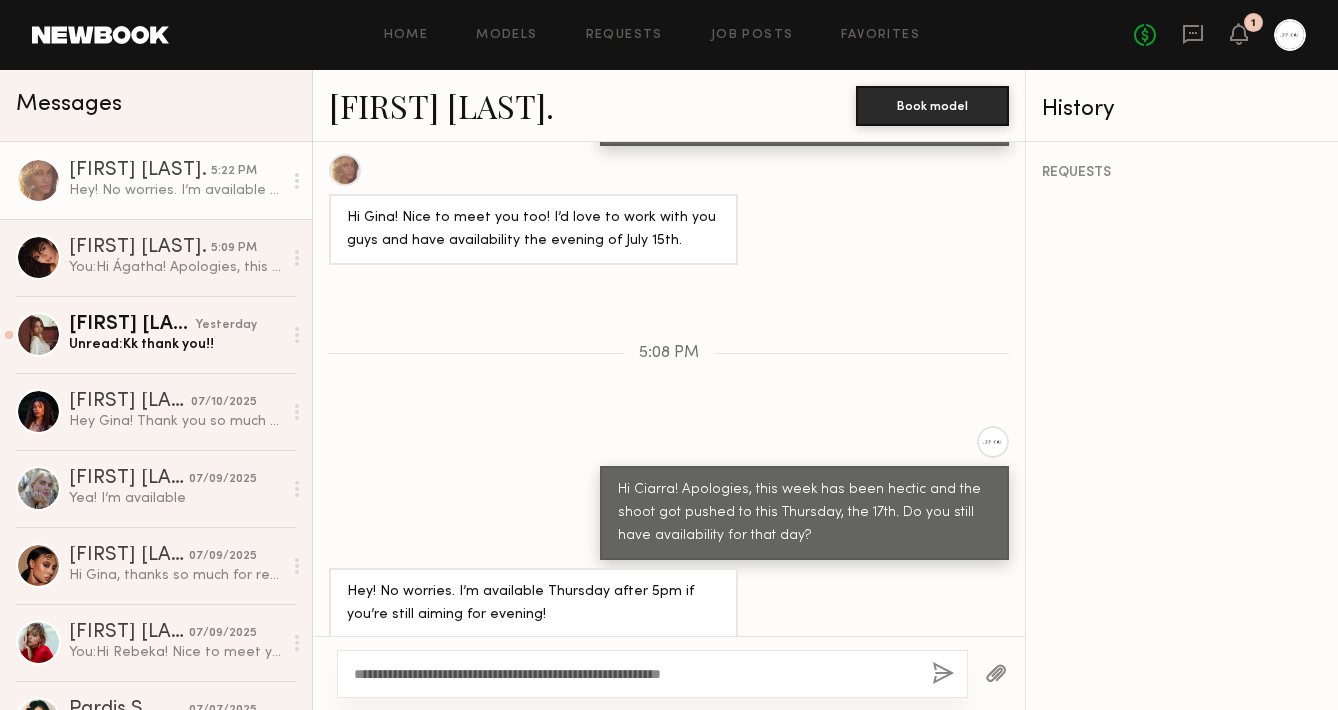 click on "**********" 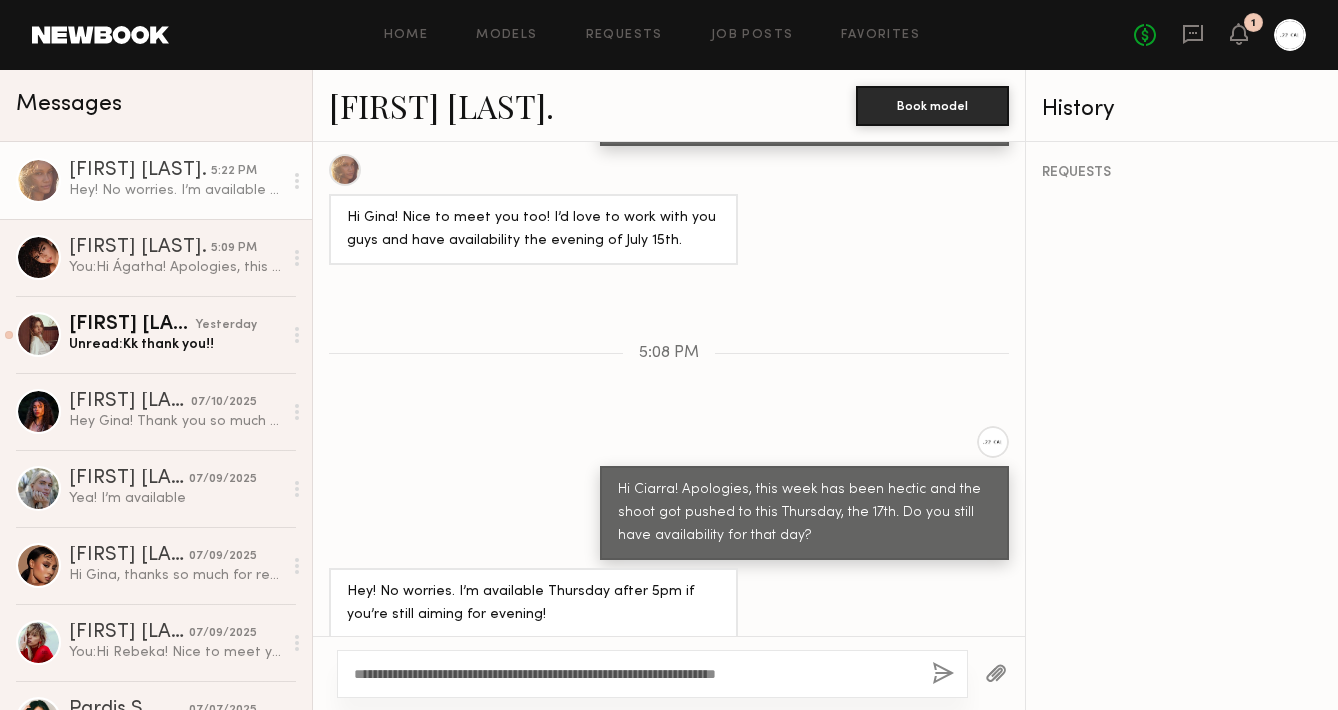 click on "**********" 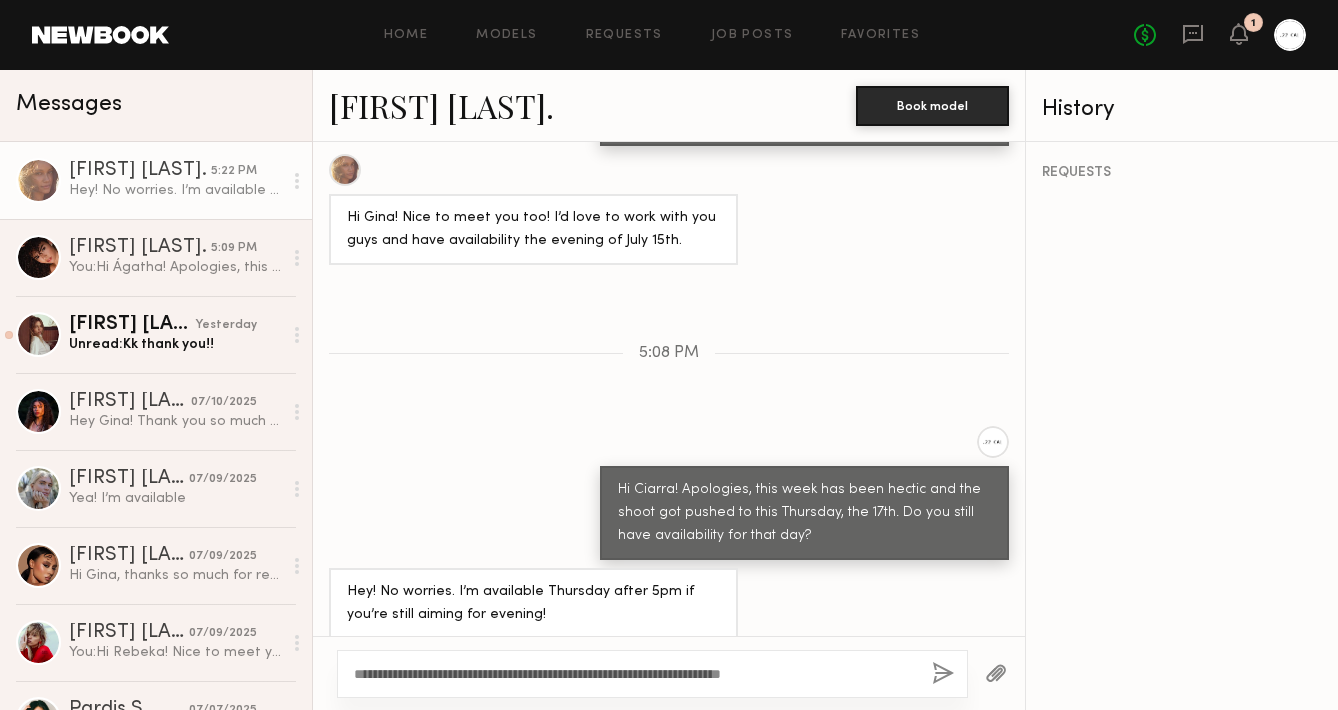 type on "**********" 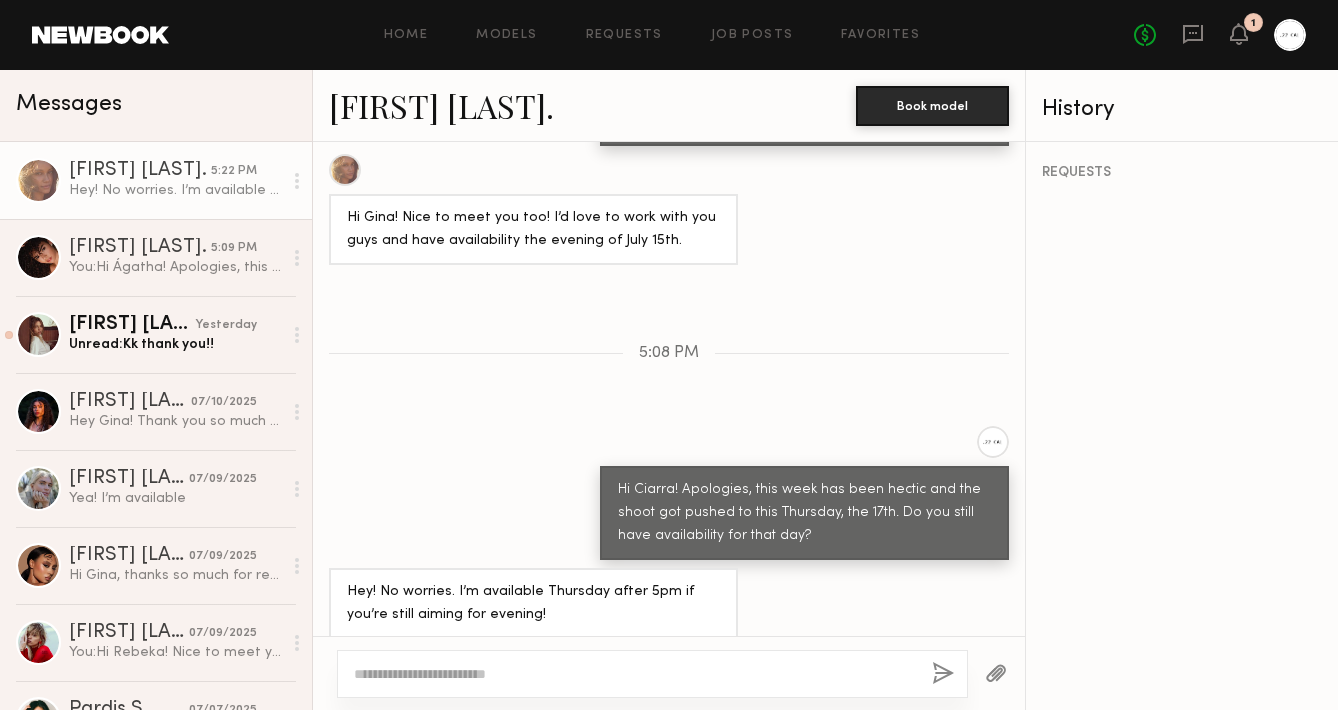 scroll, scrollTop: 1635, scrollLeft: 0, axis: vertical 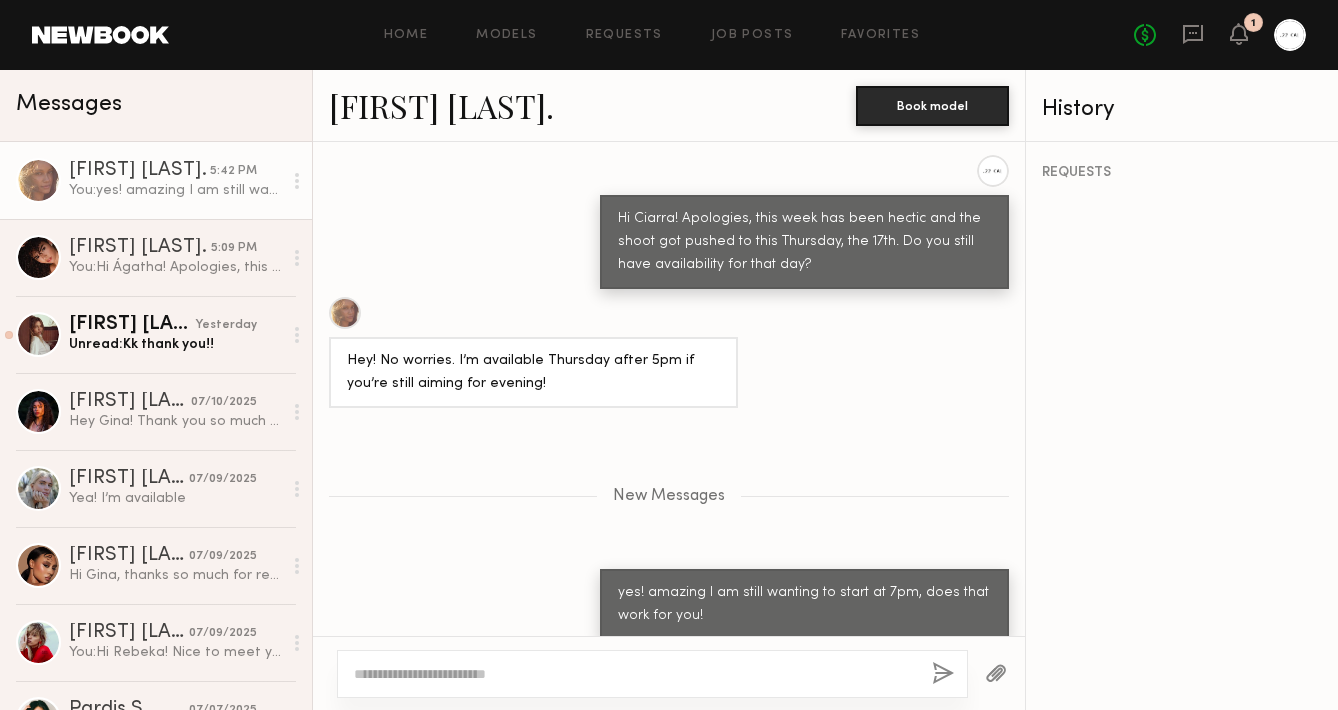 click 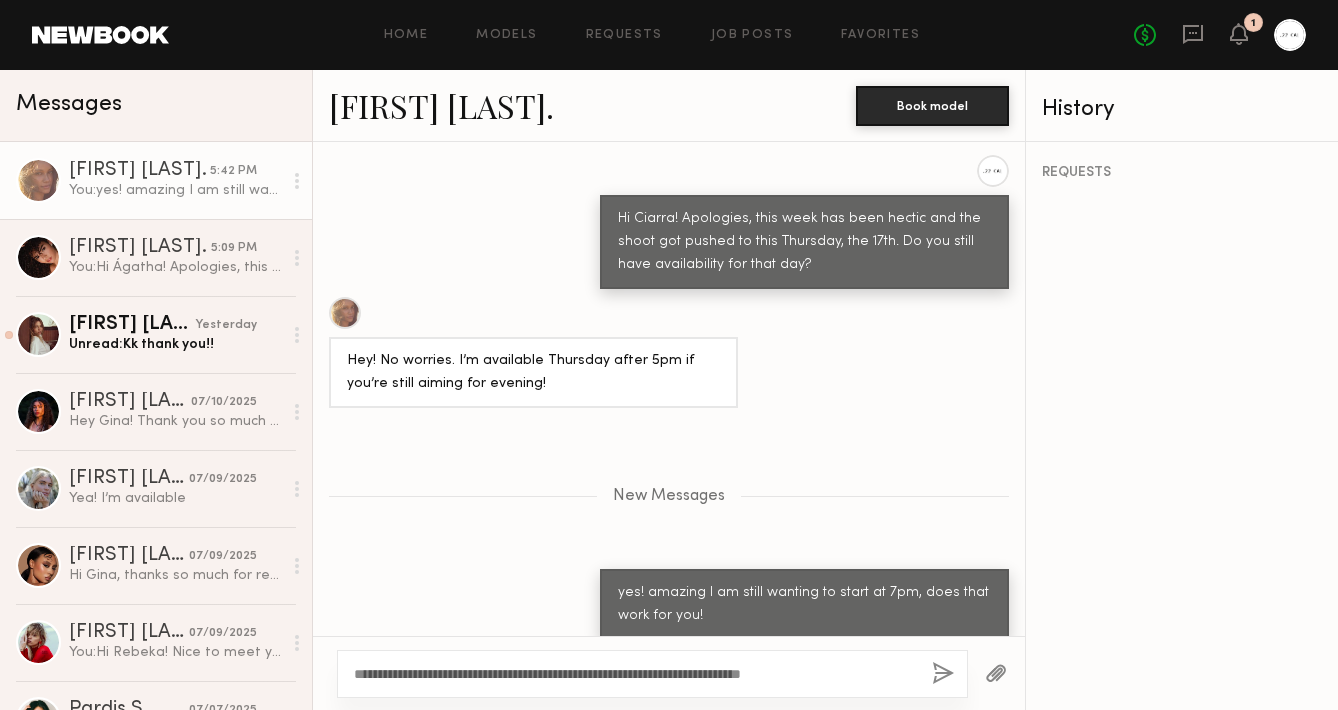 click on "**********" 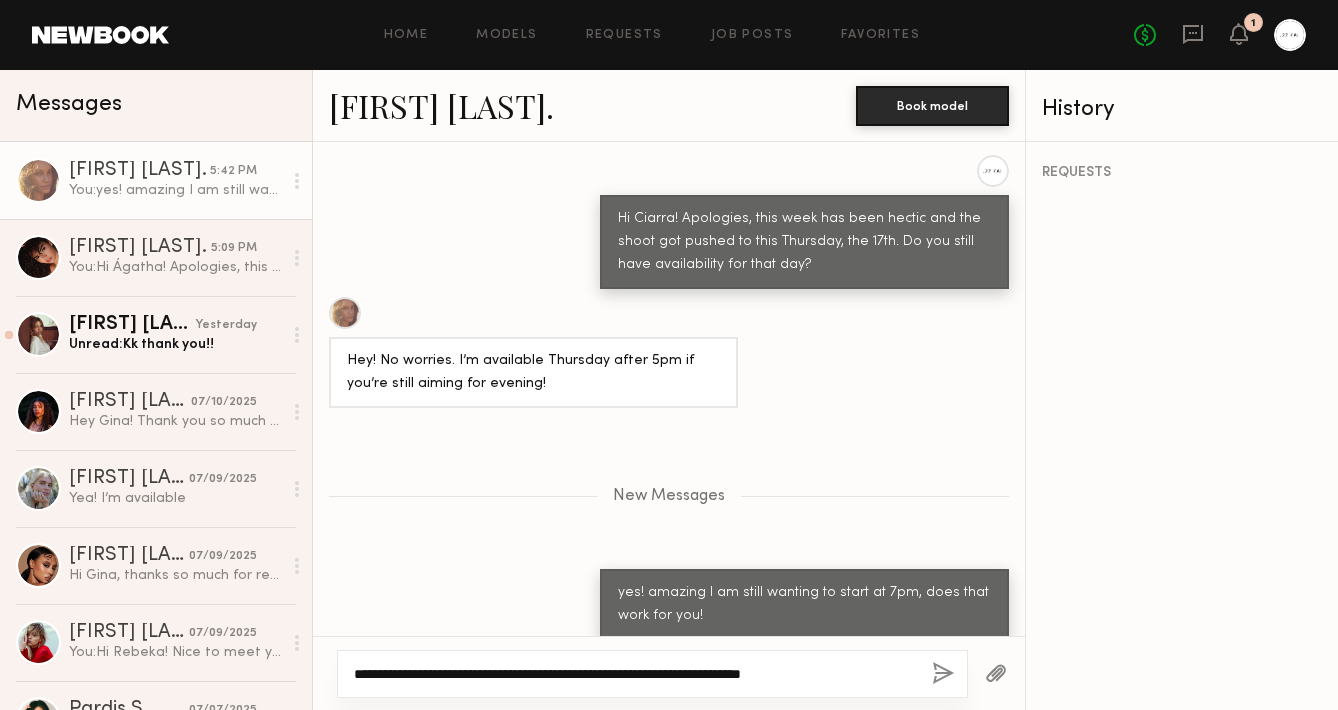 click on "**********" 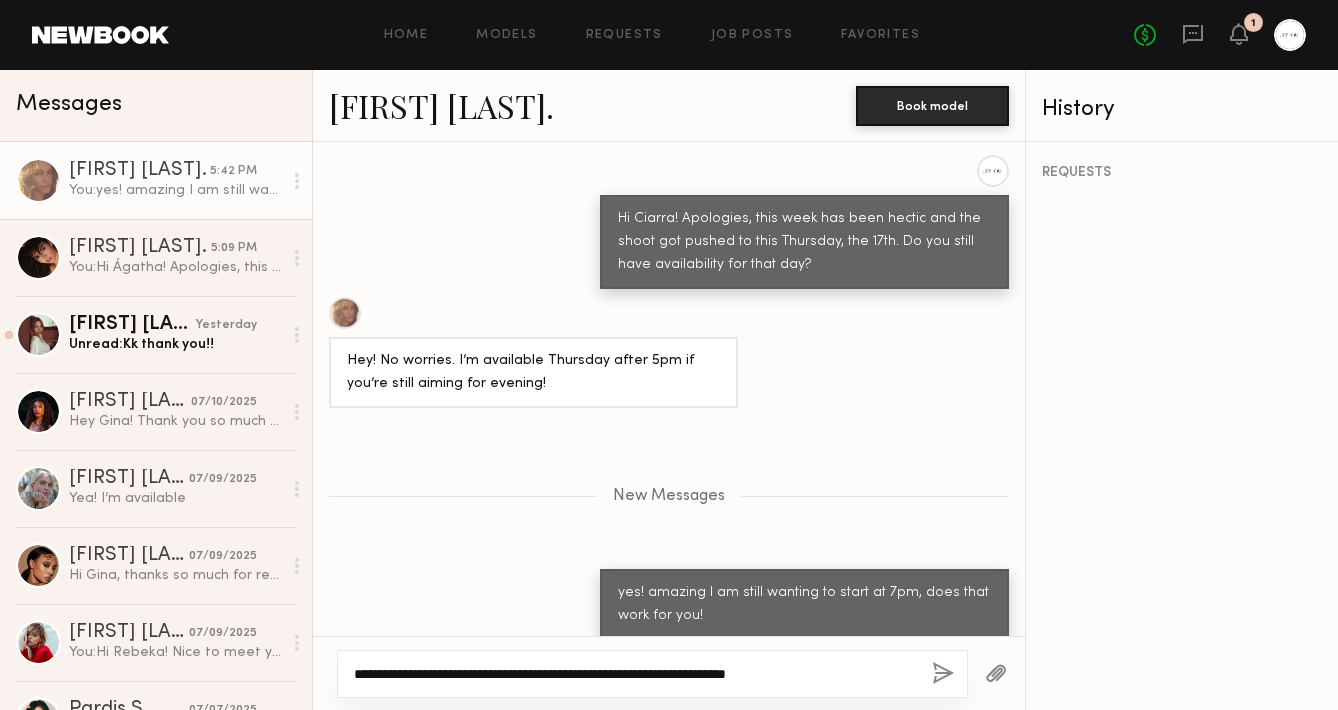 click on "**********" 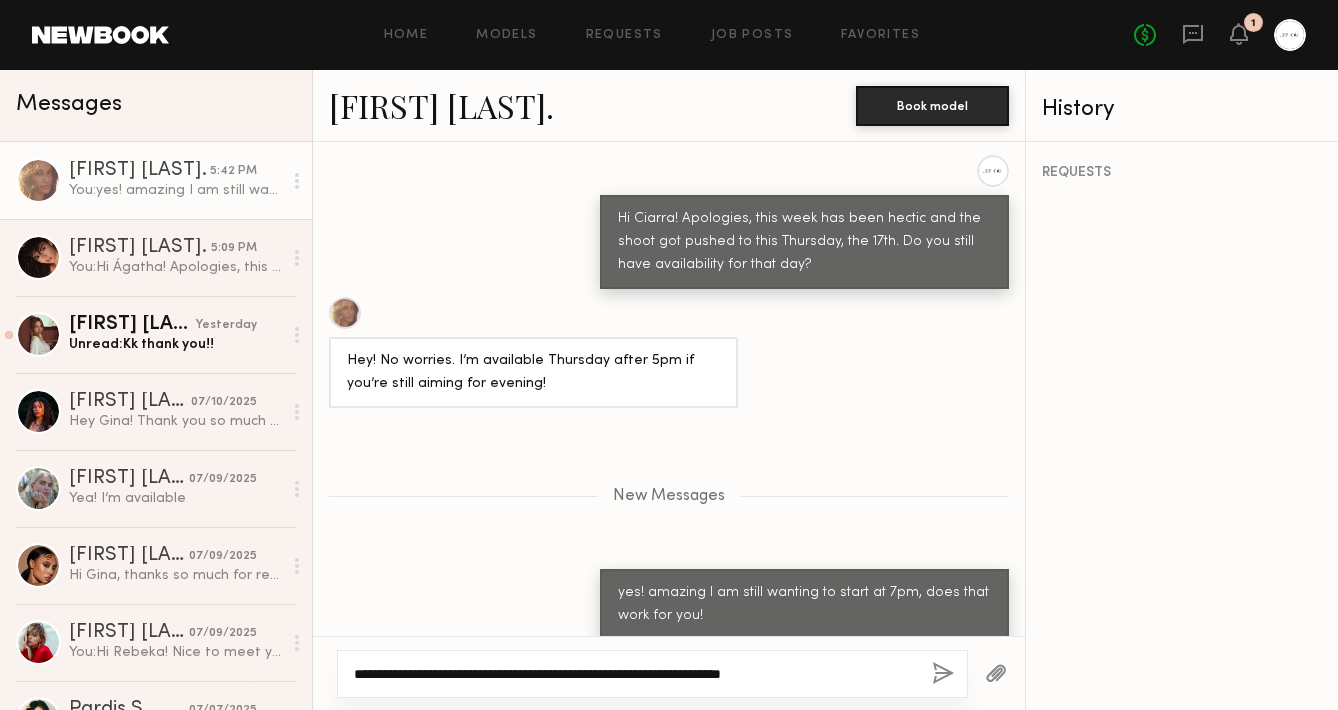 click on "**********" 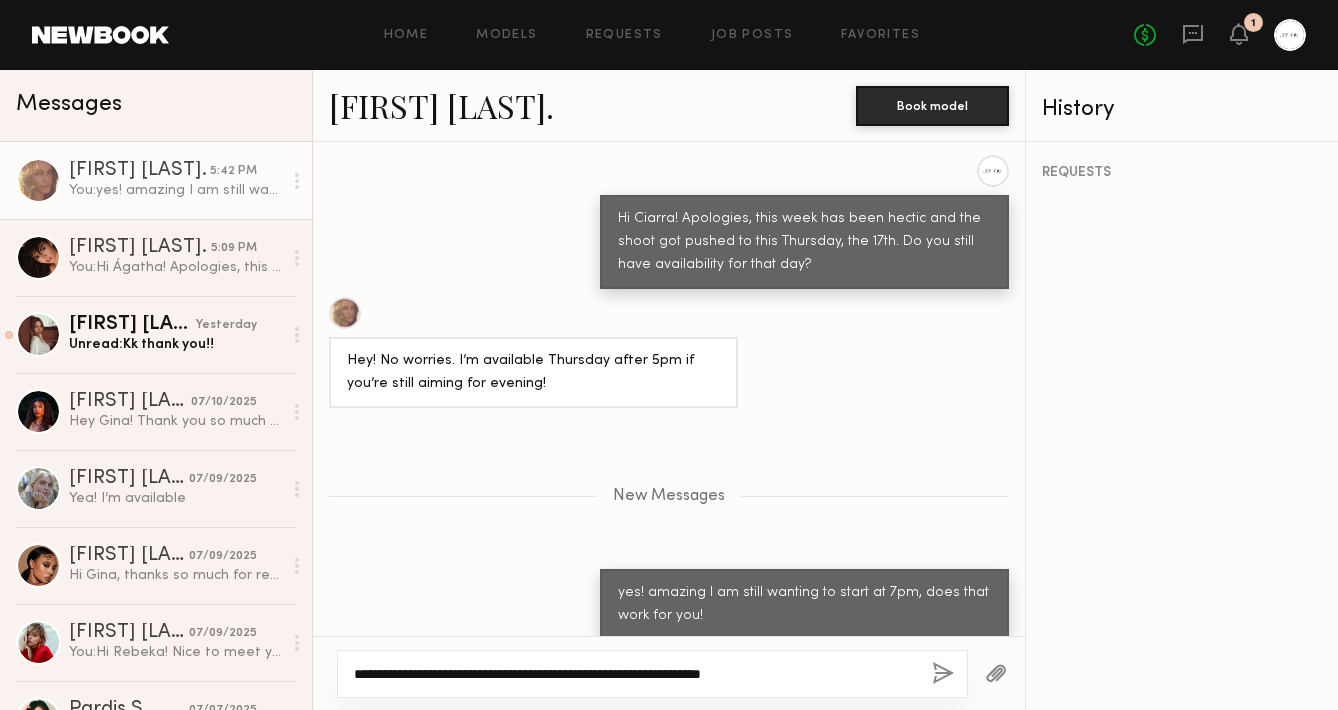 click on "**********" 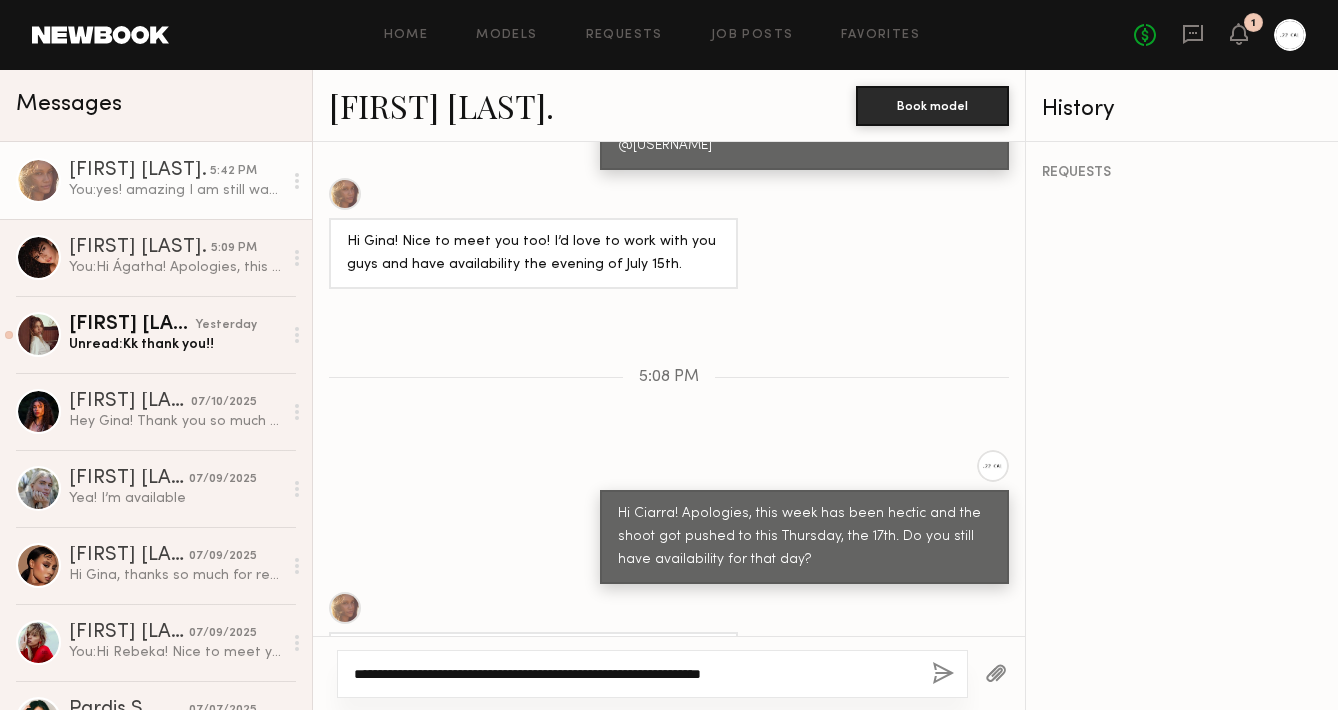 scroll, scrollTop: 1635, scrollLeft: 0, axis: vertical 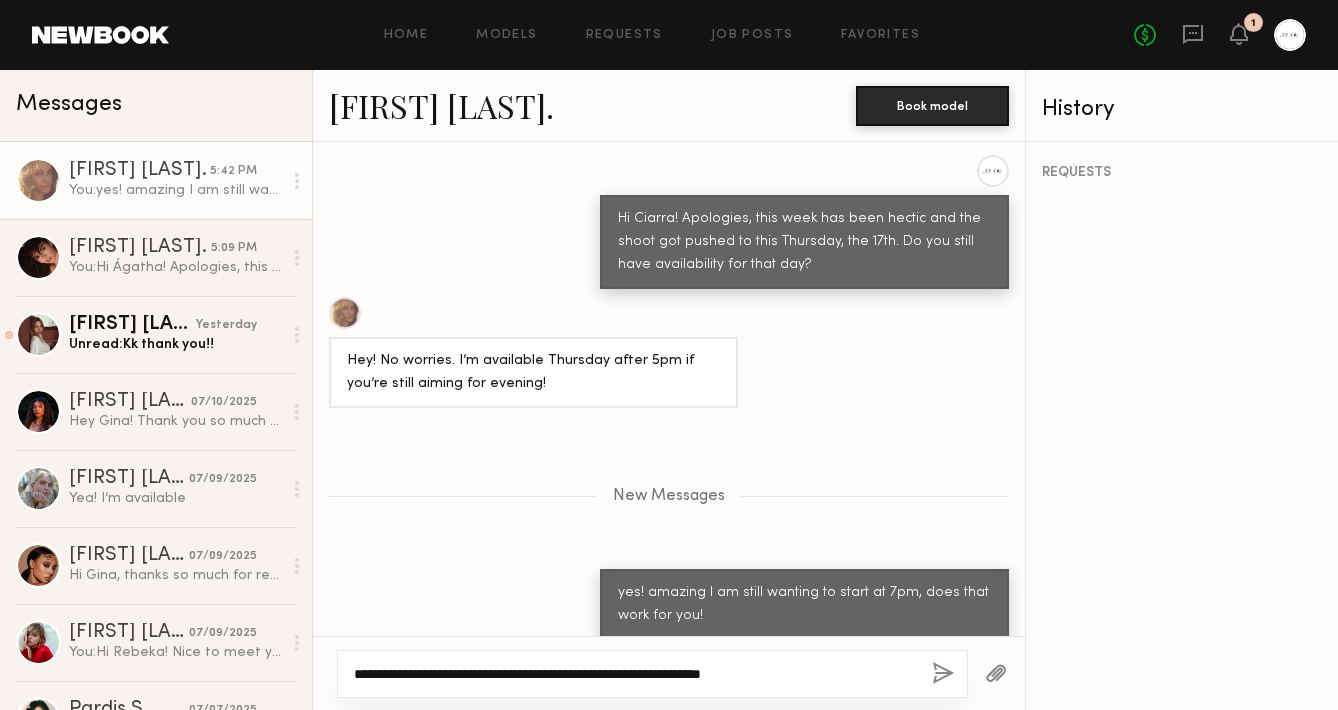type on "**********" 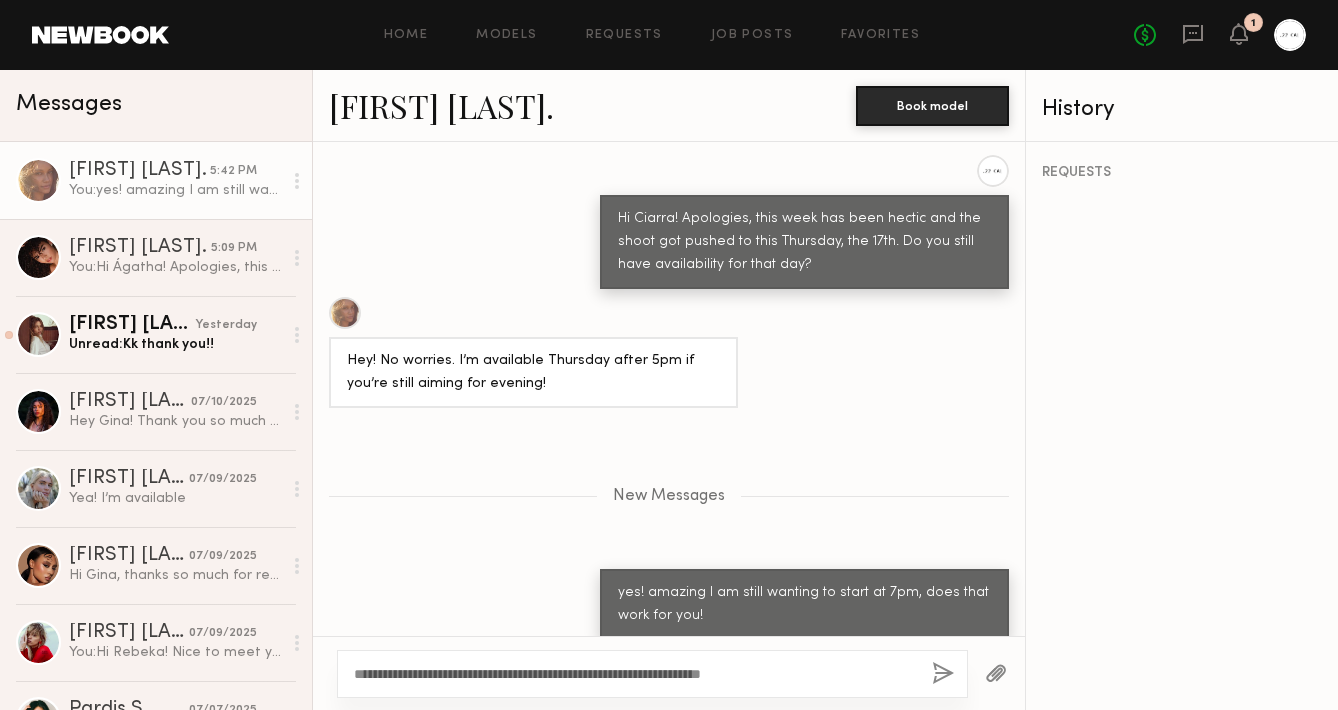 click 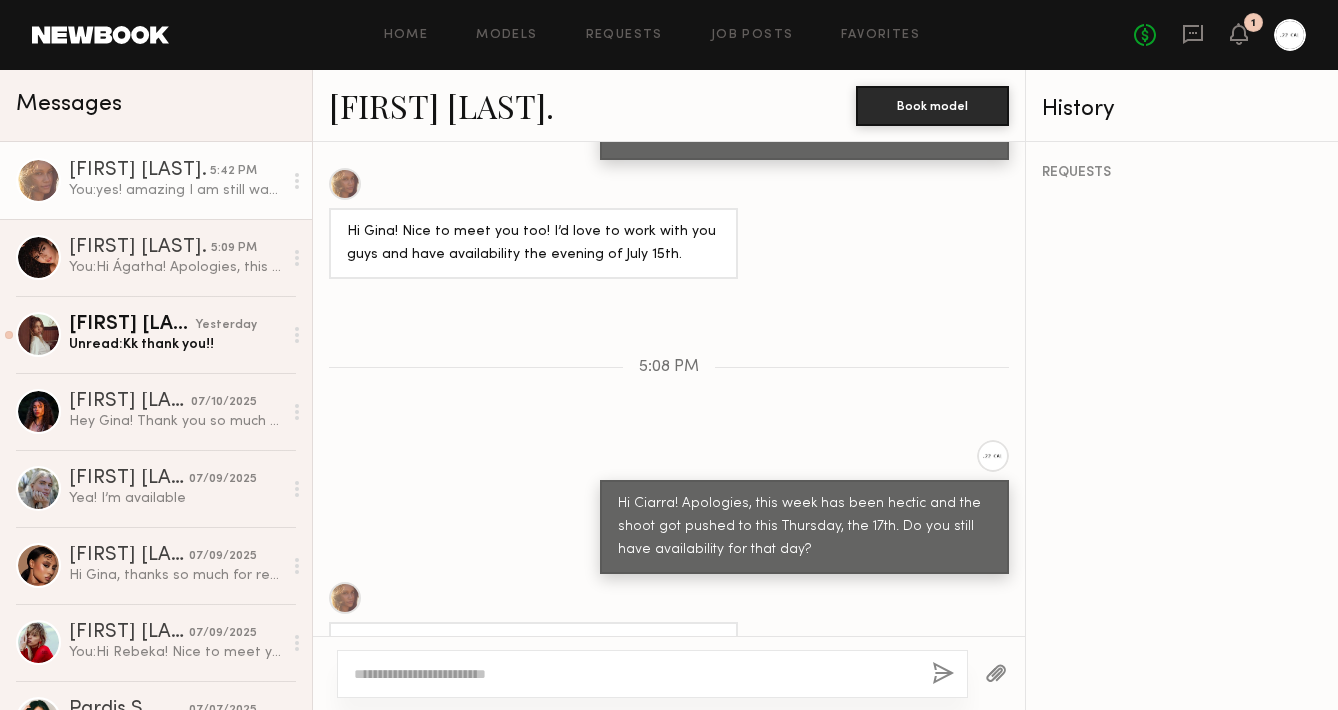 scroll, scrollTop: 1328, scrollLeft: 0, axis: vertical 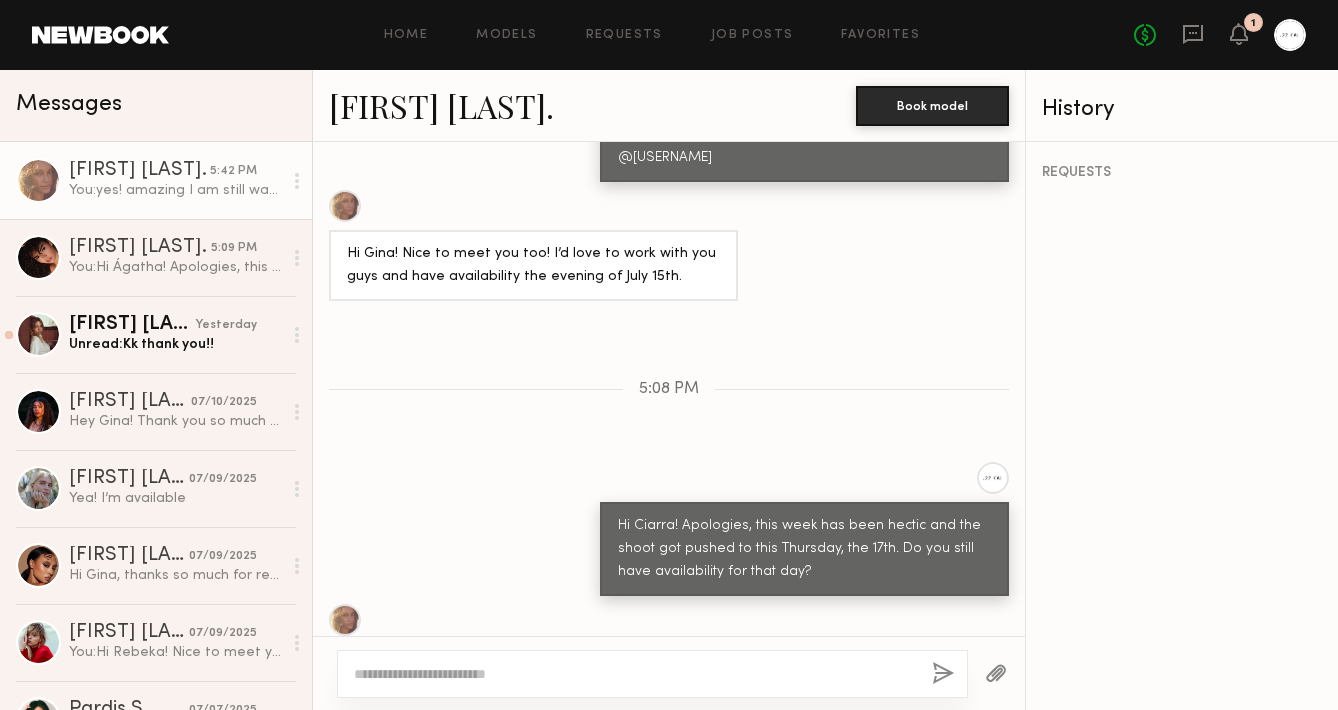 click on "Ciarra R." 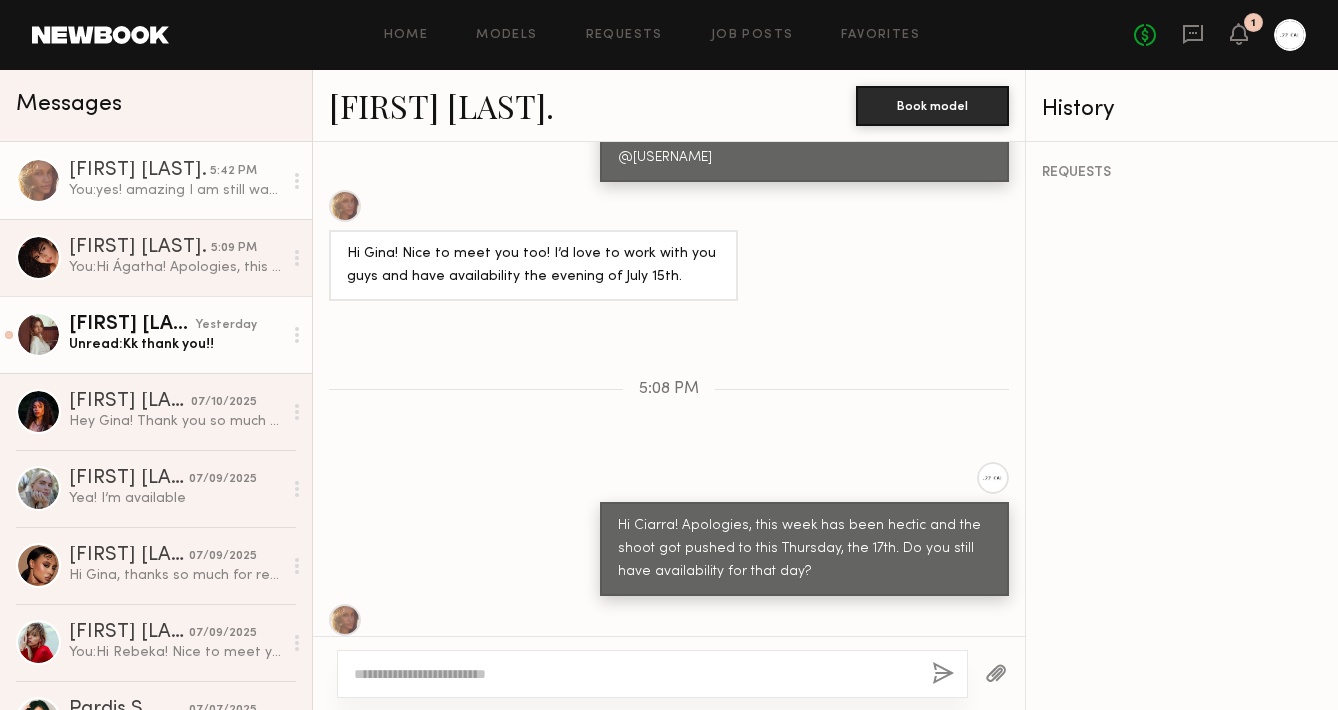 click on "Ellie G. yesterday Unread:  Kk thank you!!" 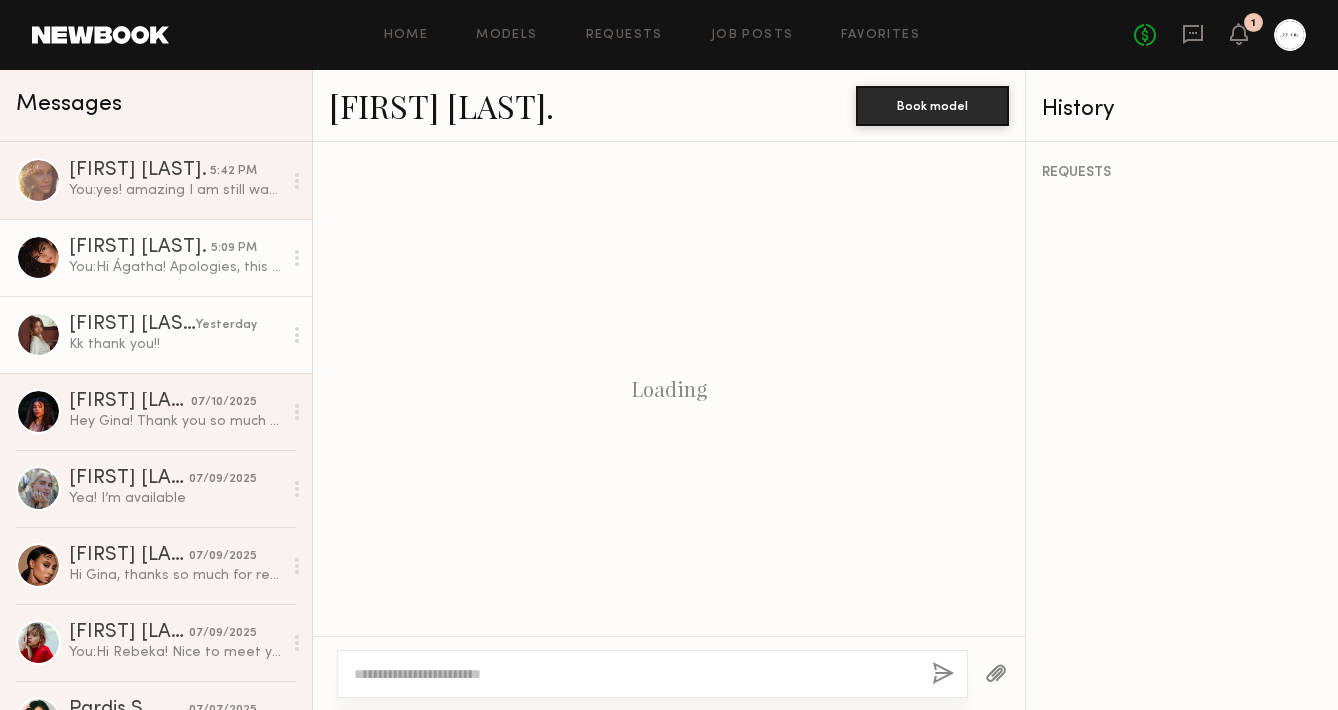 scroll, scrollTop: 2164, scrollLeft: 0, axis: vertical 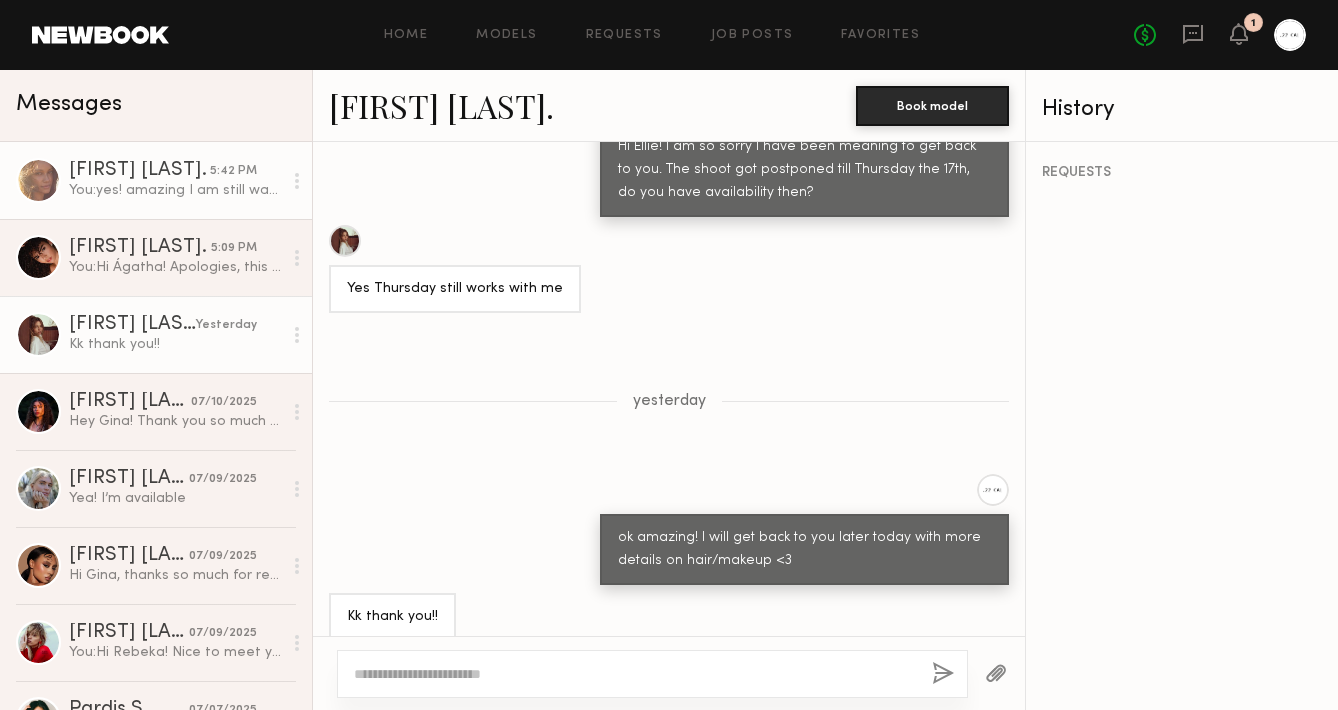 click on "You:  yes! amazing I am still wanting to start at 7pm, does that work for you!" 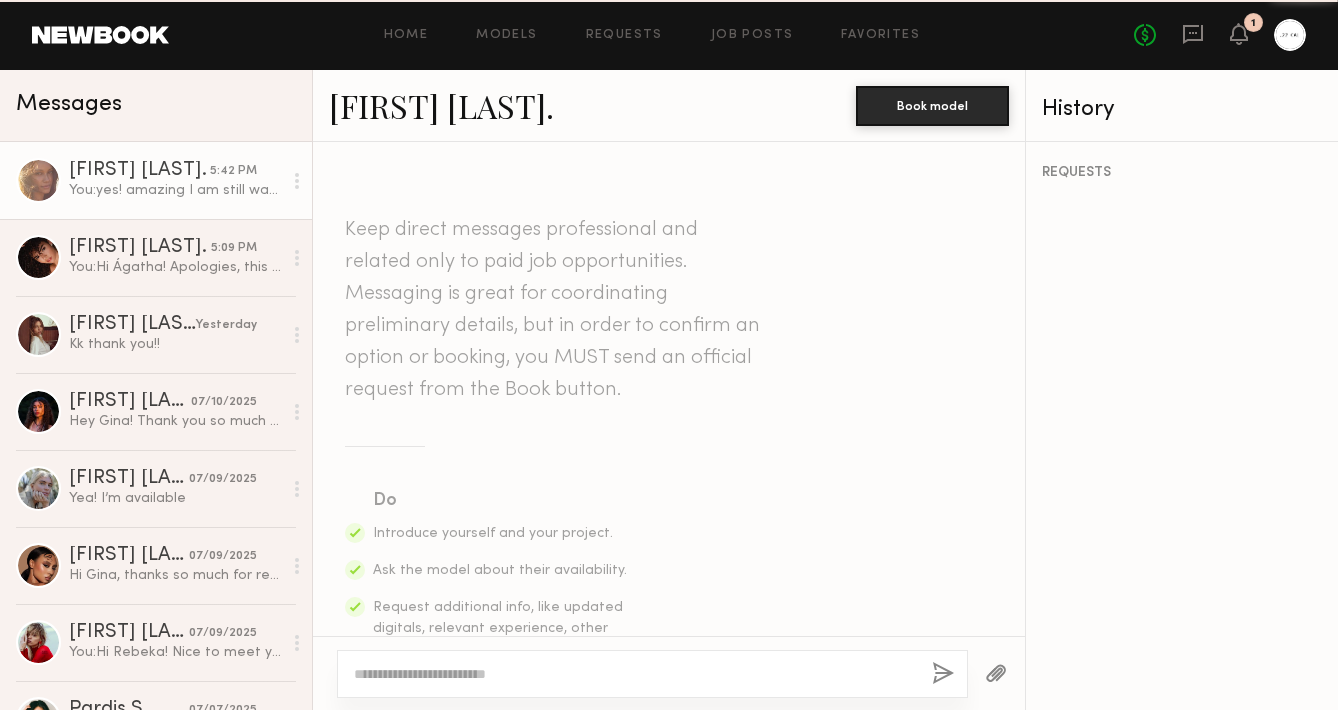 scroll, scrollTop: 1602, scrollLeft: 0, axis: vertical 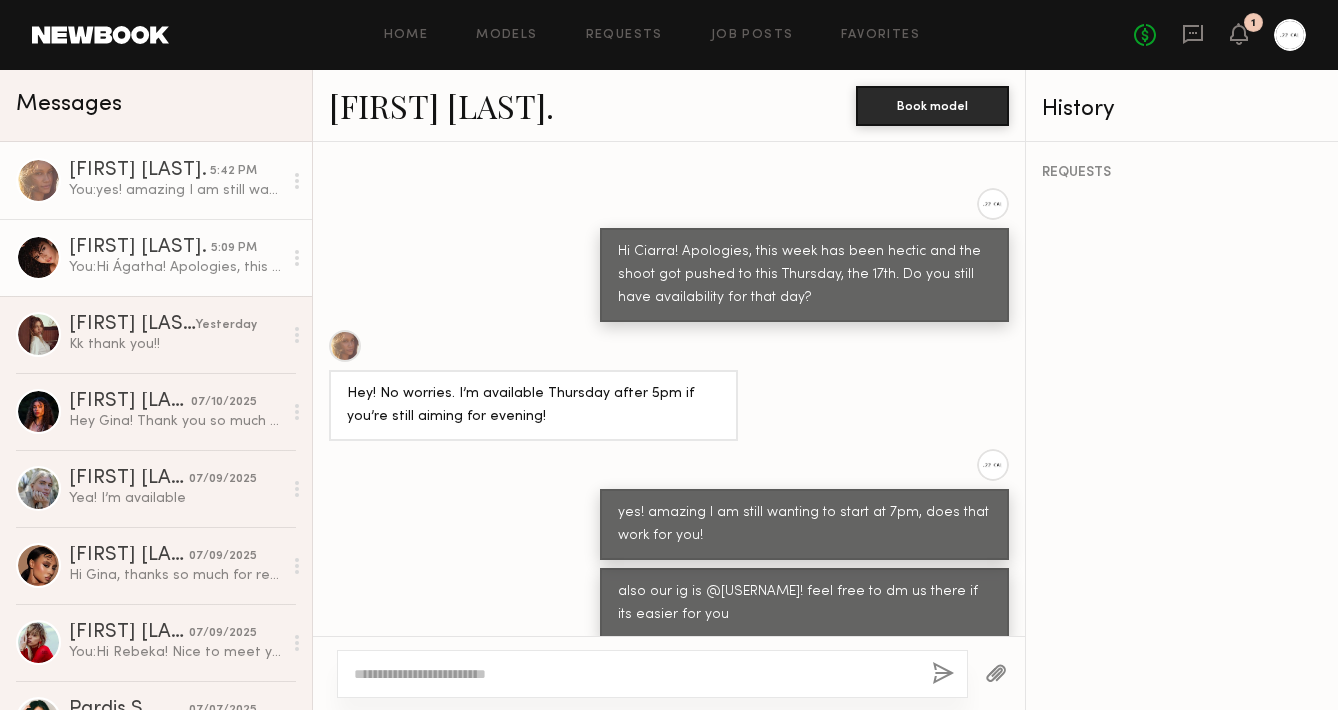 click on "Ágatha F." 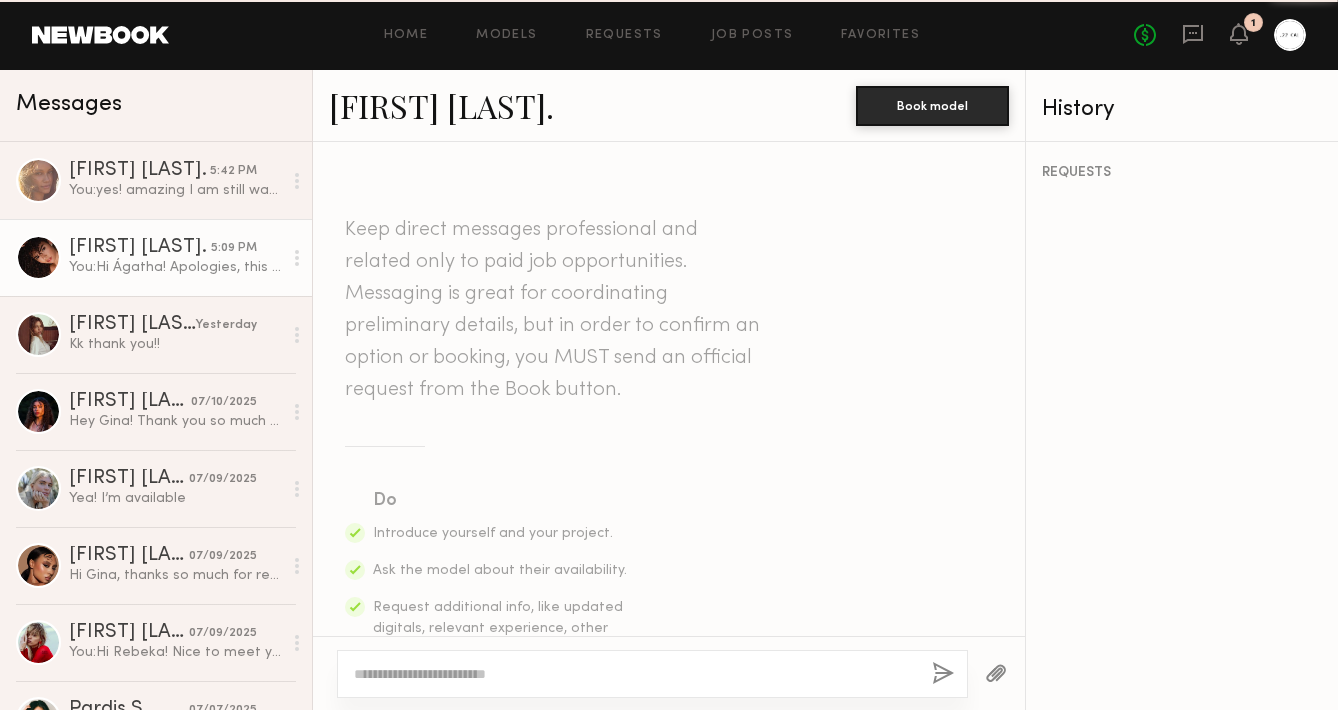 scroll, scrollTop: 1278, scrollLeft: 0, axis: vertical 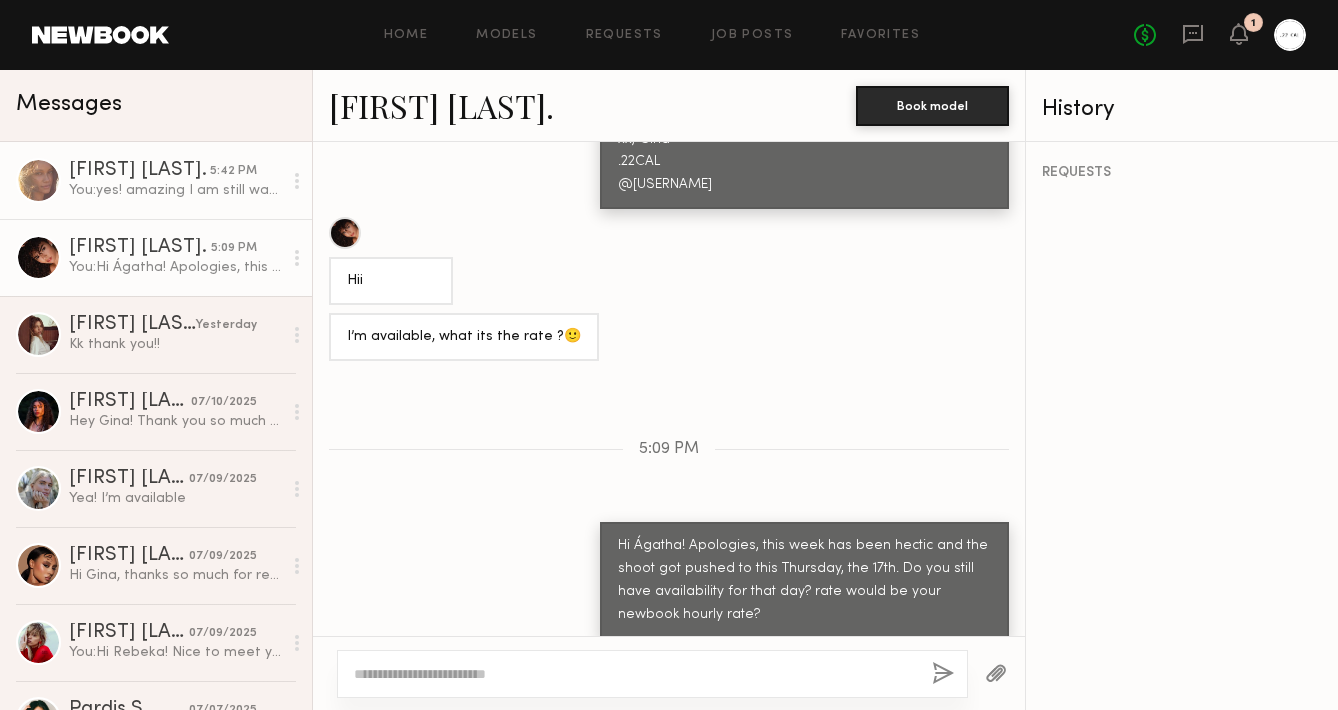 click on "Ciarra R. 5:42 PM You:  yes! amazing I am still wanting to start at 7pm, does that work for you!" 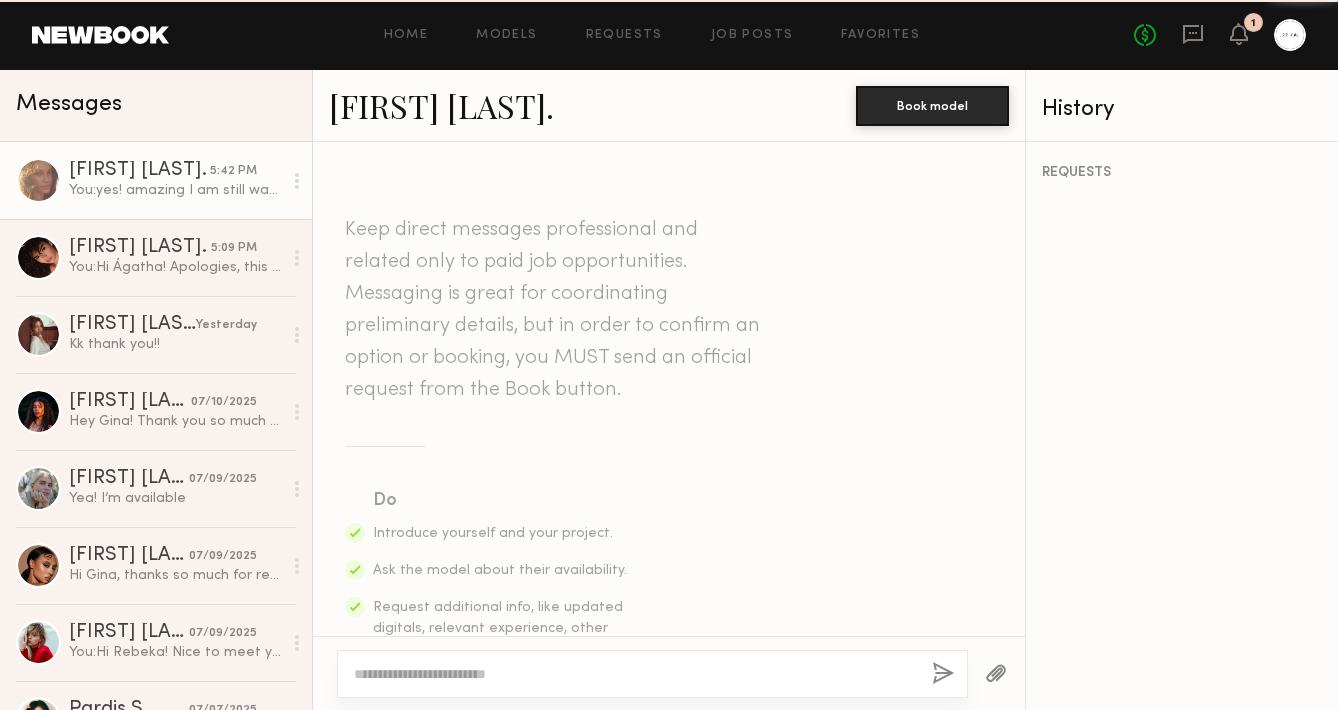 scroll, scrollTop: 1602, scrollLeft: 0, axis: vertical 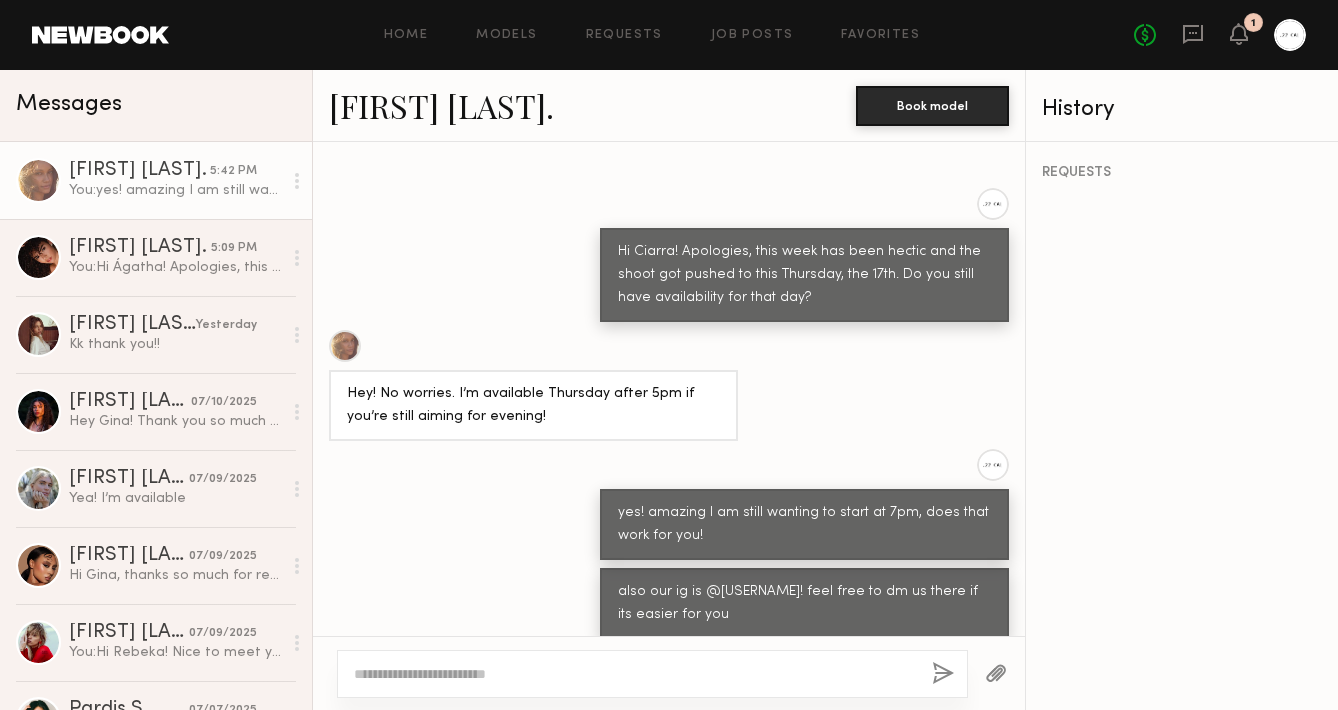 click on "Ciarra R." 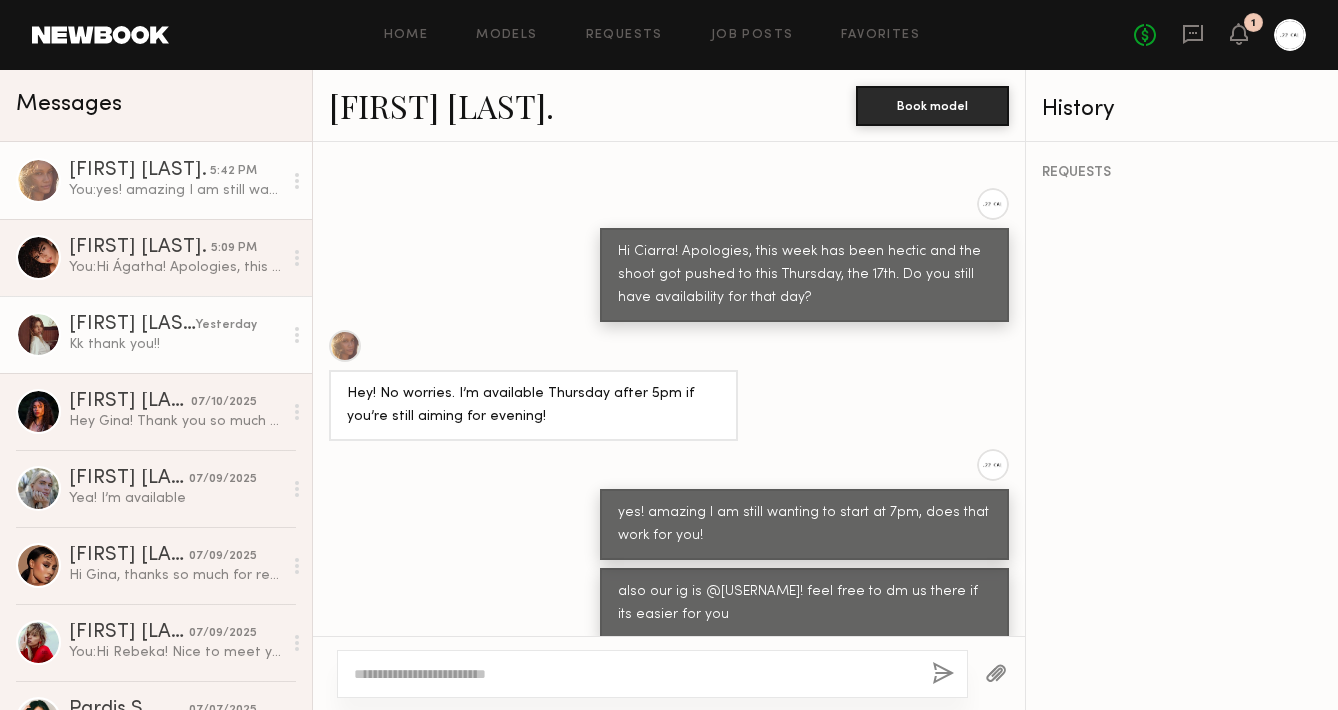 click on "Kk thank you!!" 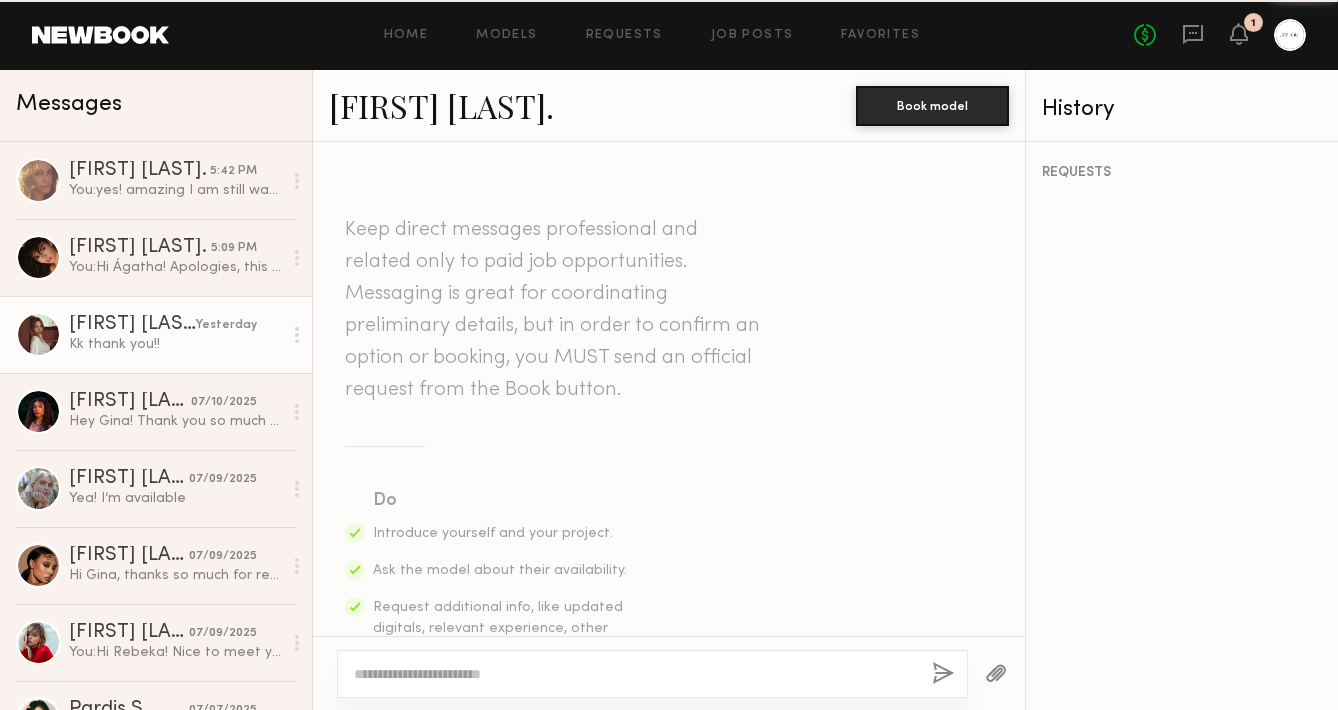 scroll, scrollTop: 2164, scrollLeft: 0, axis: vertical 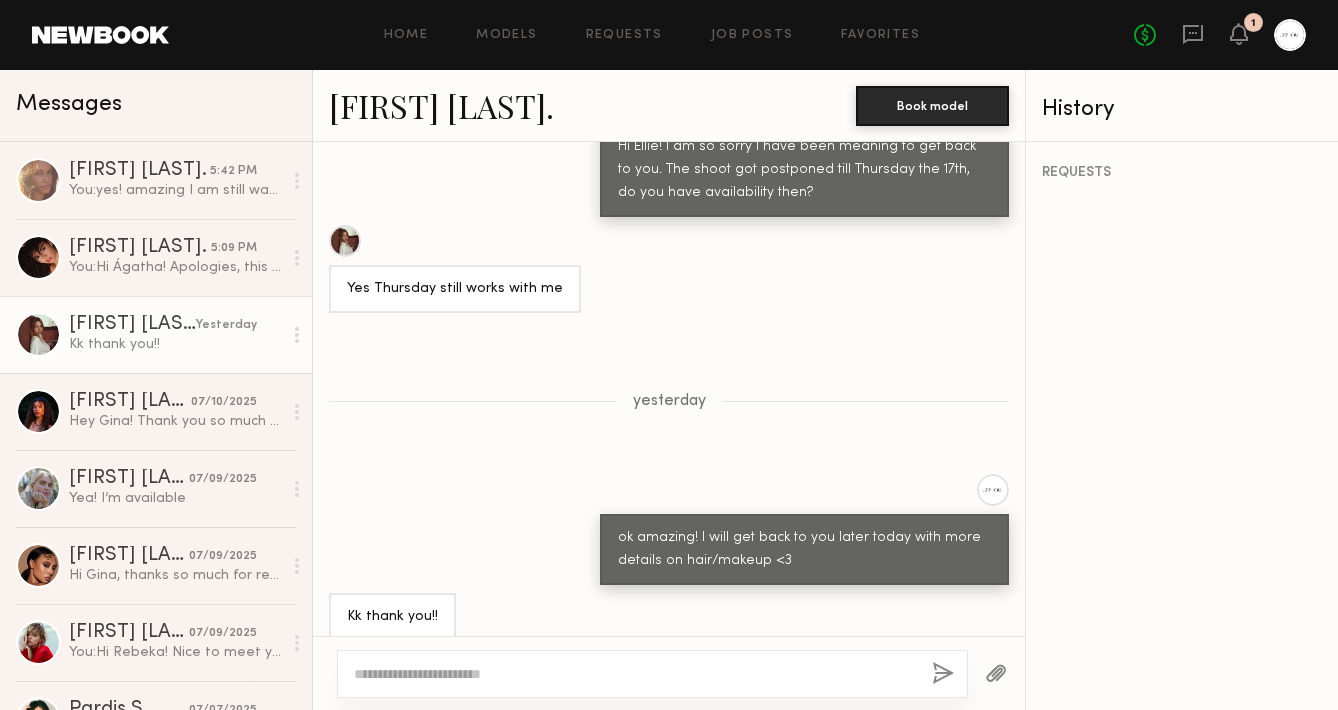 click on "Ellie G." 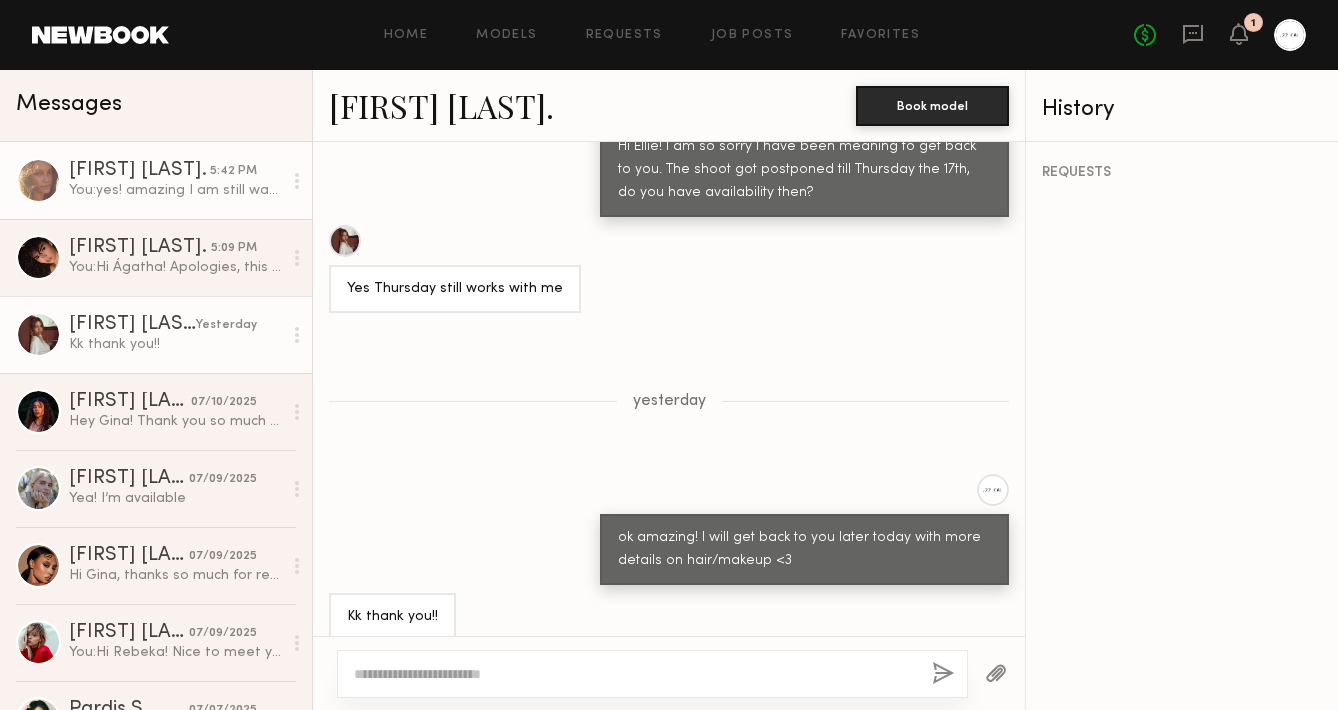 click on "Ciarra R. 5:42 PM You:  yes! amazing I am still wanting to start at 7pm, does that work for you!" 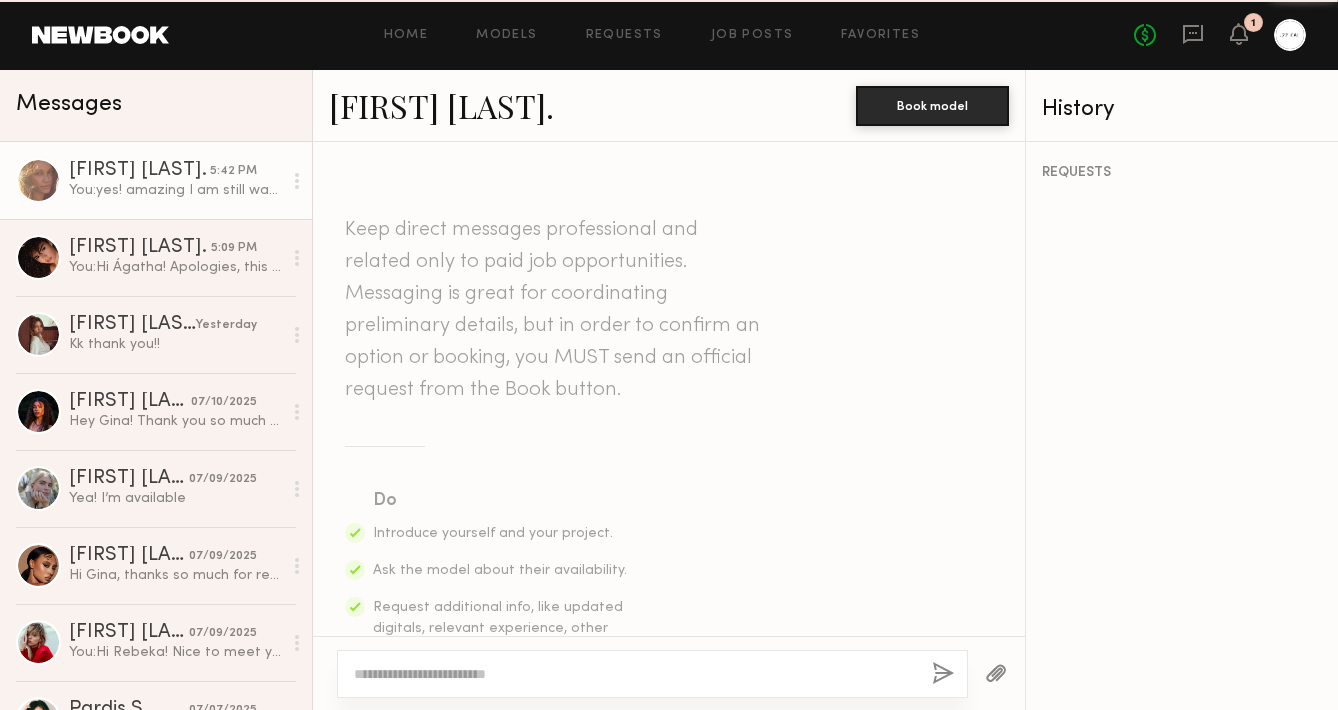 scroll, scrollTop: 1602, scrollLeft: 0, axis: vertical 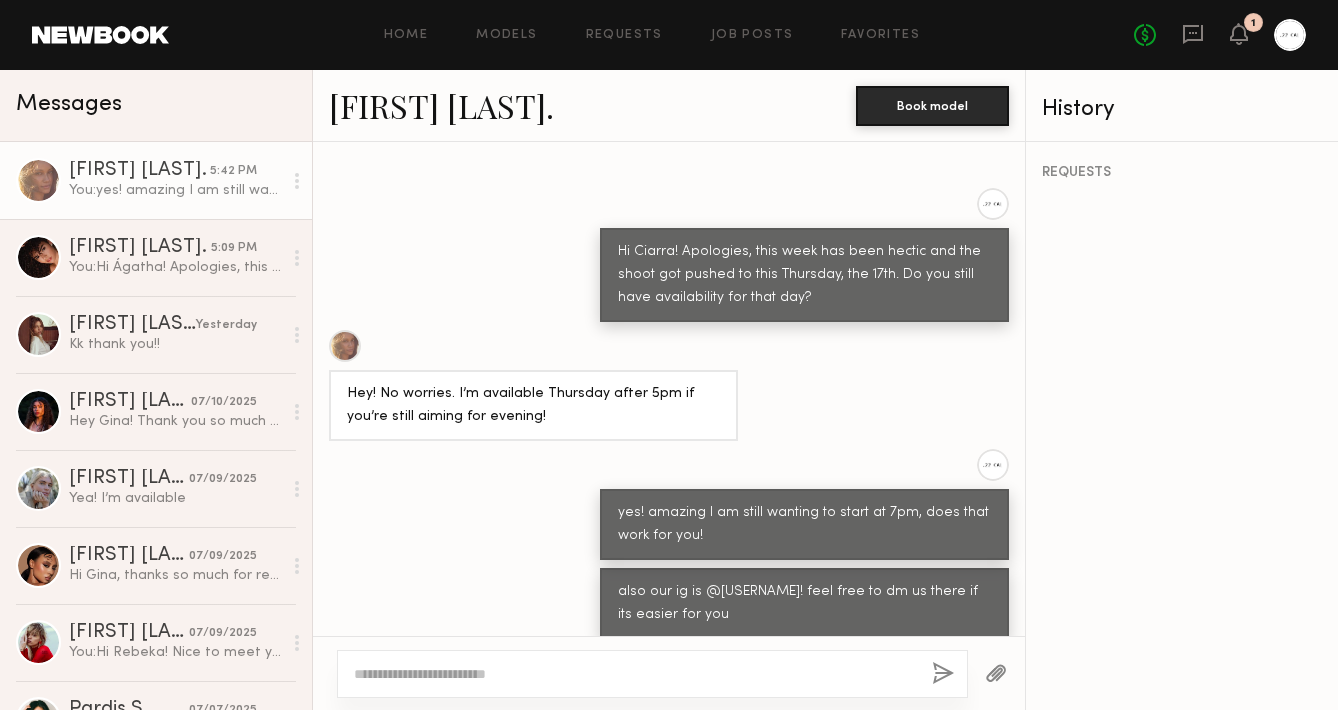 click on "Ciarra R." 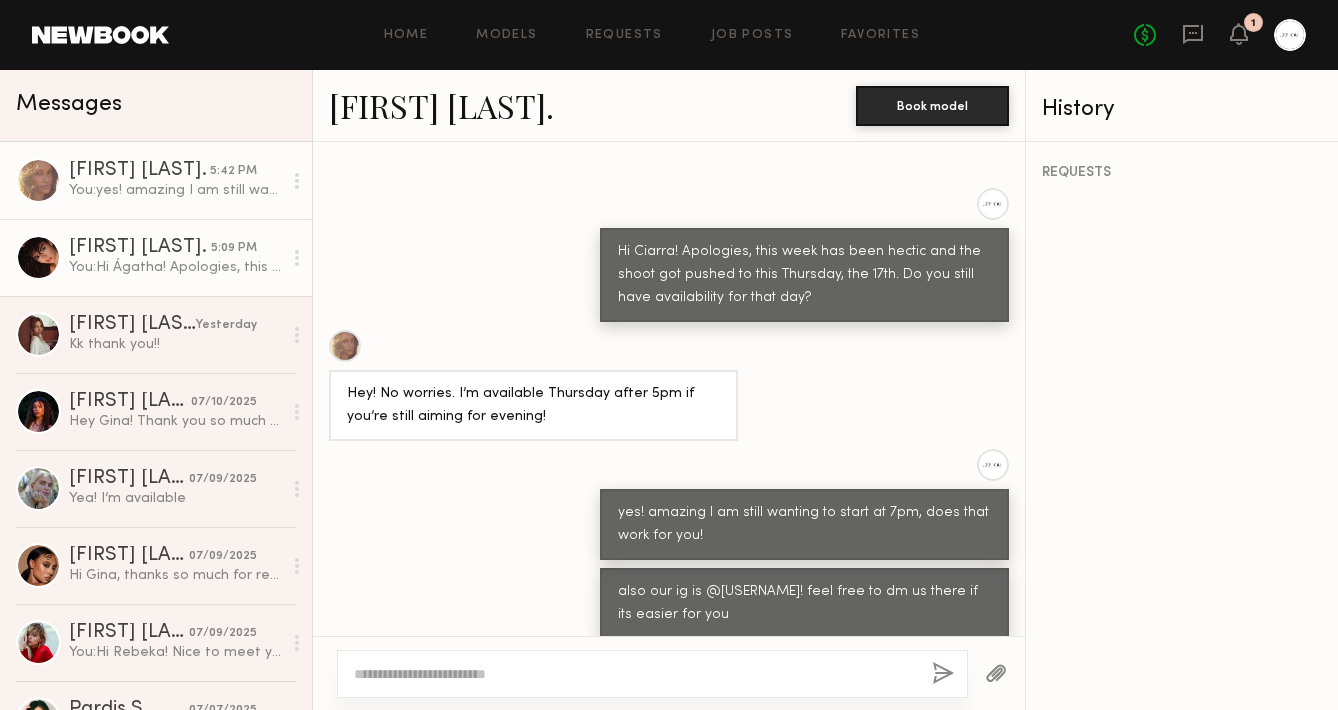 click on "Ágatha F. 5:09 PM You:  Hi Ágatha! Apologies, this week has been hectic and the shoot got pushed to this Thursday, the 17th. Do you still have availability for that day? rate would be your newbook hourly rate?" 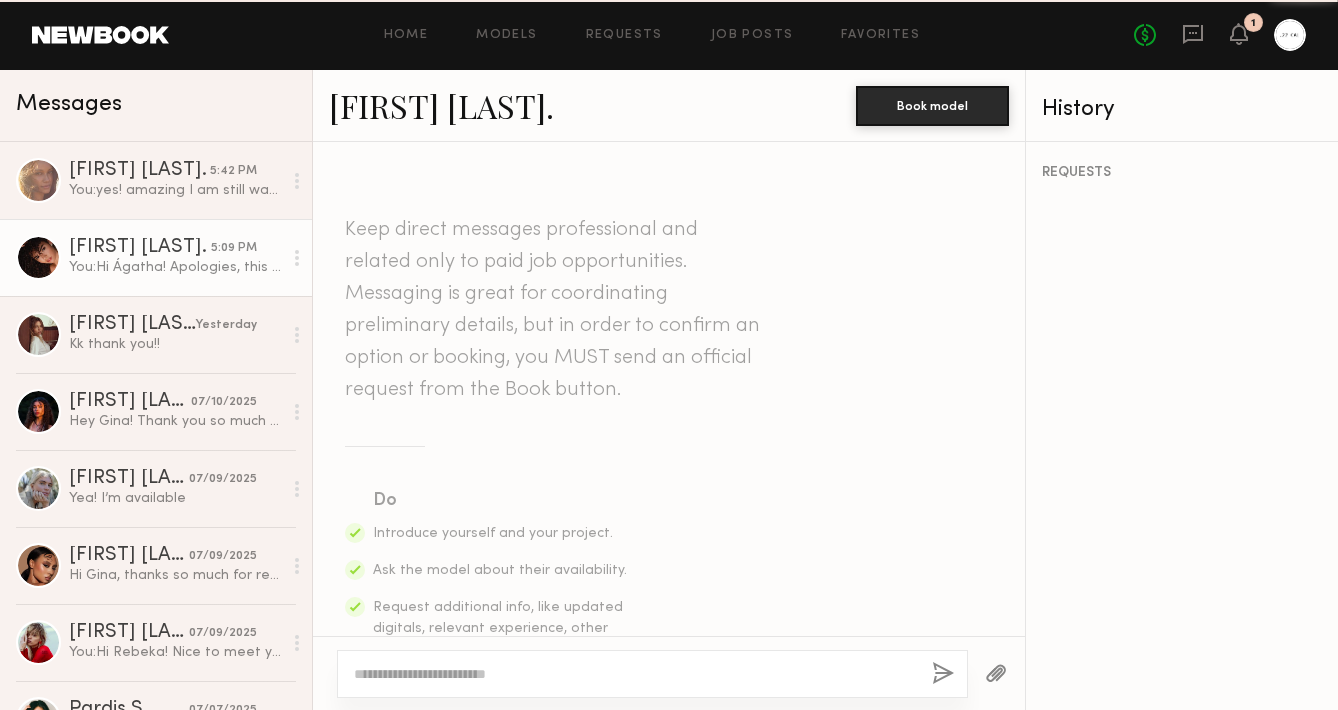 scroll, scrollTop: 1278, scrollLeft: 0, axis: vertical 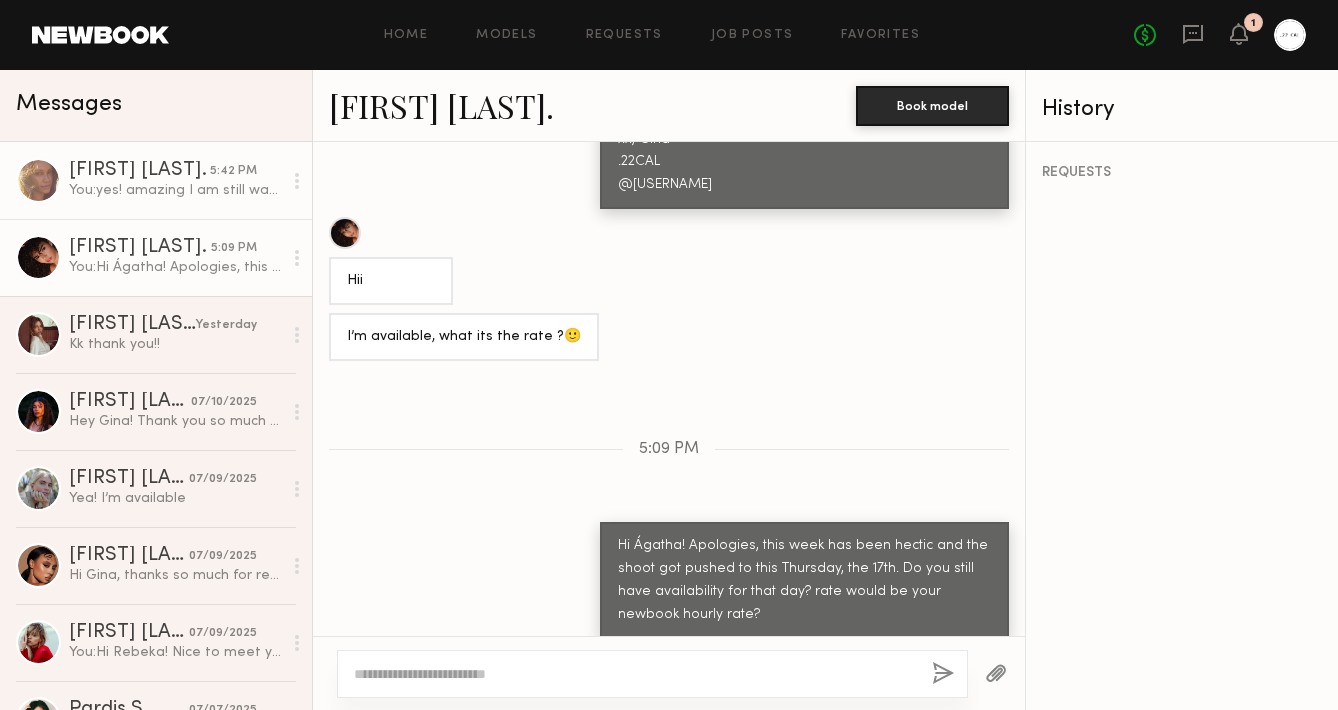 click on "You:  yes! amazing I am still wanting to start at 7pm, does that work for you!" 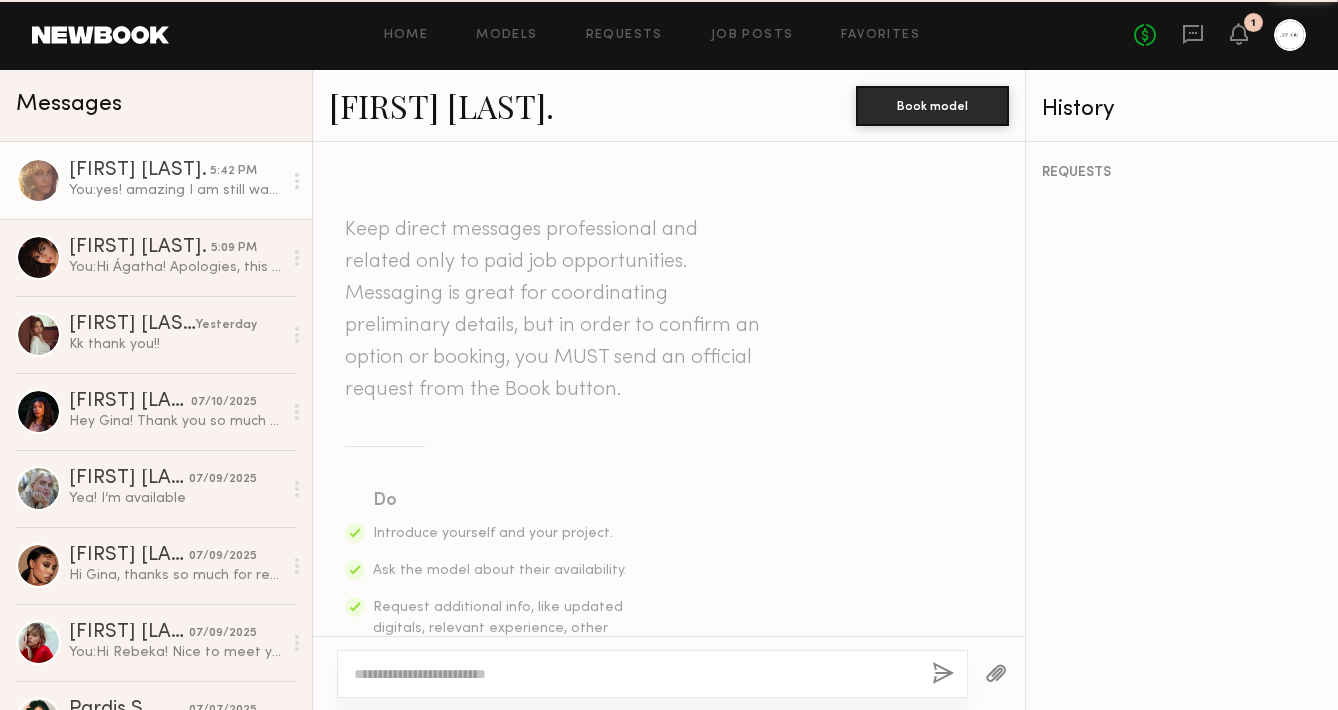 scroll, scrollTop: 1602, scrollLeft: 0, axis: vertical 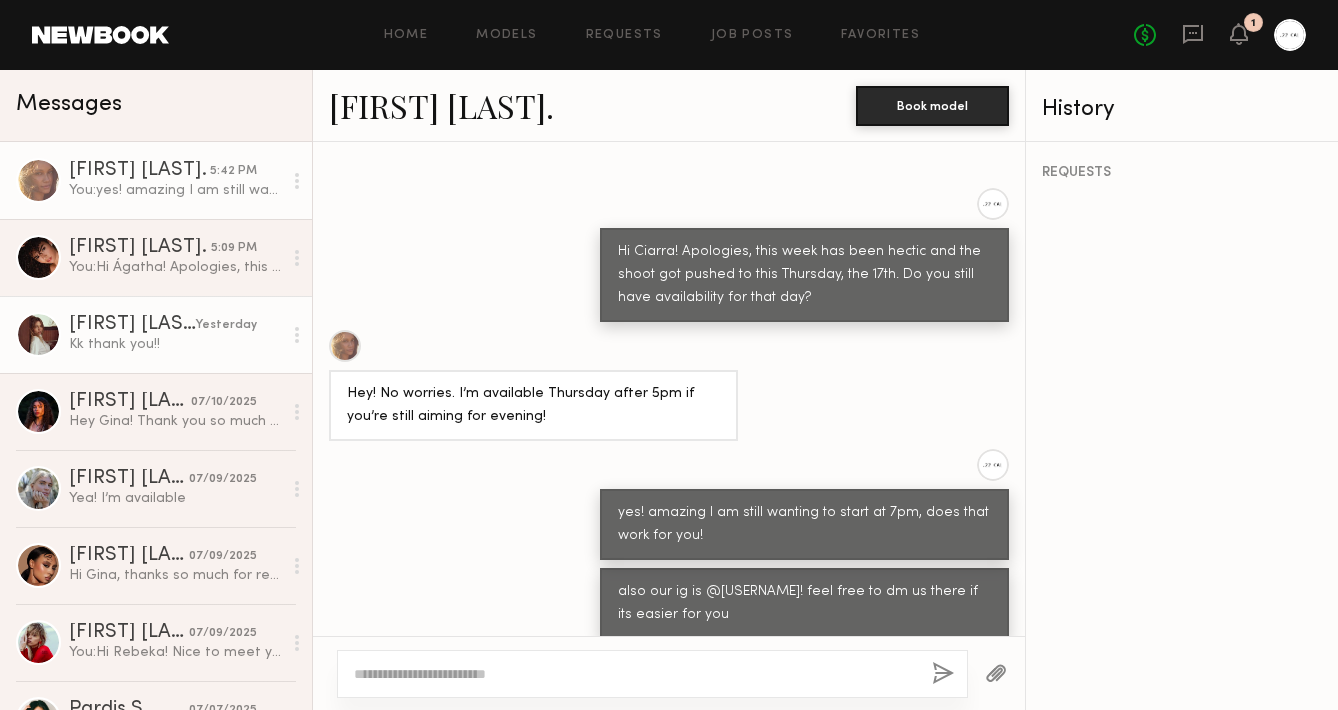 click on "Ellie G." 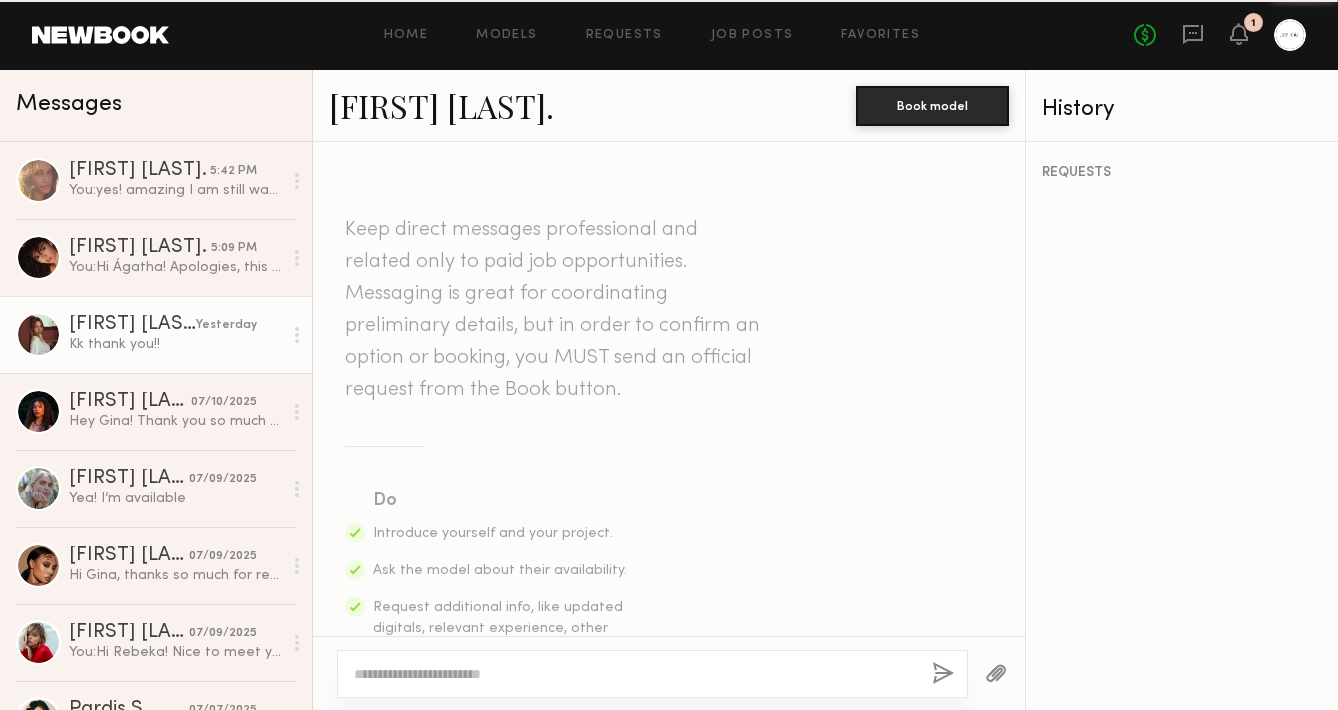 scroll, scrollTop: 2164, scrollLeft: 0, axis: vertical 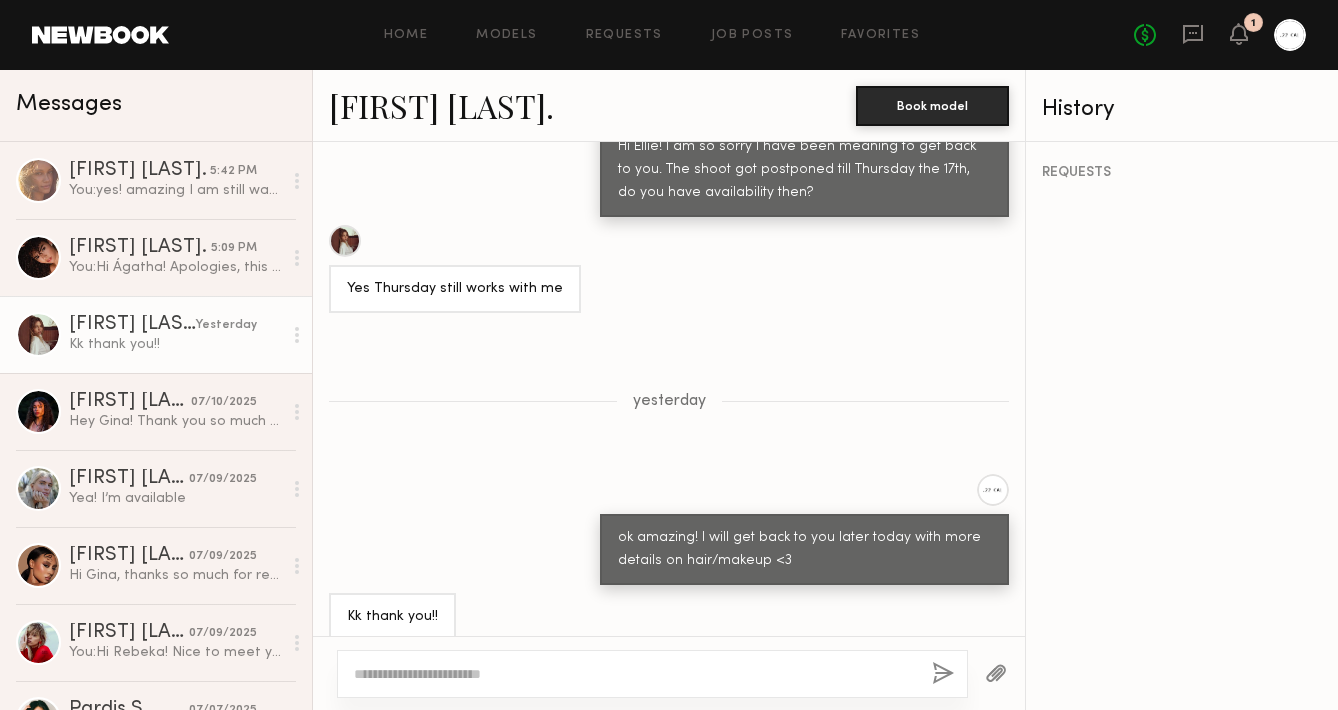 click on "Ellie G." 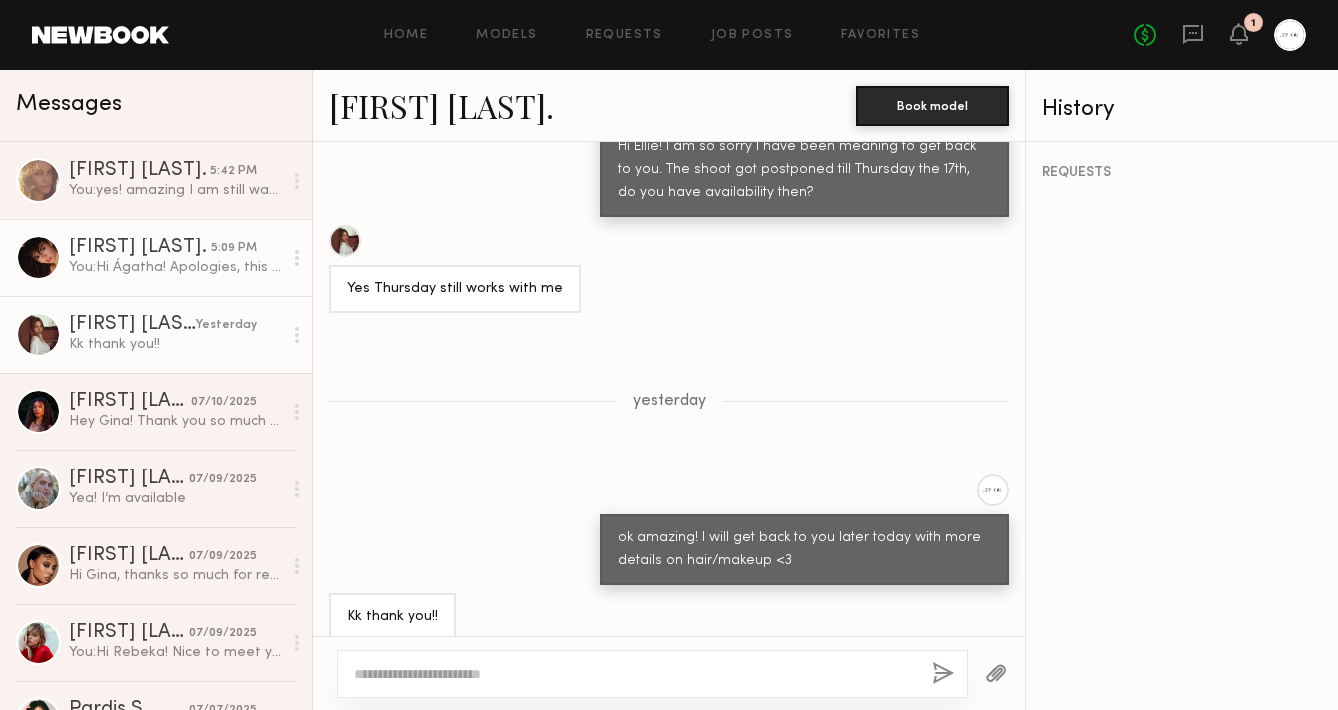 click on "You:  Hi Ágatha! Apologies, this week has been hectic and the shoot got pushed to this Thursday, the 17th. Do you still have availability for that day? rate would be your newbook hourly rate?" 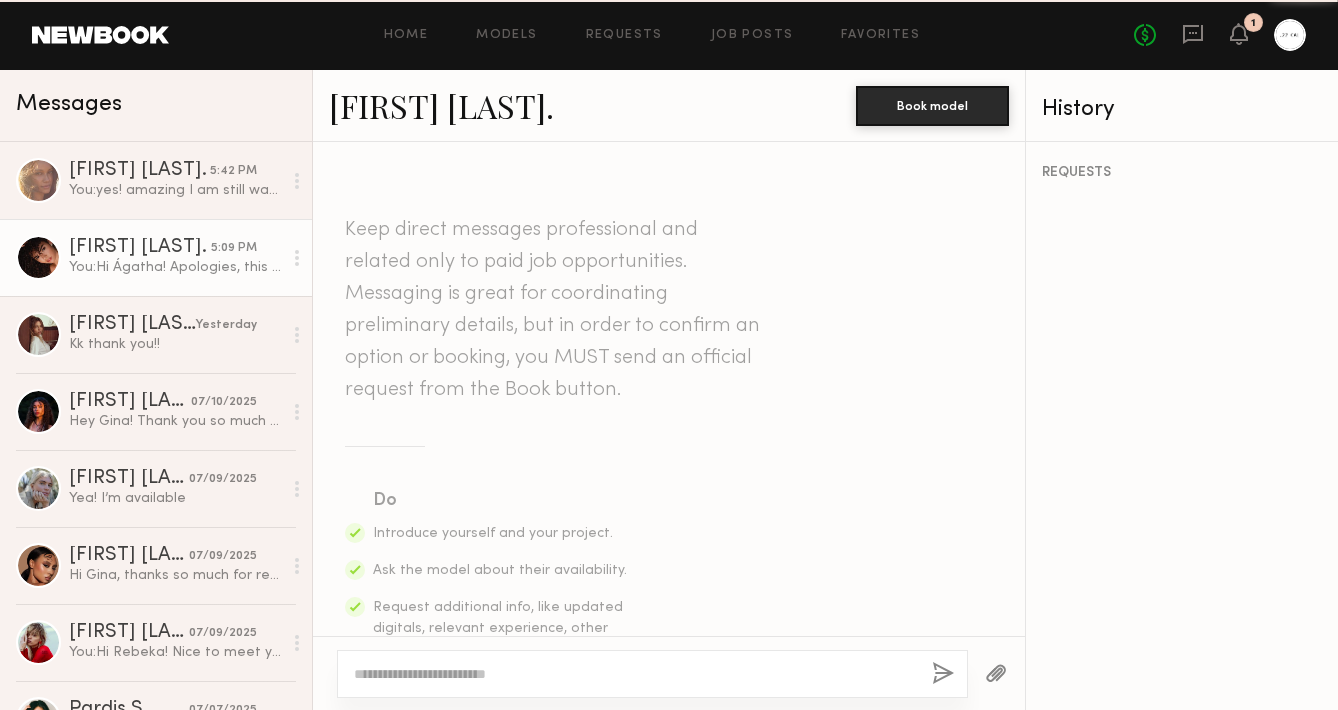scroll, scrollTop: 1278, scrollLeft: 0, axis: vertical 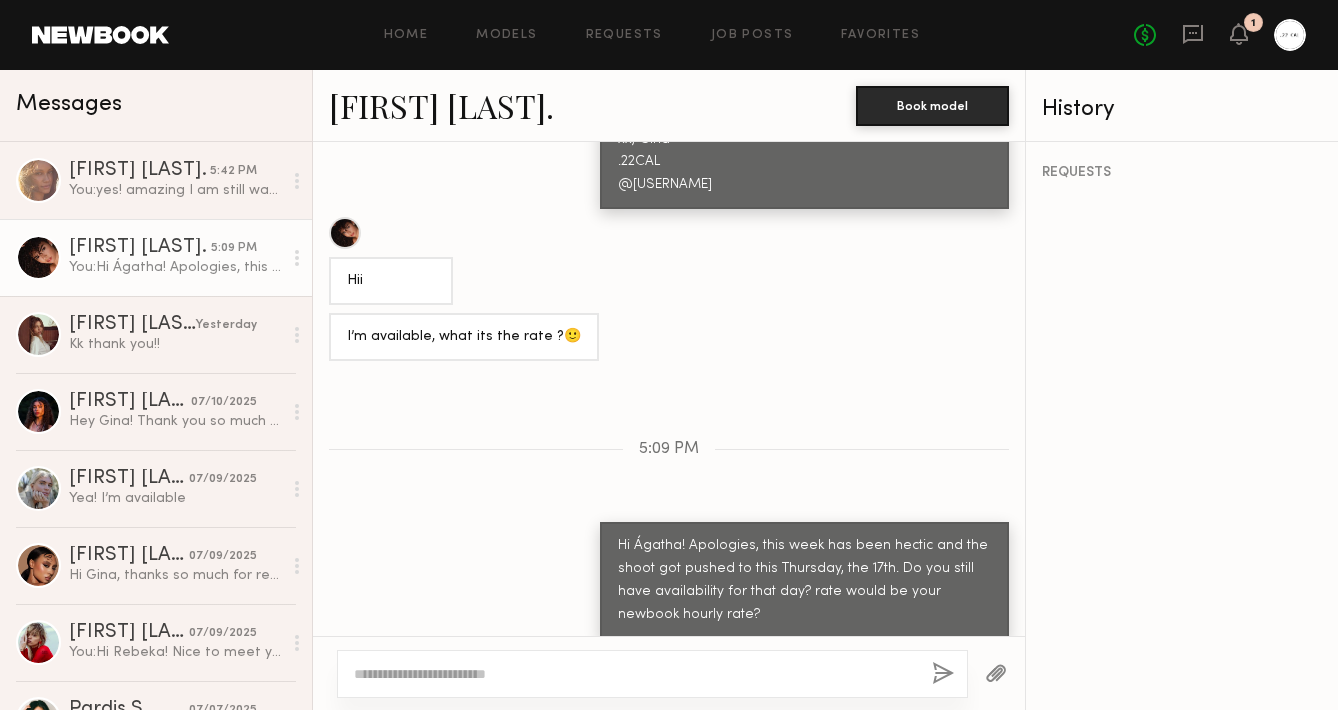 click on "Ágatha F." 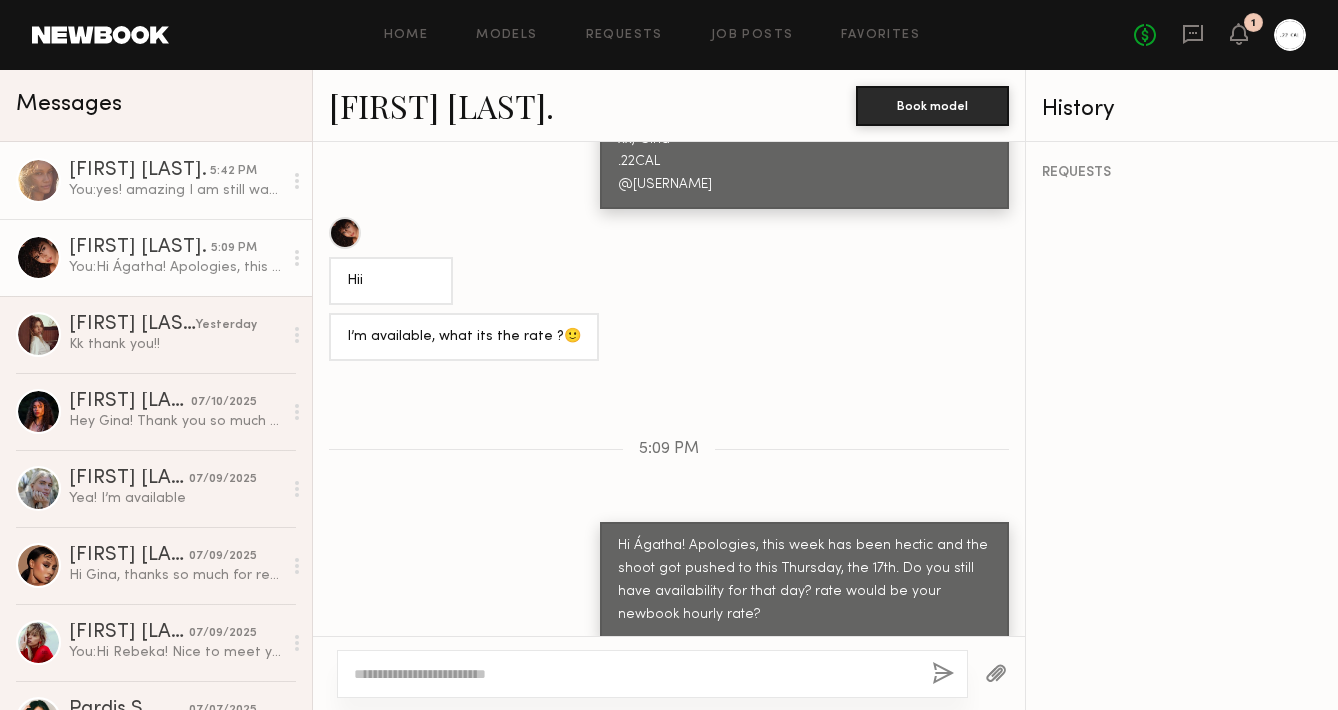 click on "Ciarra R. 5:42 PM You:  yes! amazing I am still wanting to start at 7pm, does that work for you!" 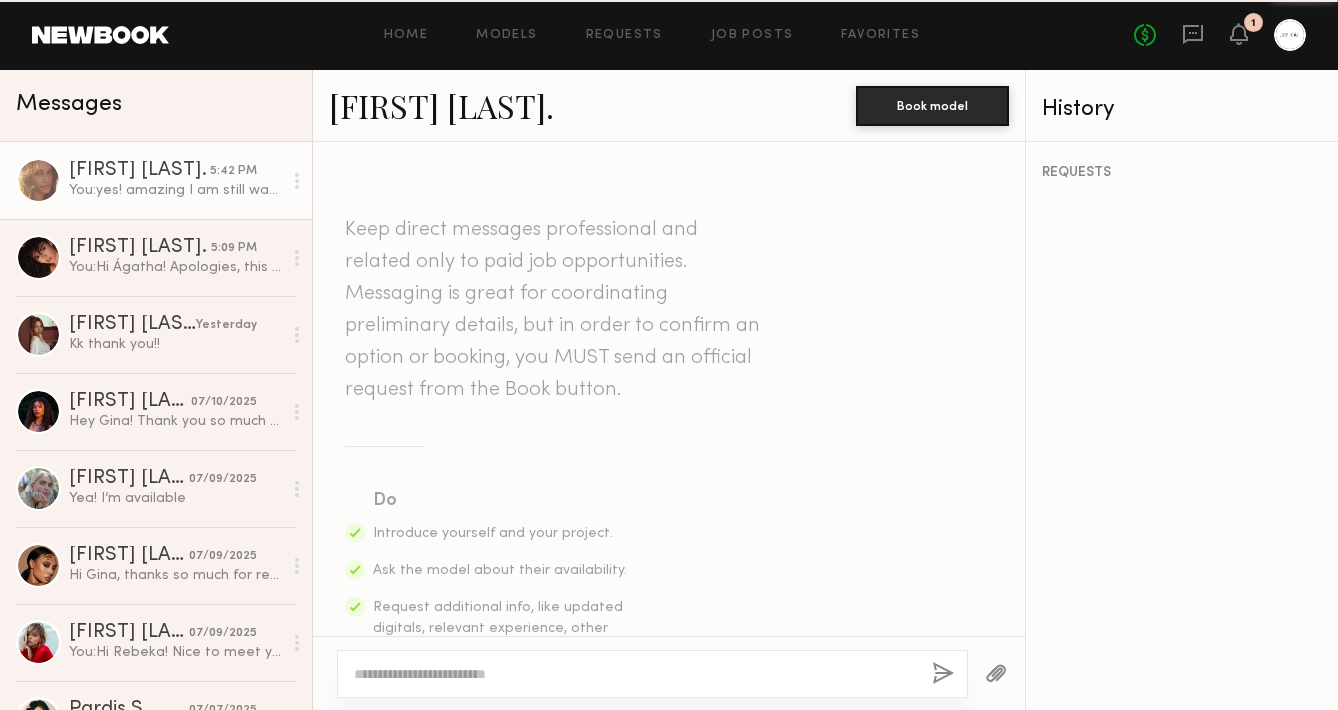 scroll, scrollTop: 1658, scrollLeft: 0, axis: vertical 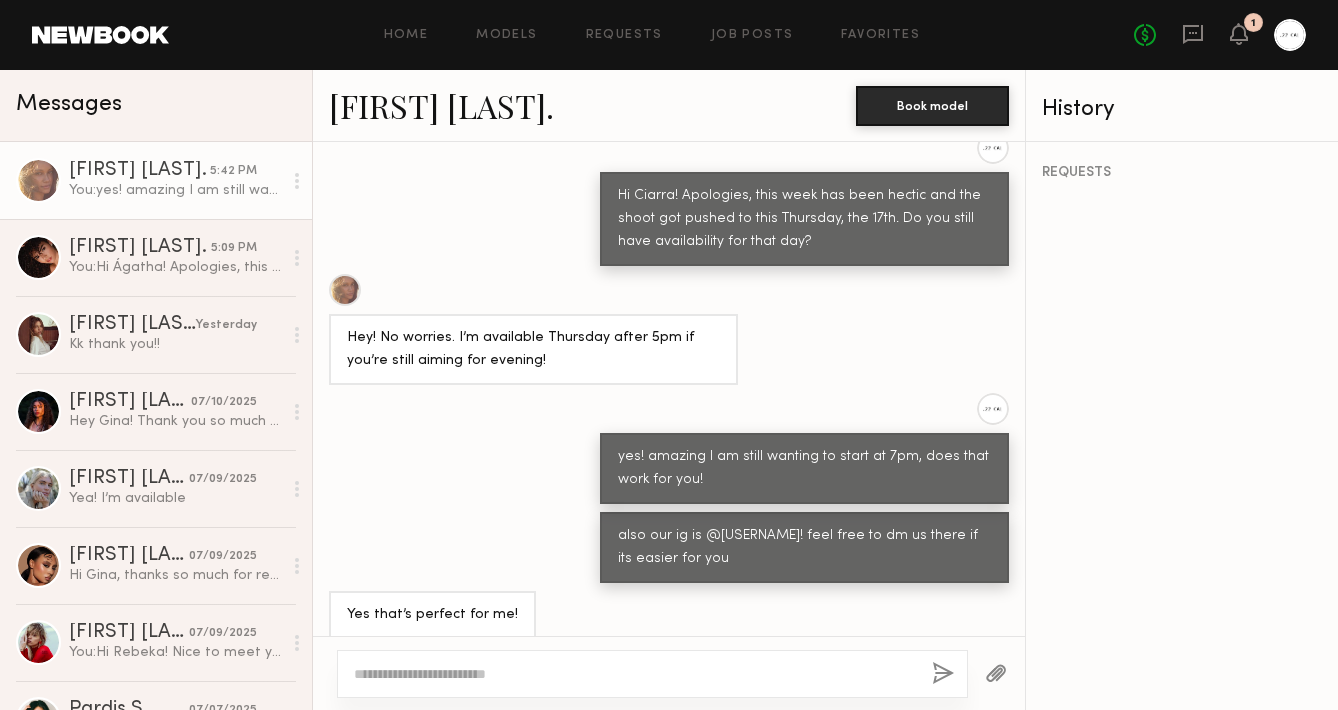click 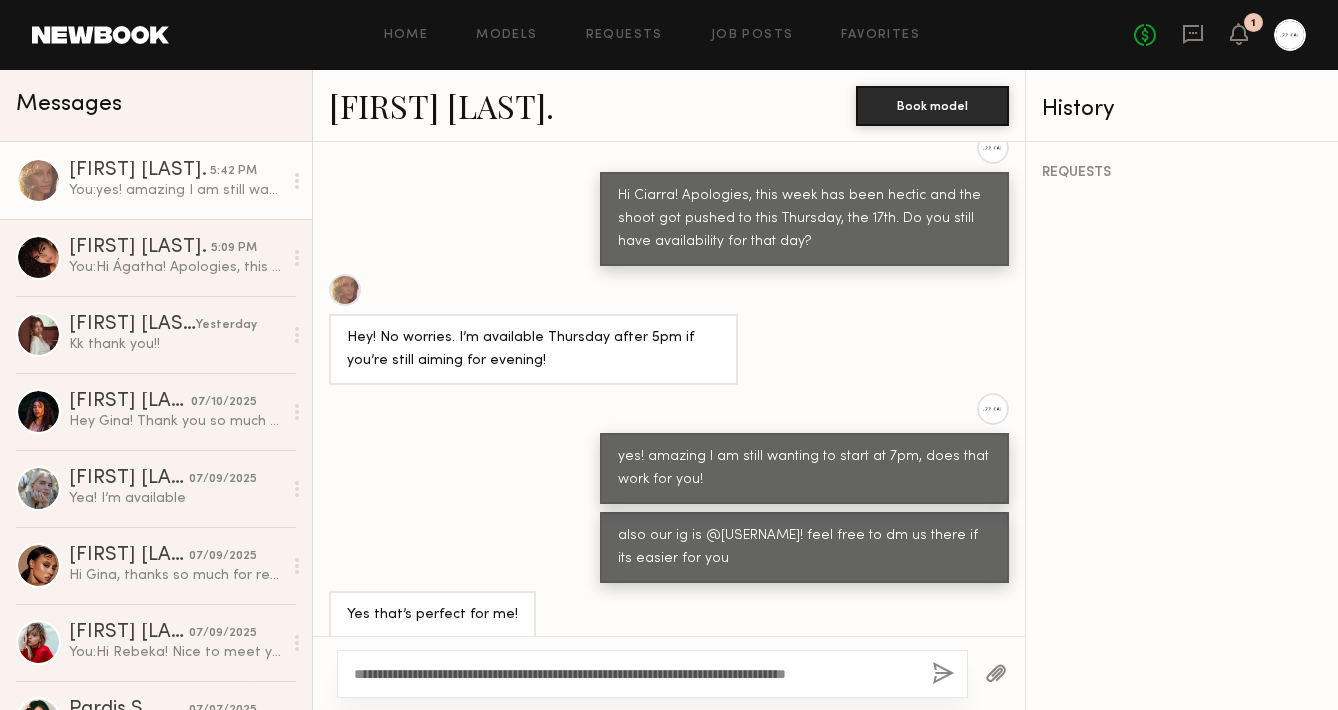 type on "**********" 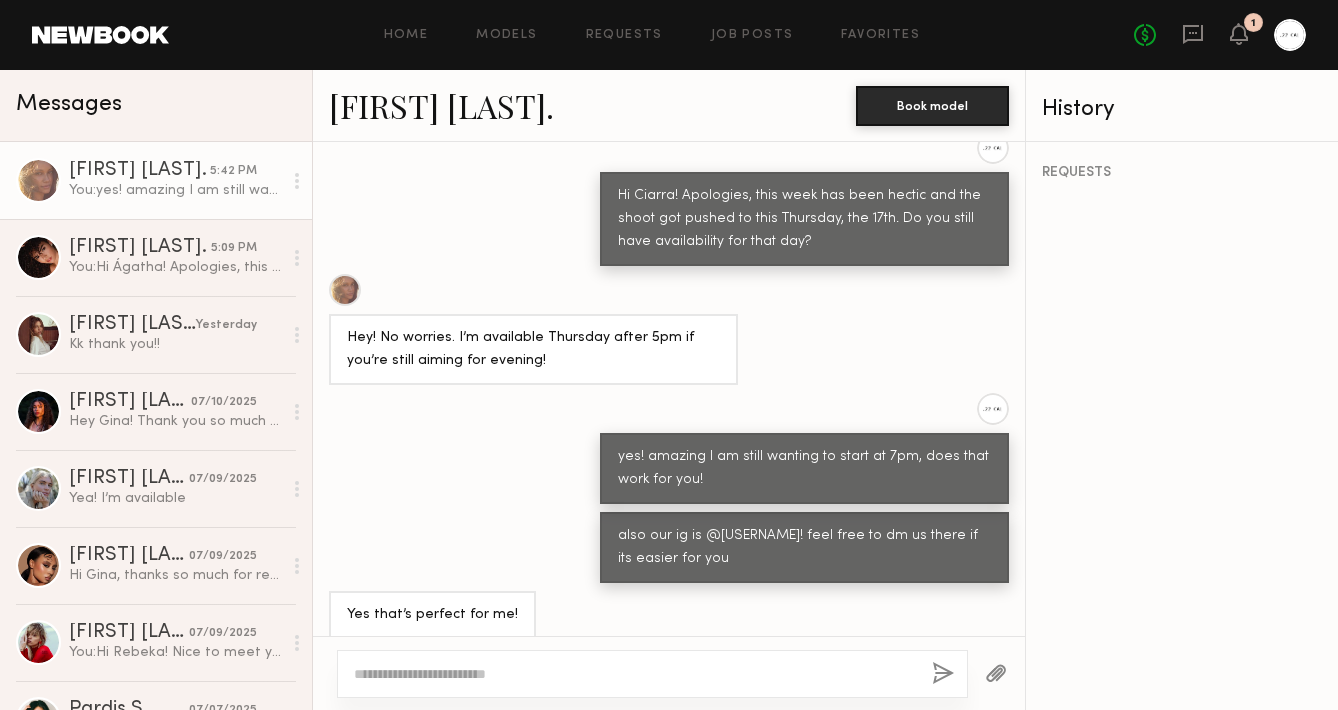 scroll, scrollTop: 1777, scrollLeft: 0, axis: vertical 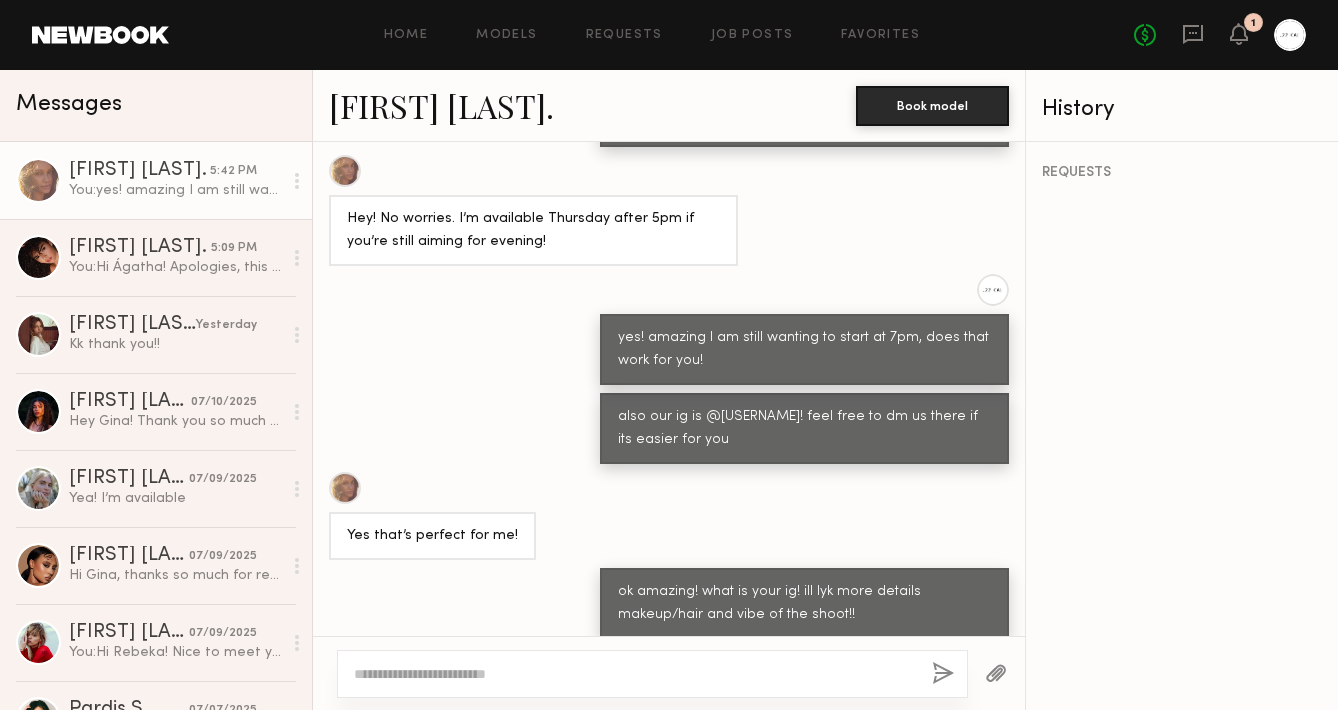 click 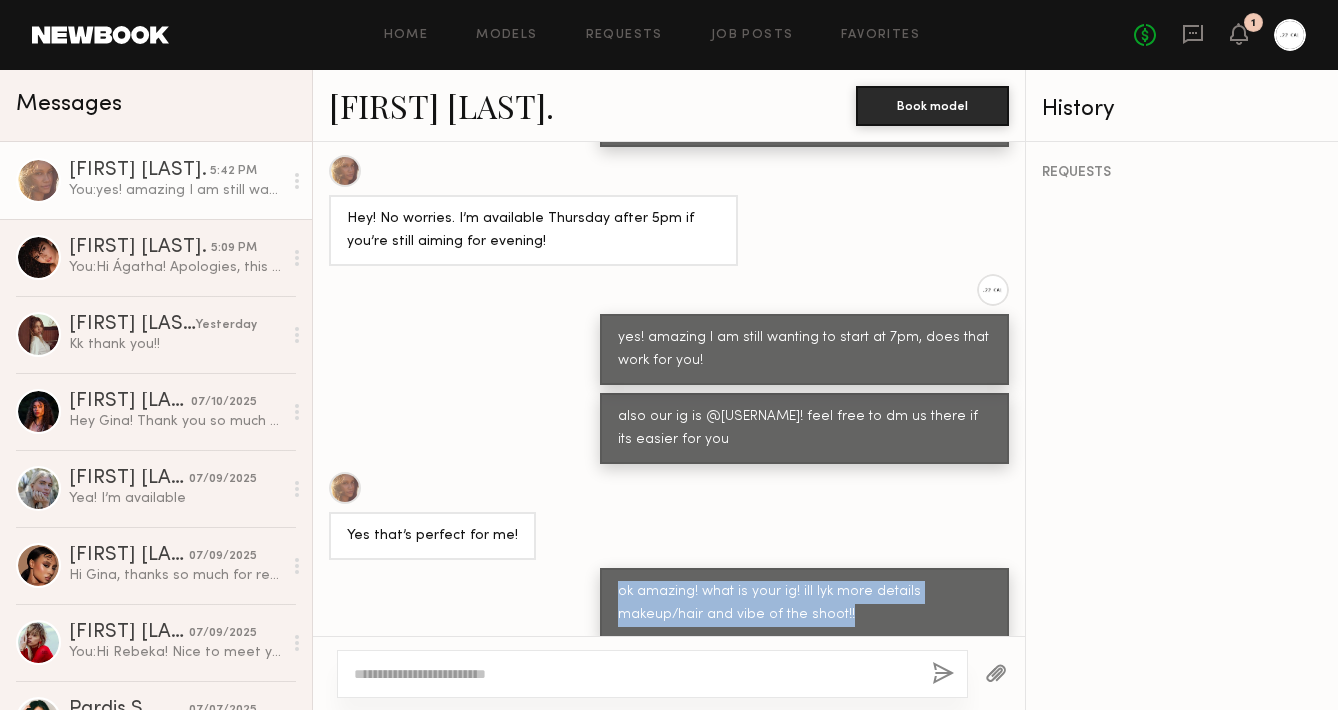 drag, startPoint x: 618, startPoint y: 571, endPoint x: 856, endPoint y: 604, distance: 240.27692 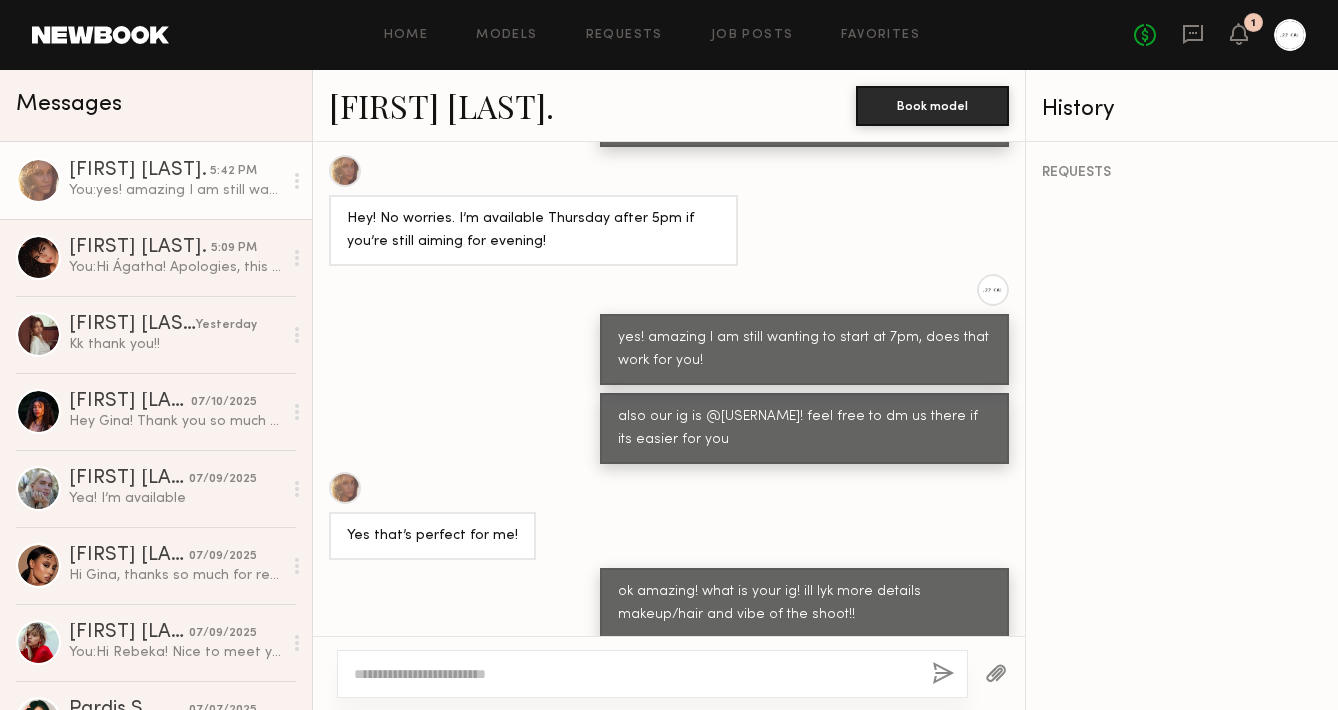 paste on "**********" 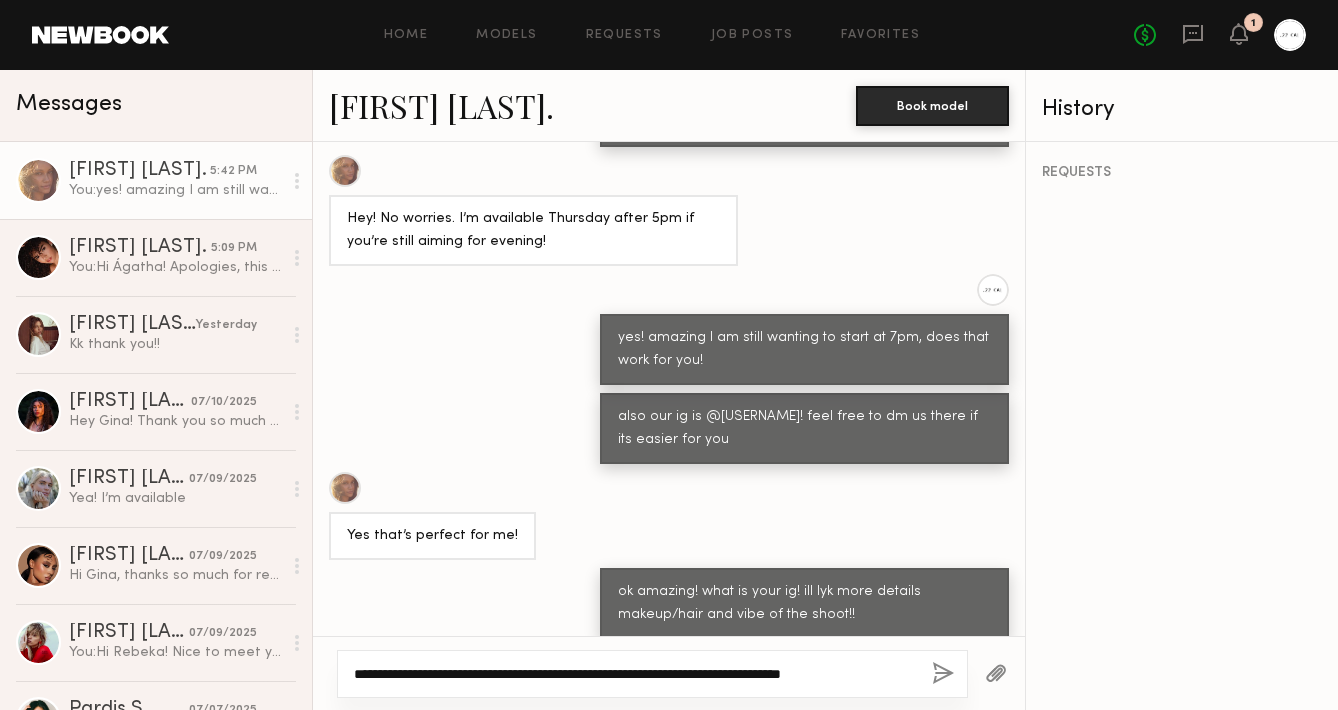 click on "**********" 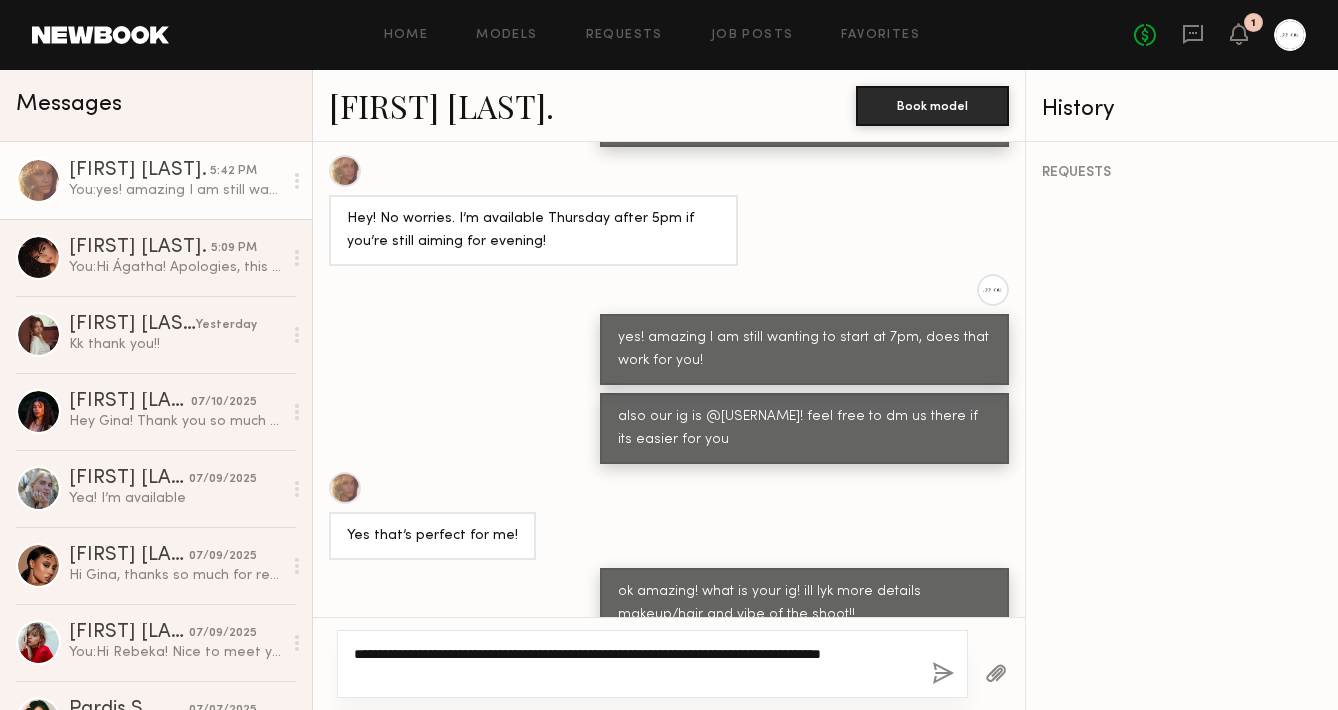 click on "**********" 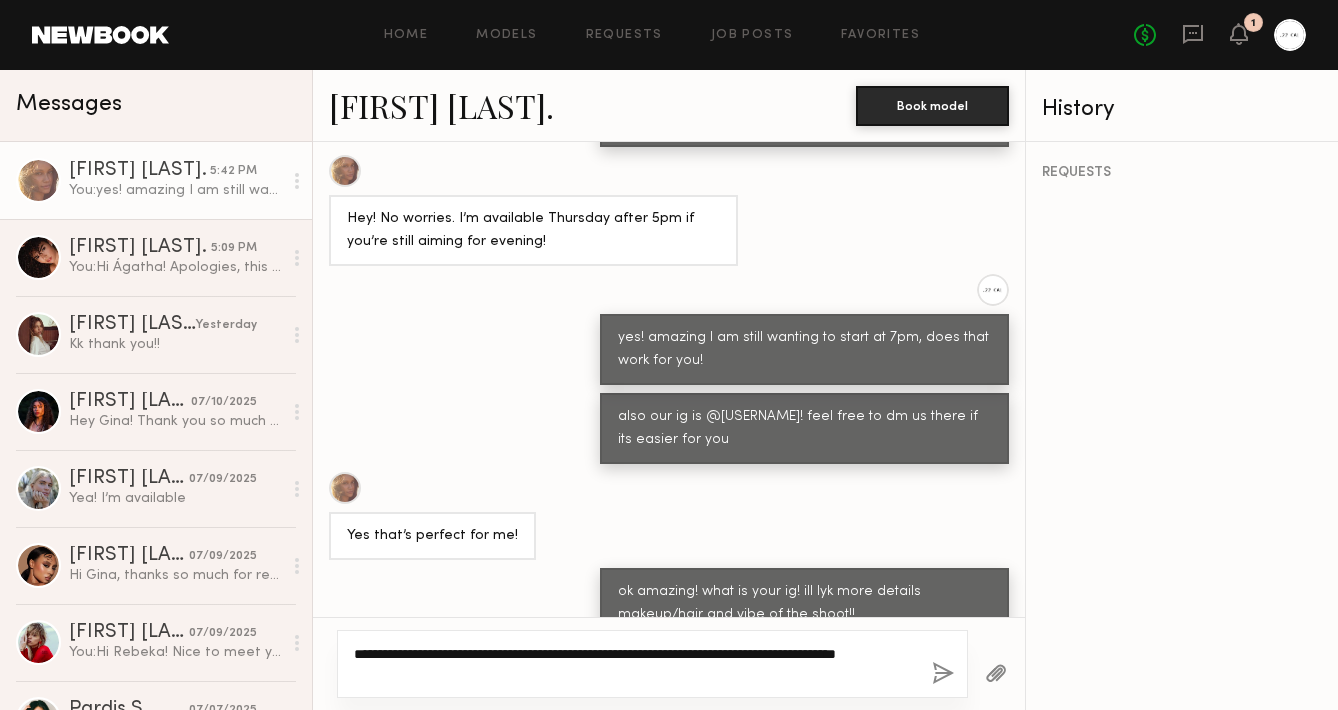 type on "**********" 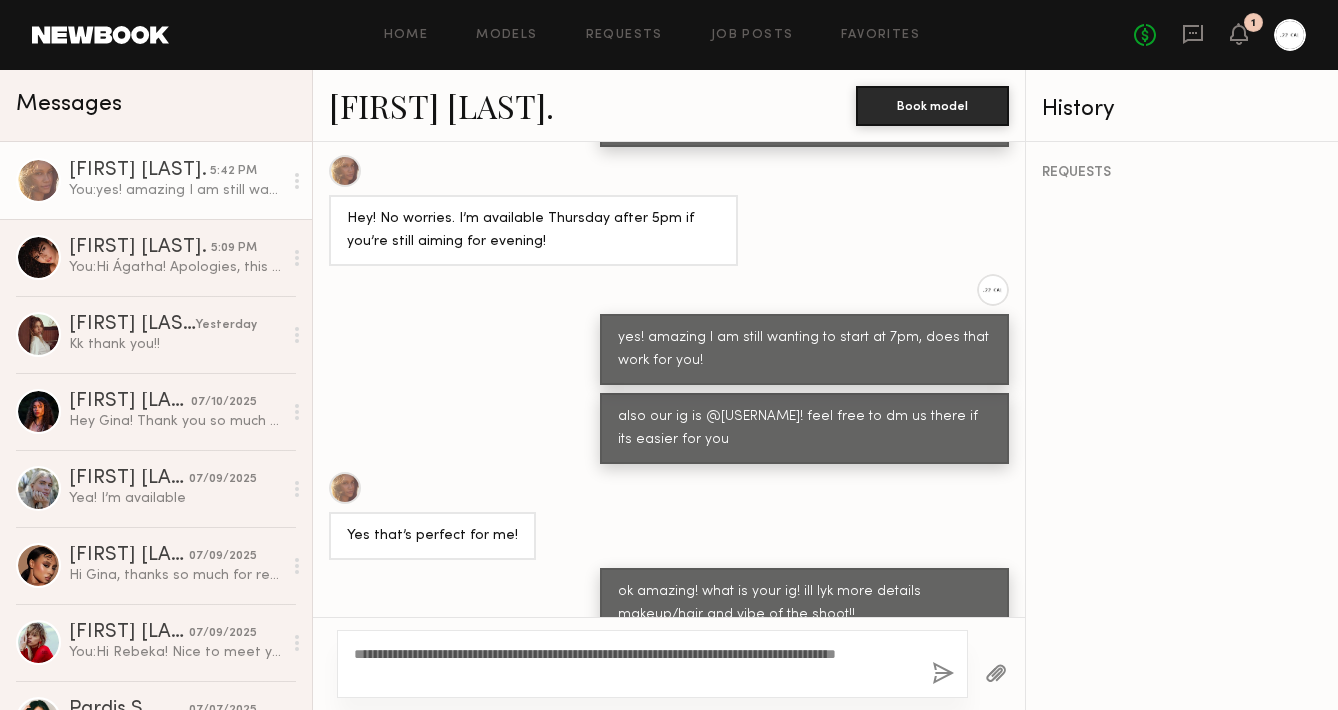click on "**********" 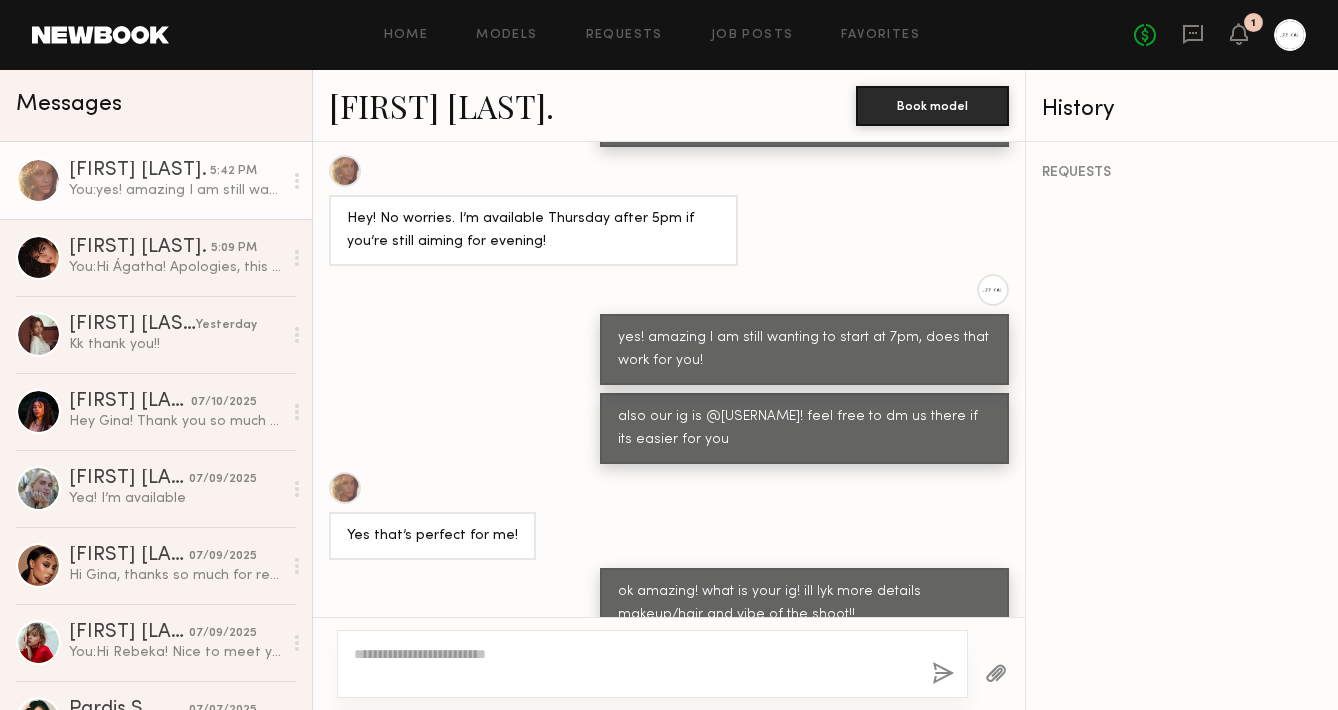 scroll, scrollTop: 1896, scrollLeft: 0, axis: vertical 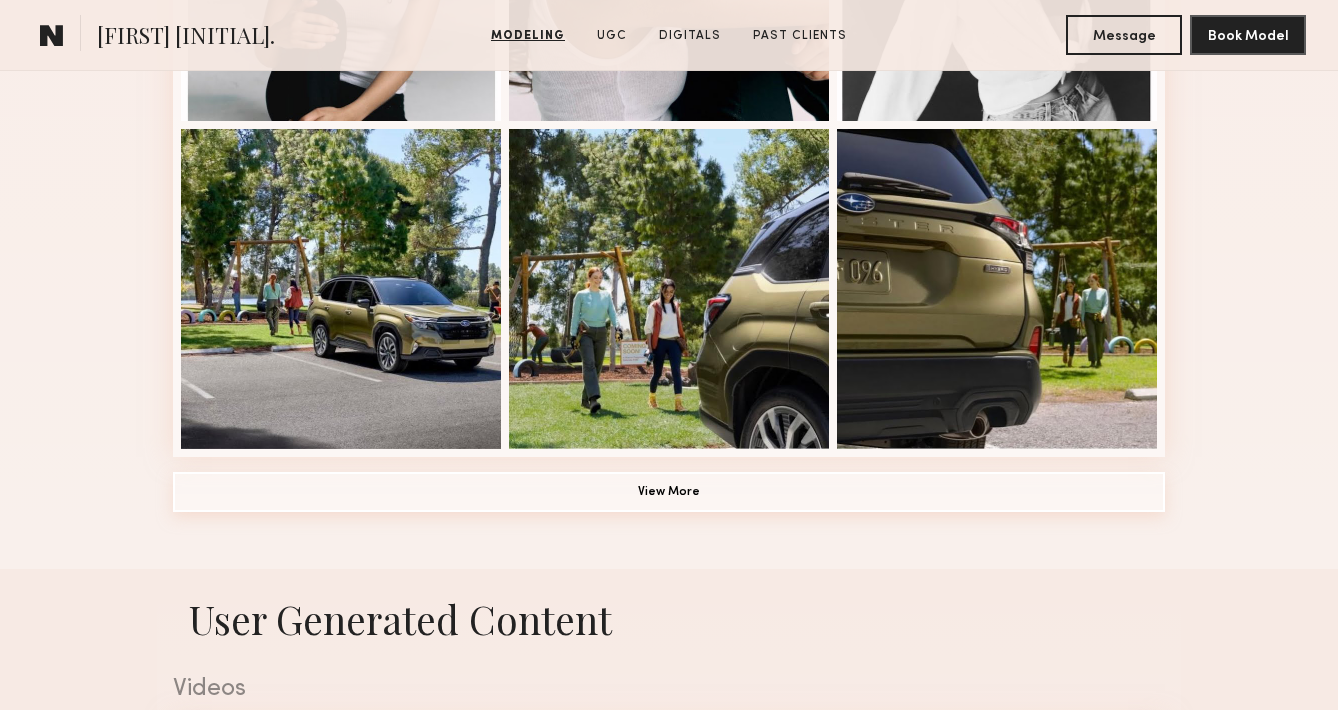 click on "View More" 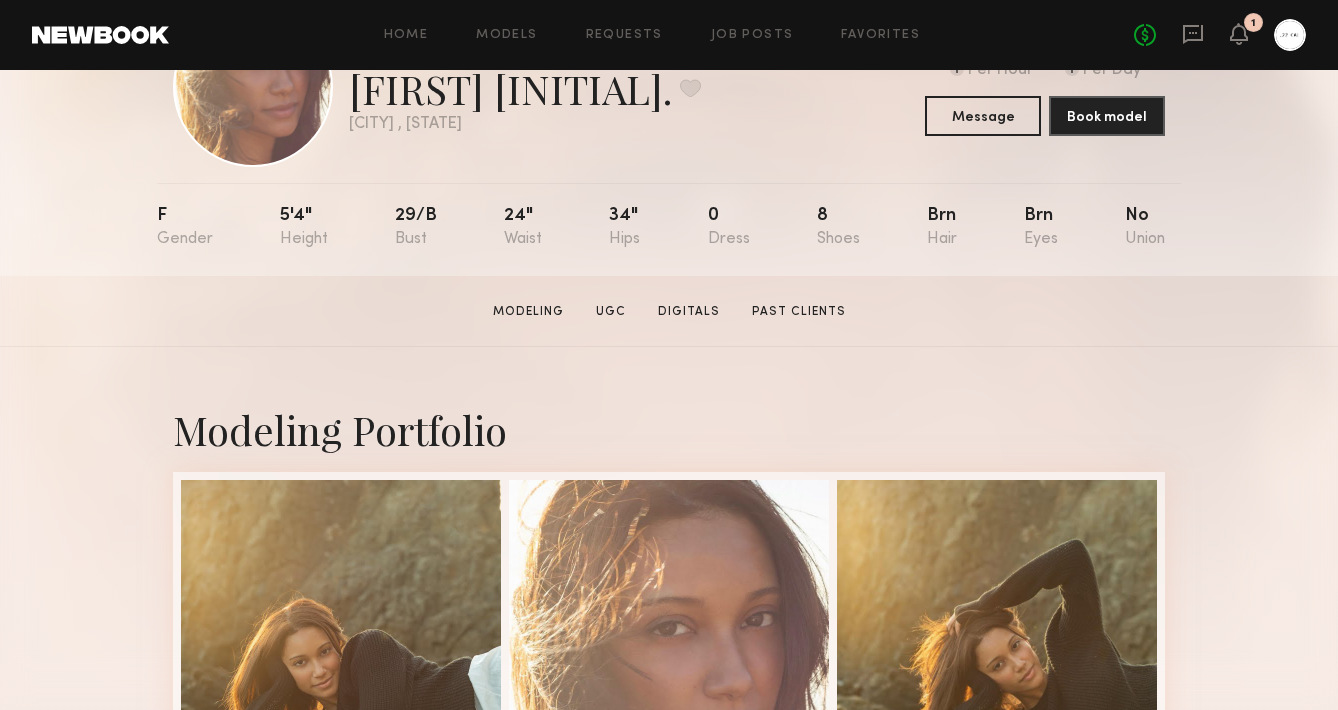 scroll, scrollTop: 0, scrollLeft: 0, axis: both 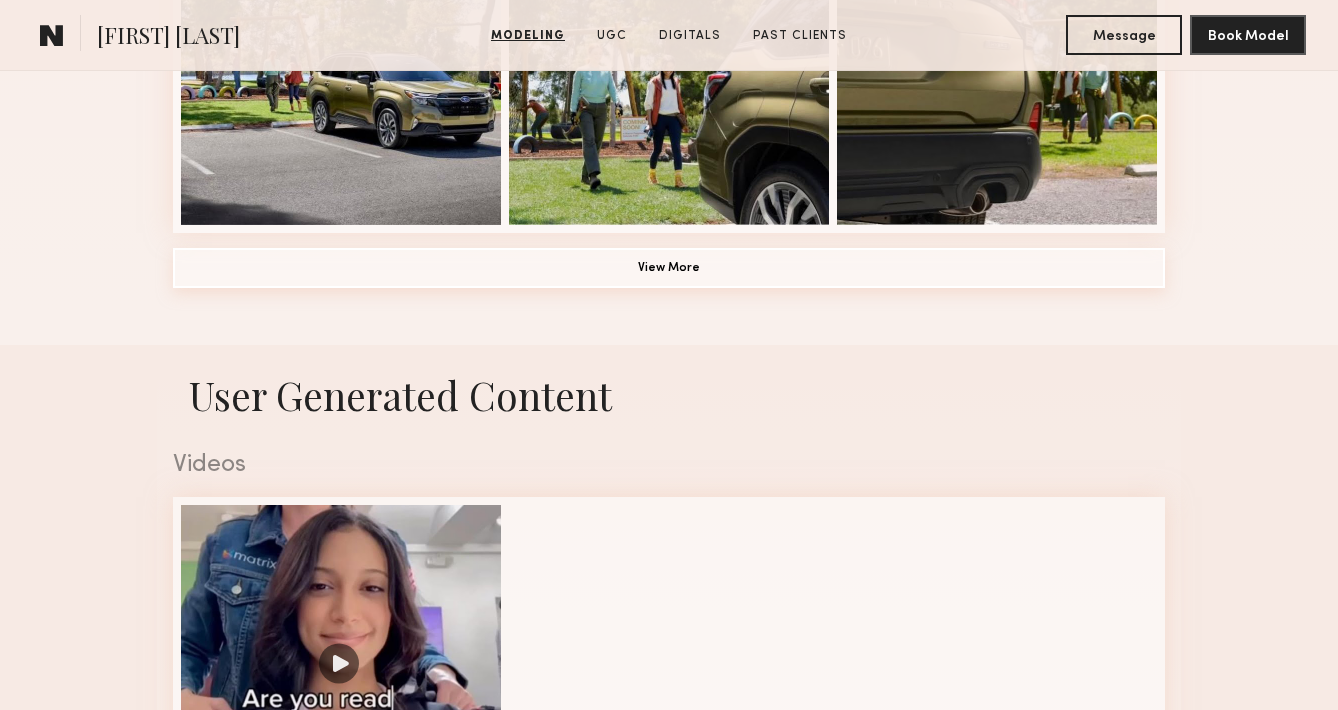 click on "View More" 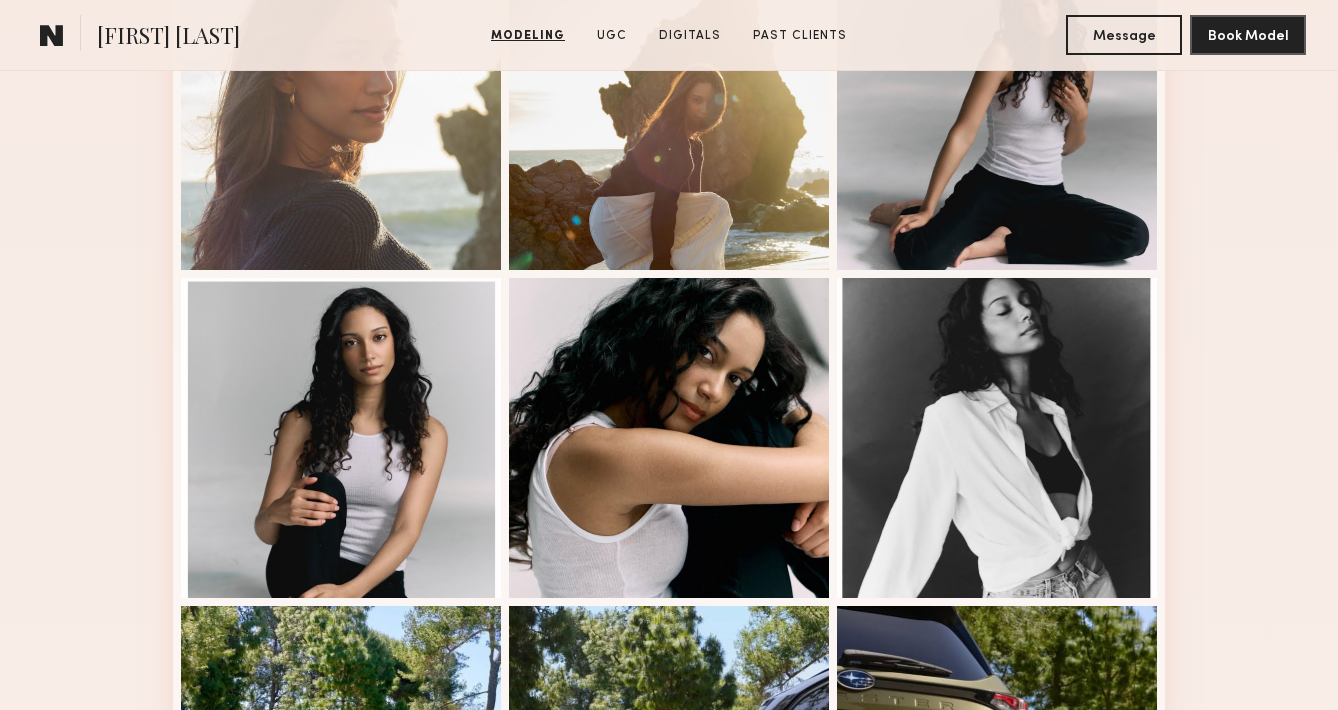 scroll, scrollTop: 976, scrollLeft: 0, axis: vertical 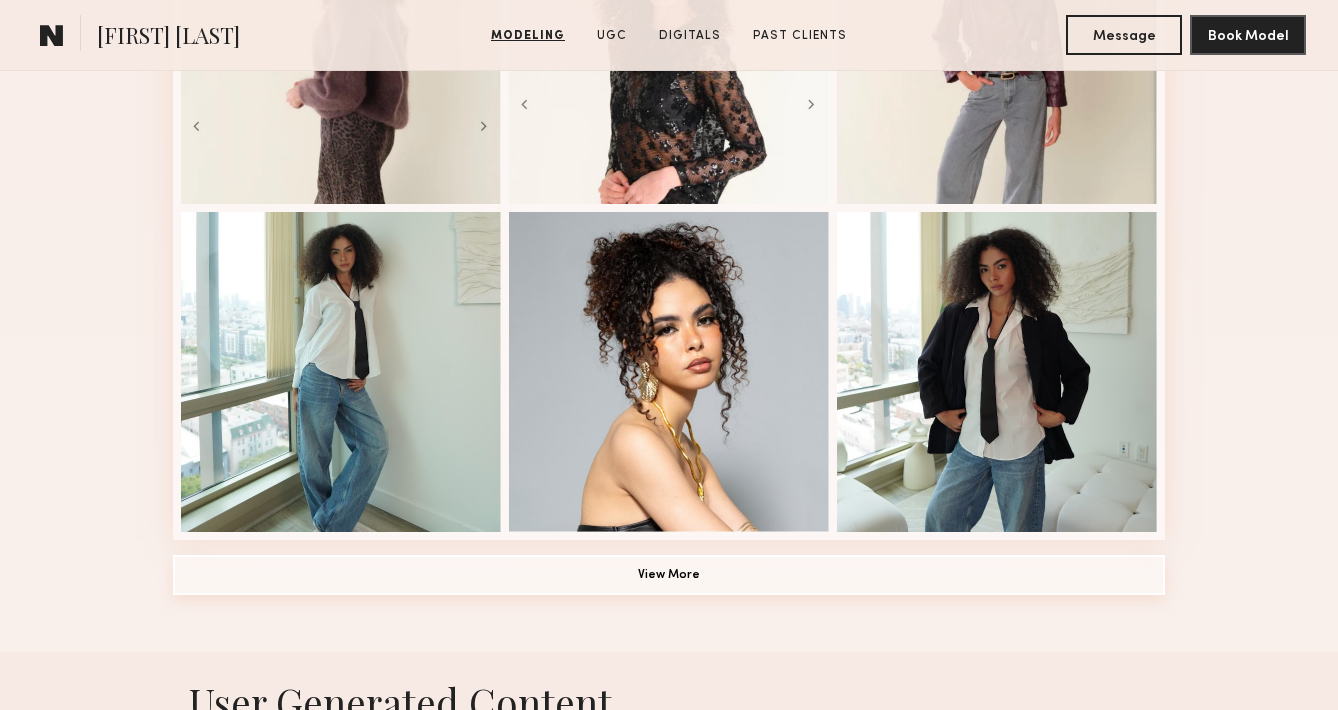 click on "View More" 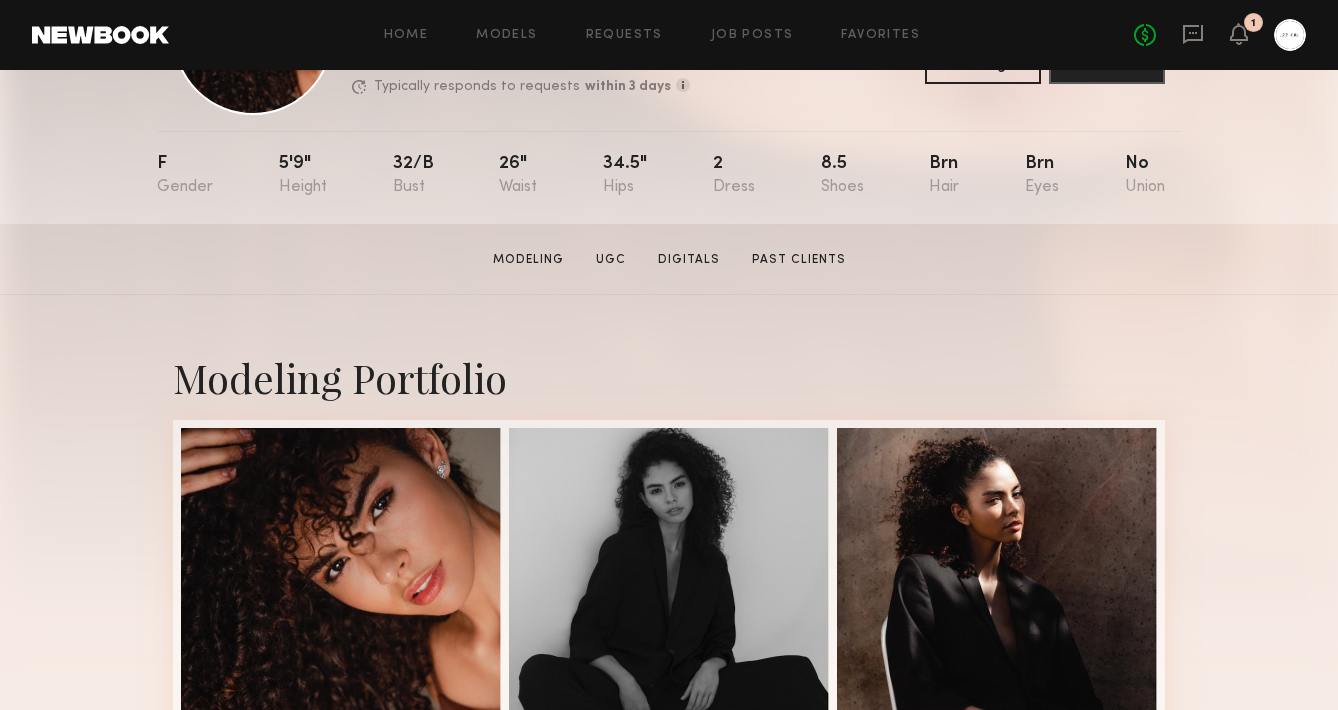 scroll, scrollTop: 165, scrollLeft: 0, axis: vertical 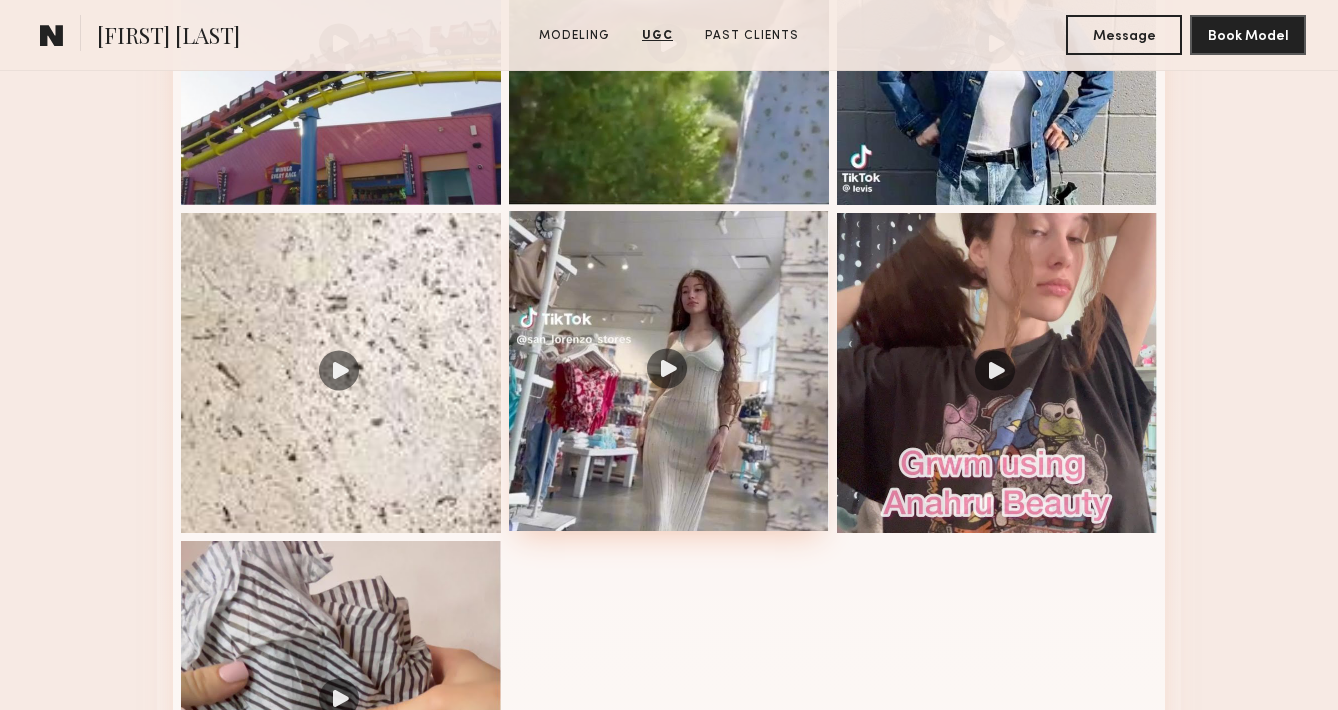 click at bounding box center (669, 371) 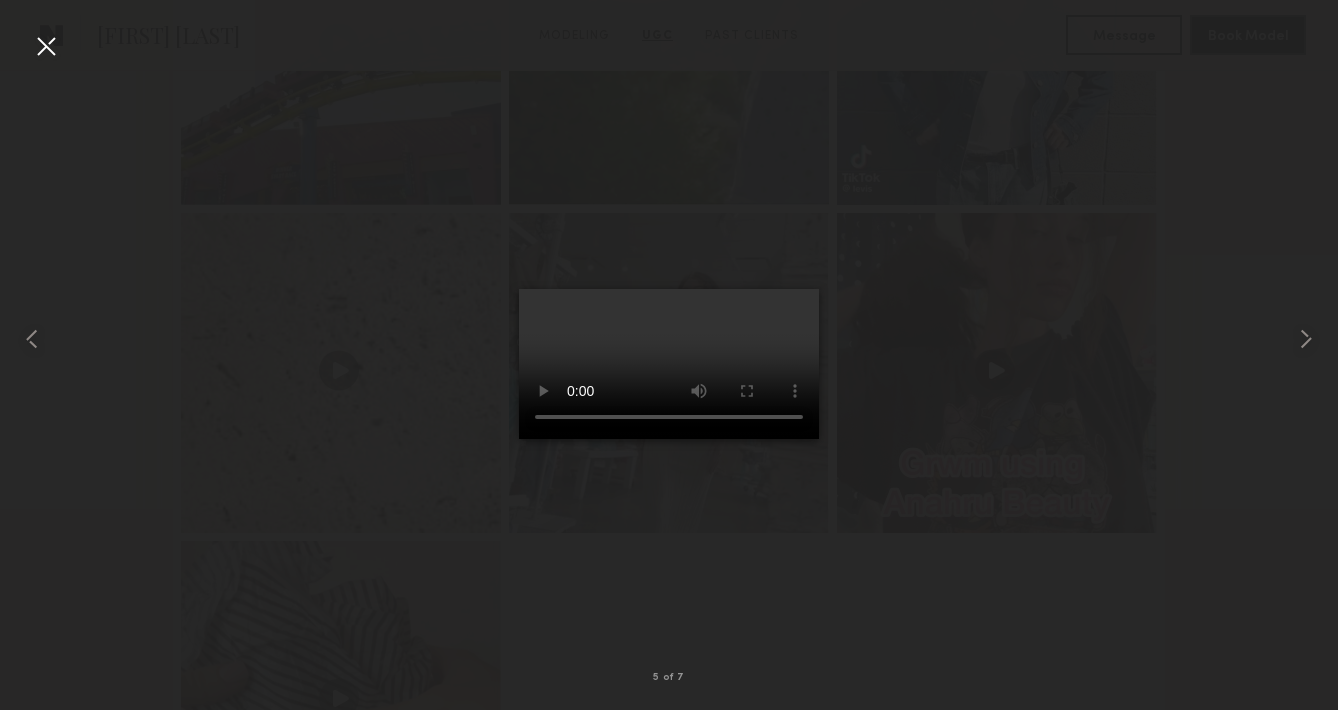 click at bounding box center [46, 46] 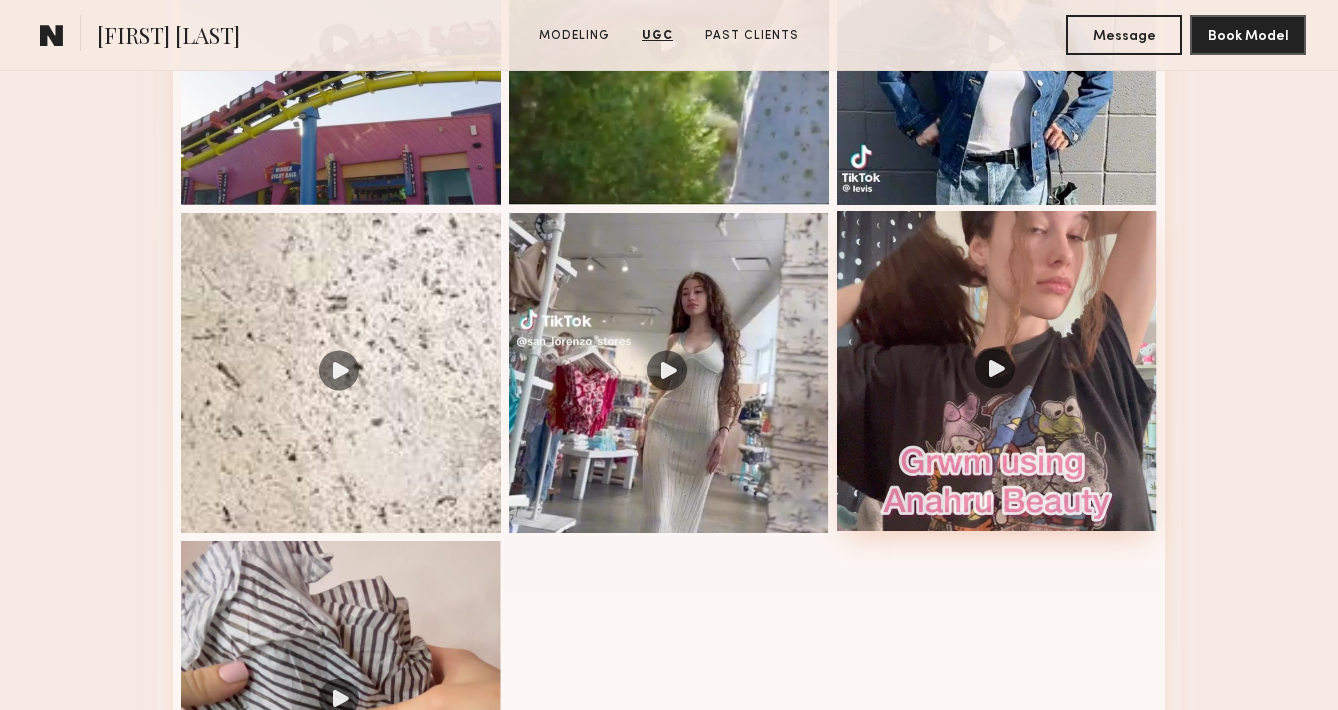 click at bounding box center [997, 371] 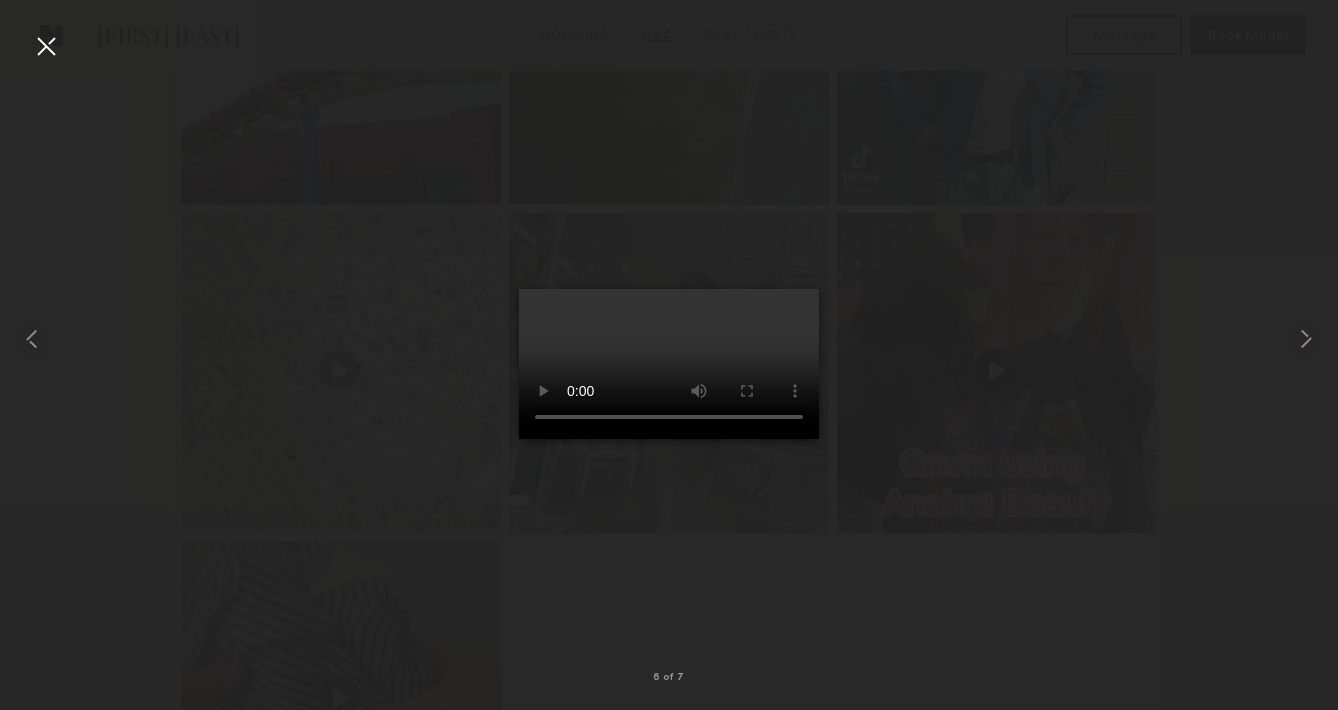 click at bounding box center (46, 46) 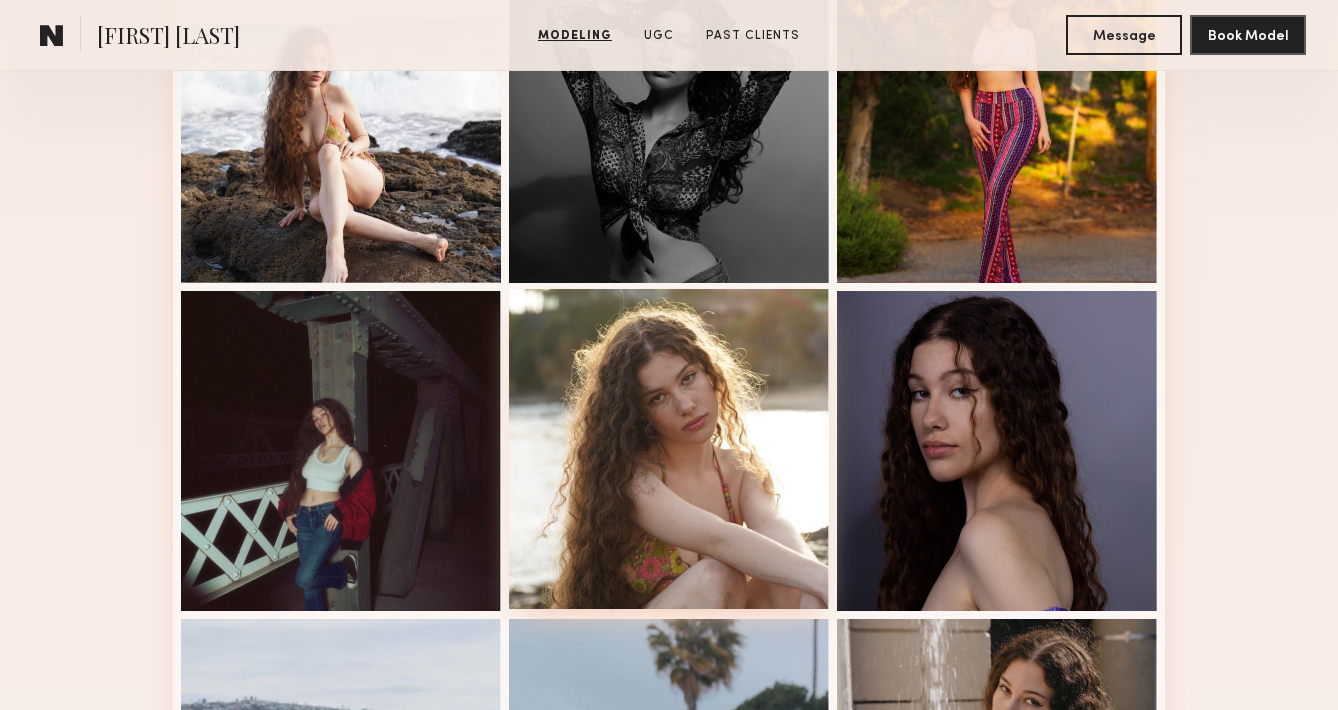 scroll, scrollTop: 752, scrollLeft: 0, axis: vertical 